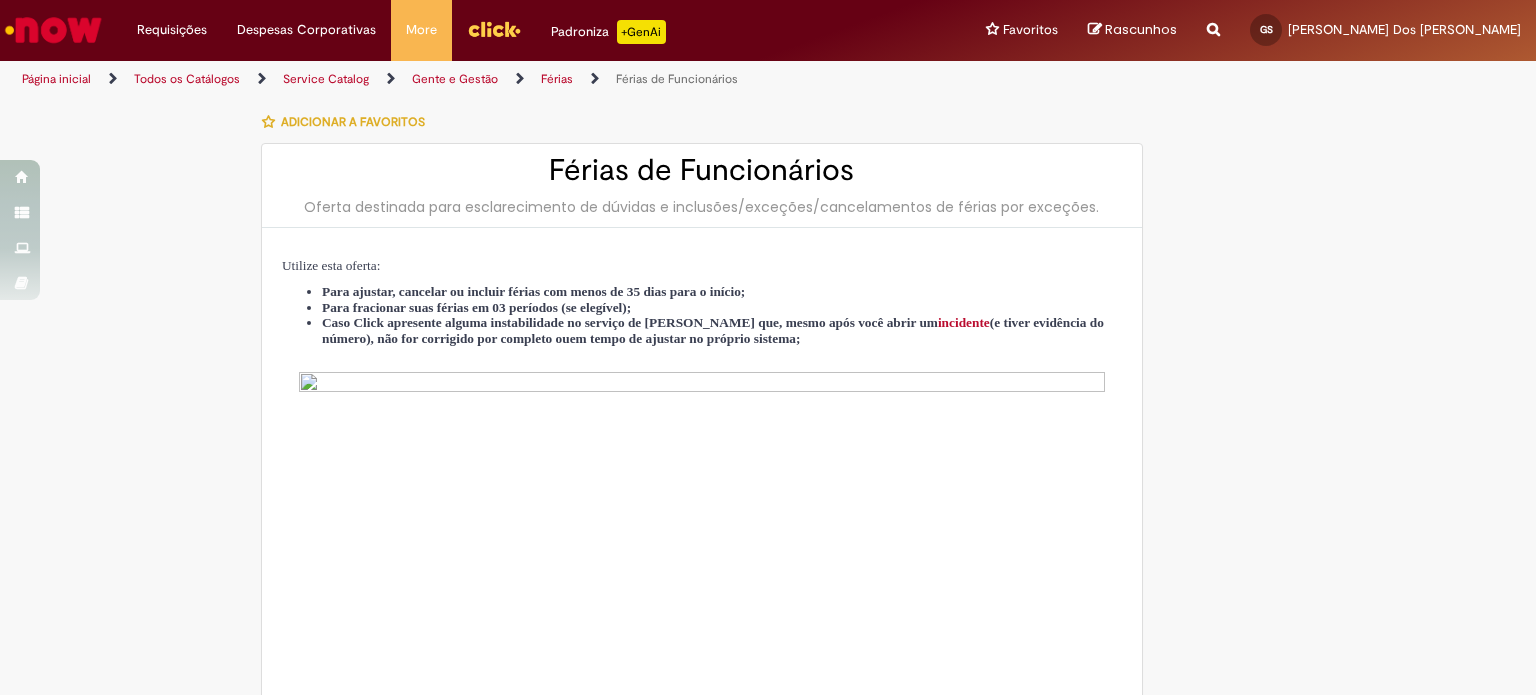 scroll, scrollTop: 0, scrollLeft: 0, axis: both 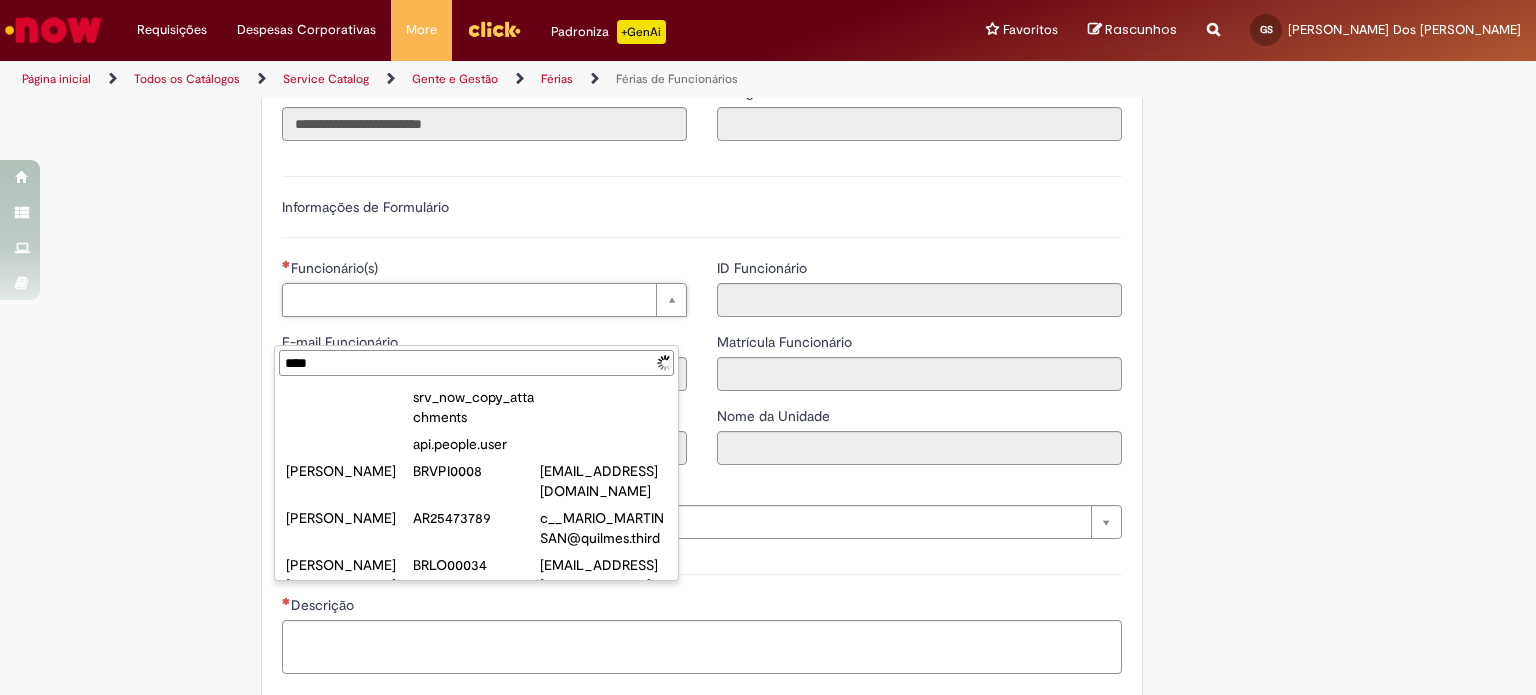 type on "*****" 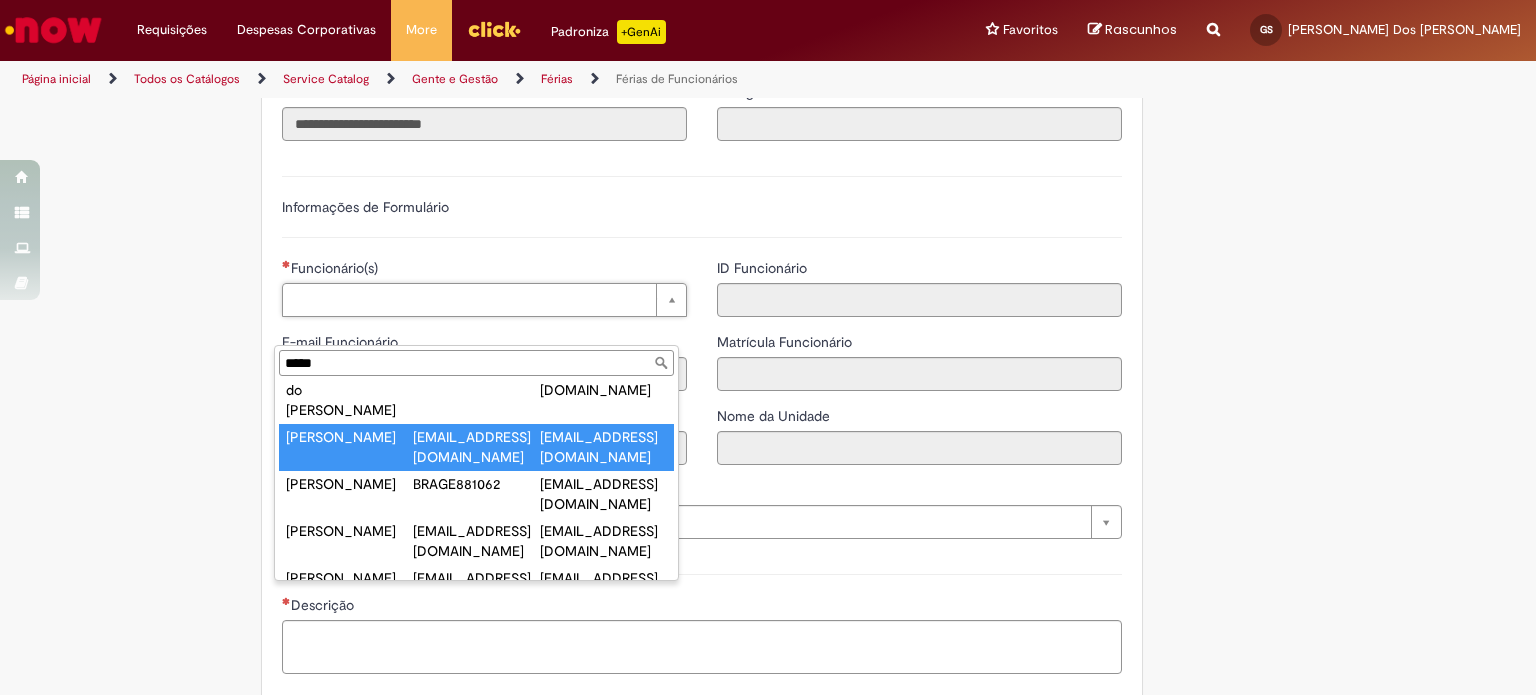 scroll, scrollTop: 700, scrollLeft: 0, axis: vertical 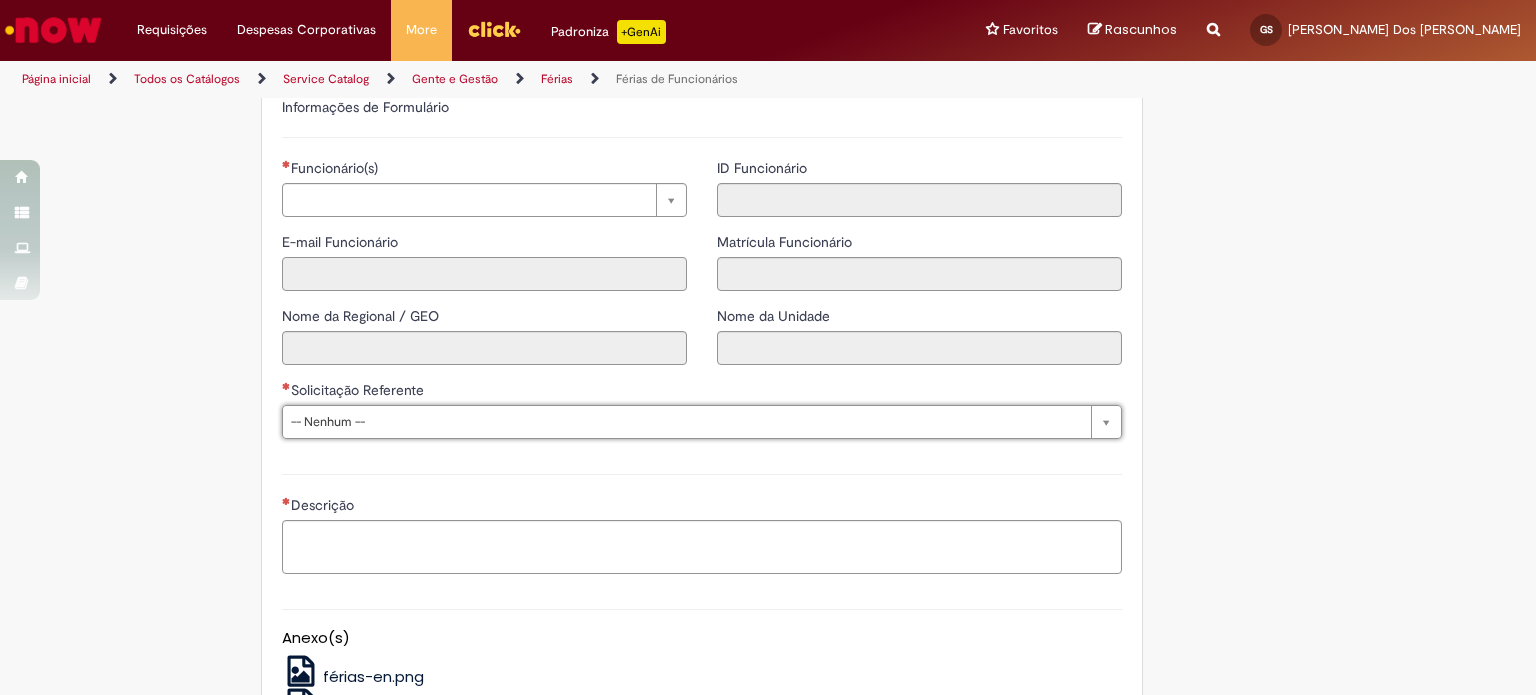 click on "E-mail Funcionário" at bounding box center (484, 274) 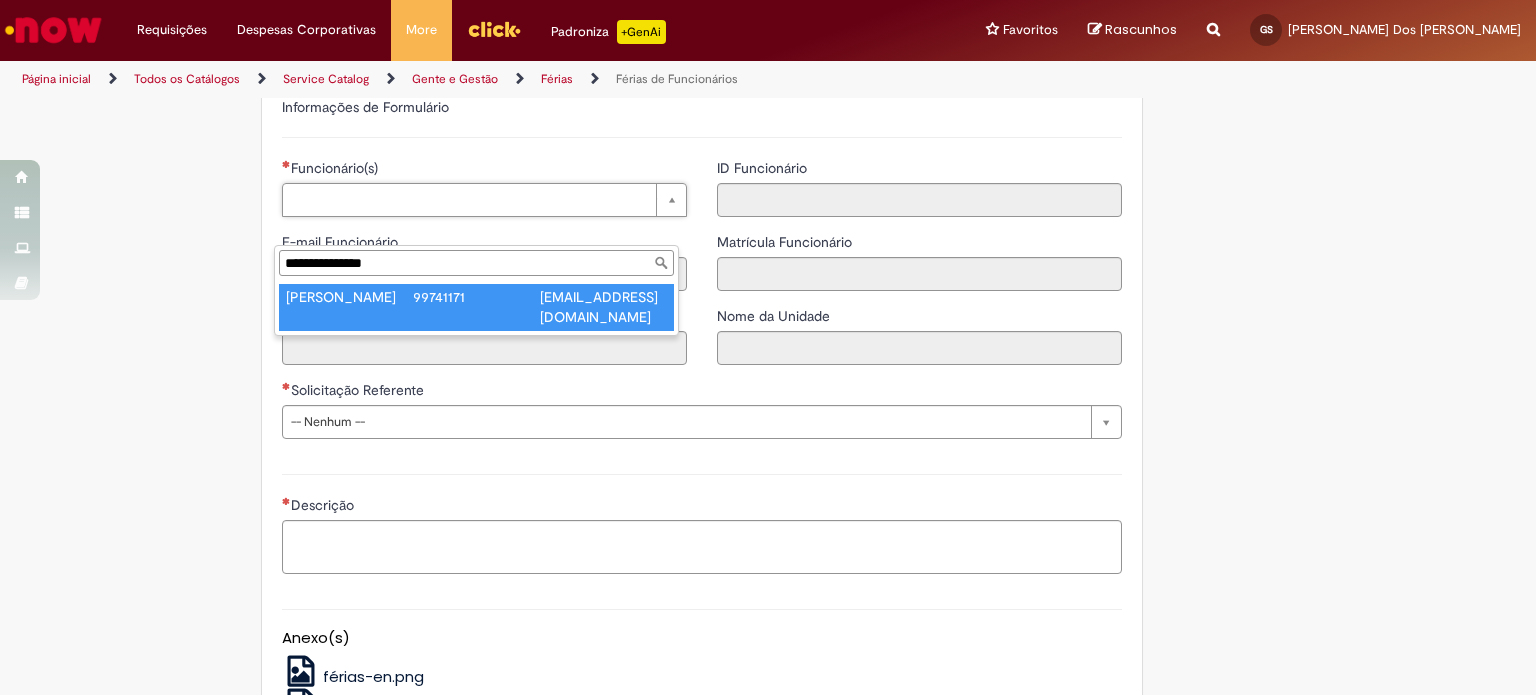 type on "**********" 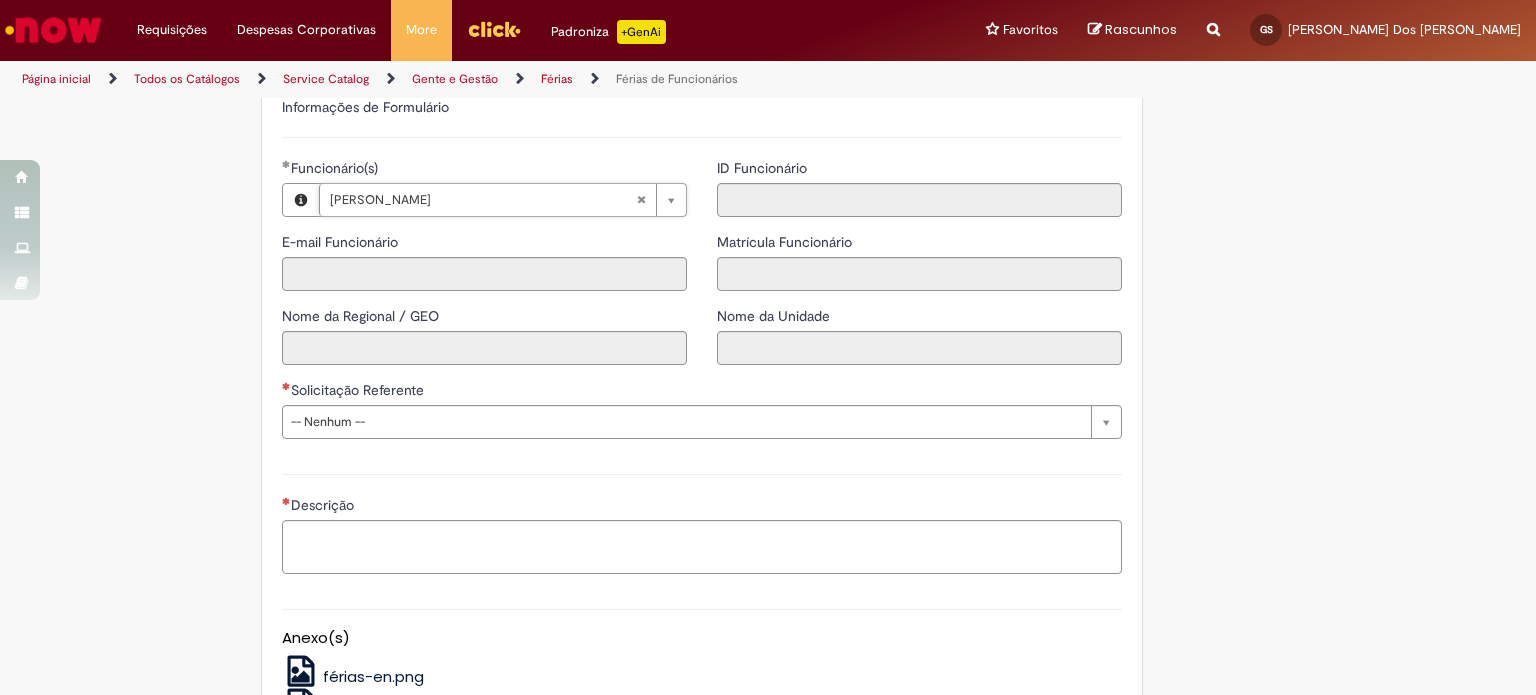 type on "**********" 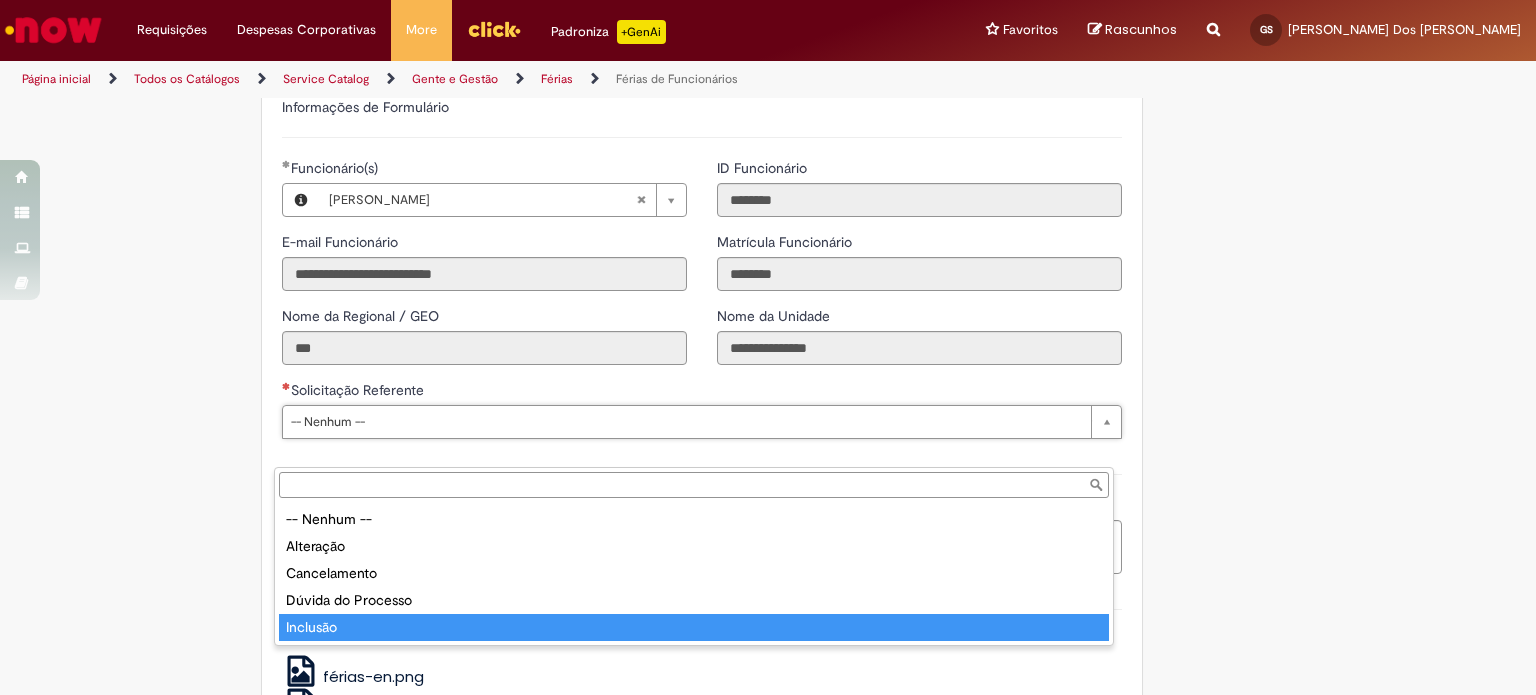 type on "********" 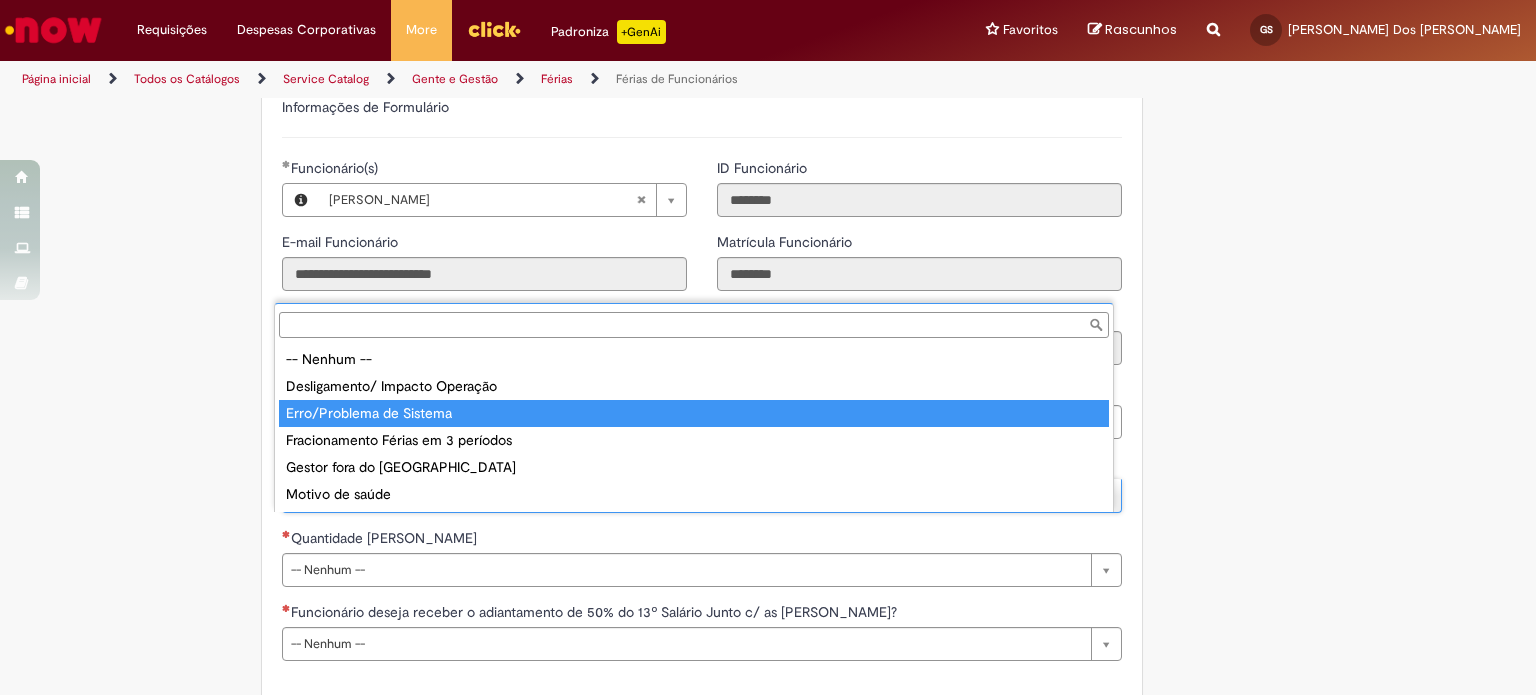 type on "**********" 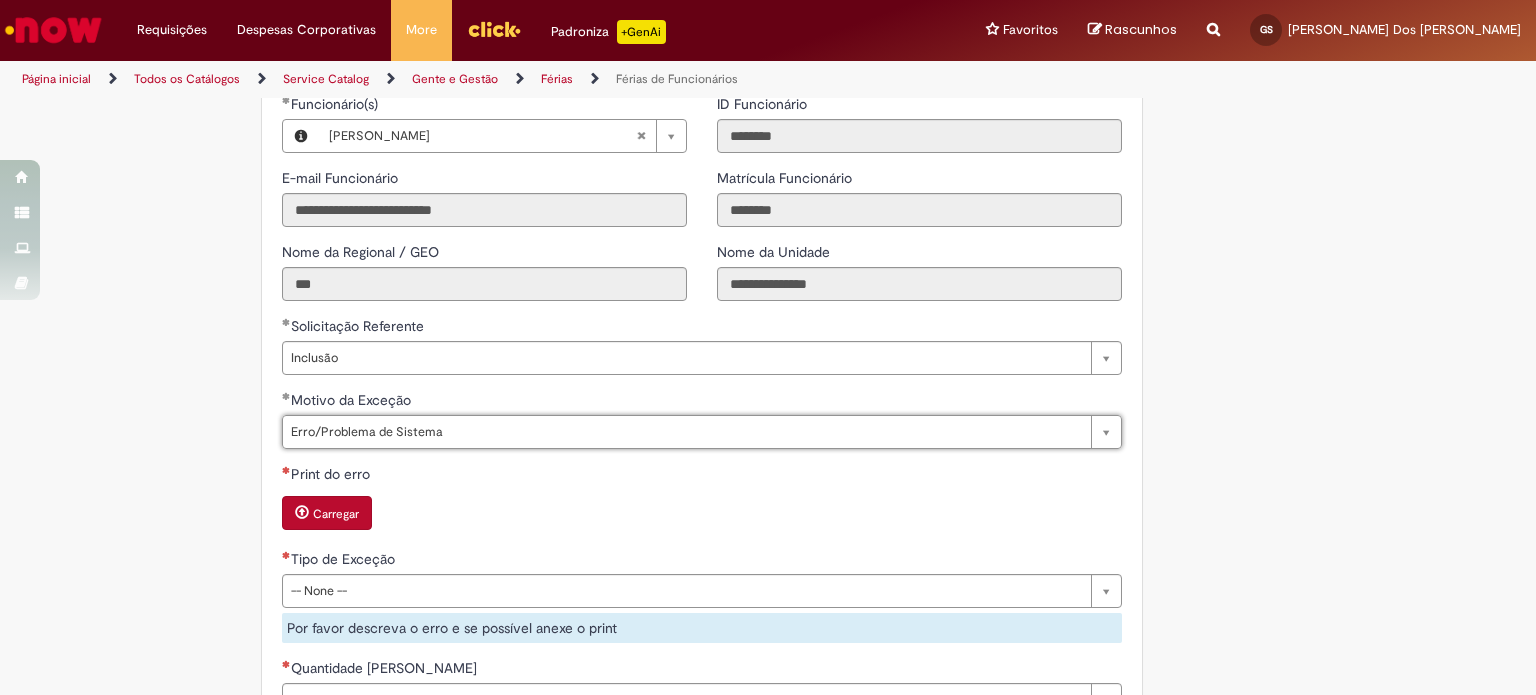 scroll, scrollTop: 1500, scrollLeft: 0, axis: vertical 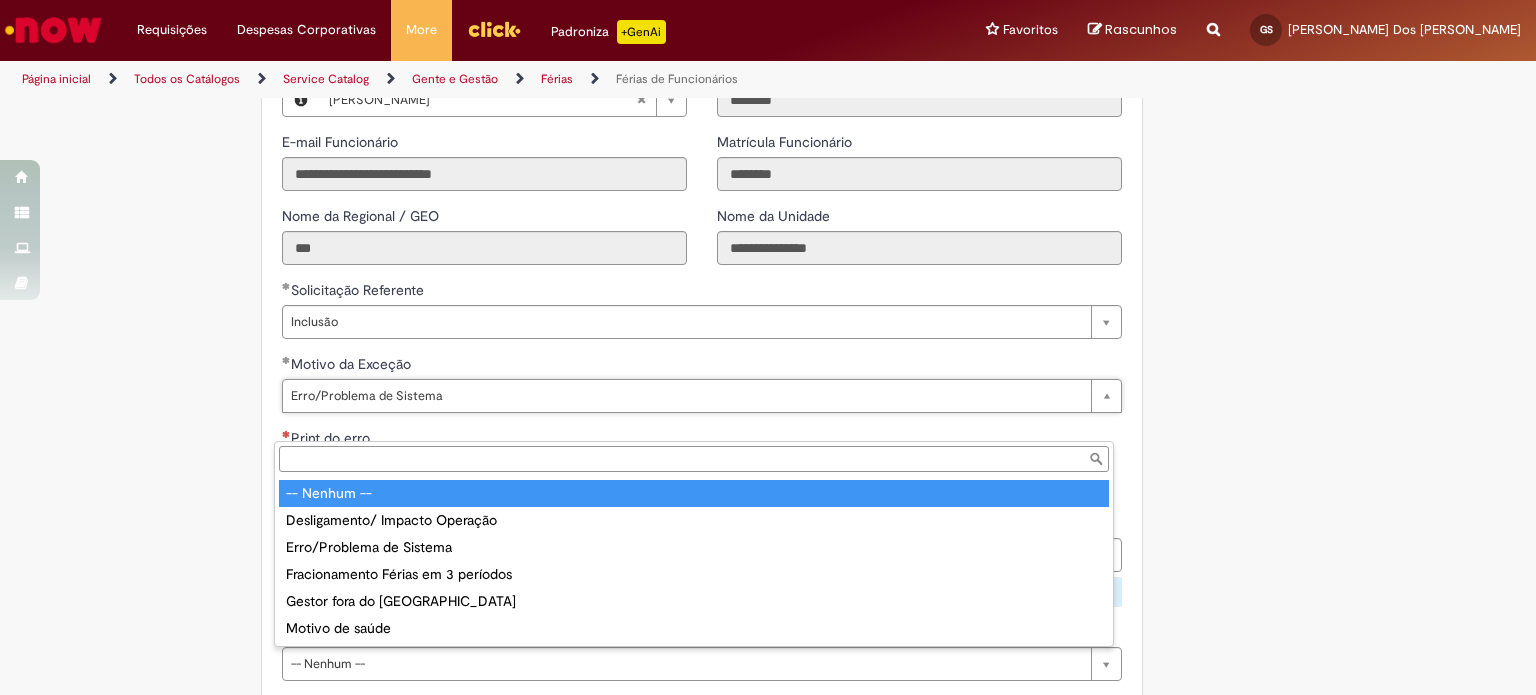 type on "**********" 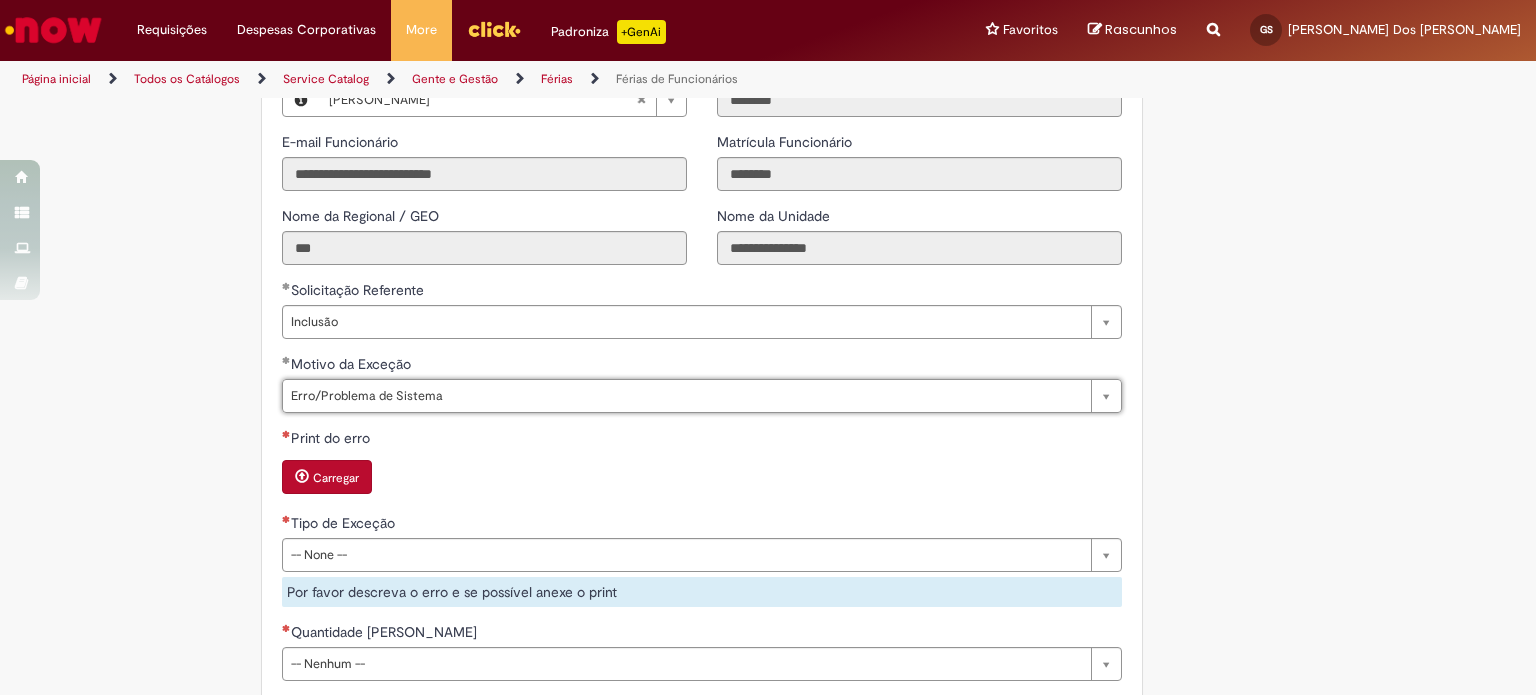 scroll, scrollTop: 0, scrollLeft: 162, axis: horizontal 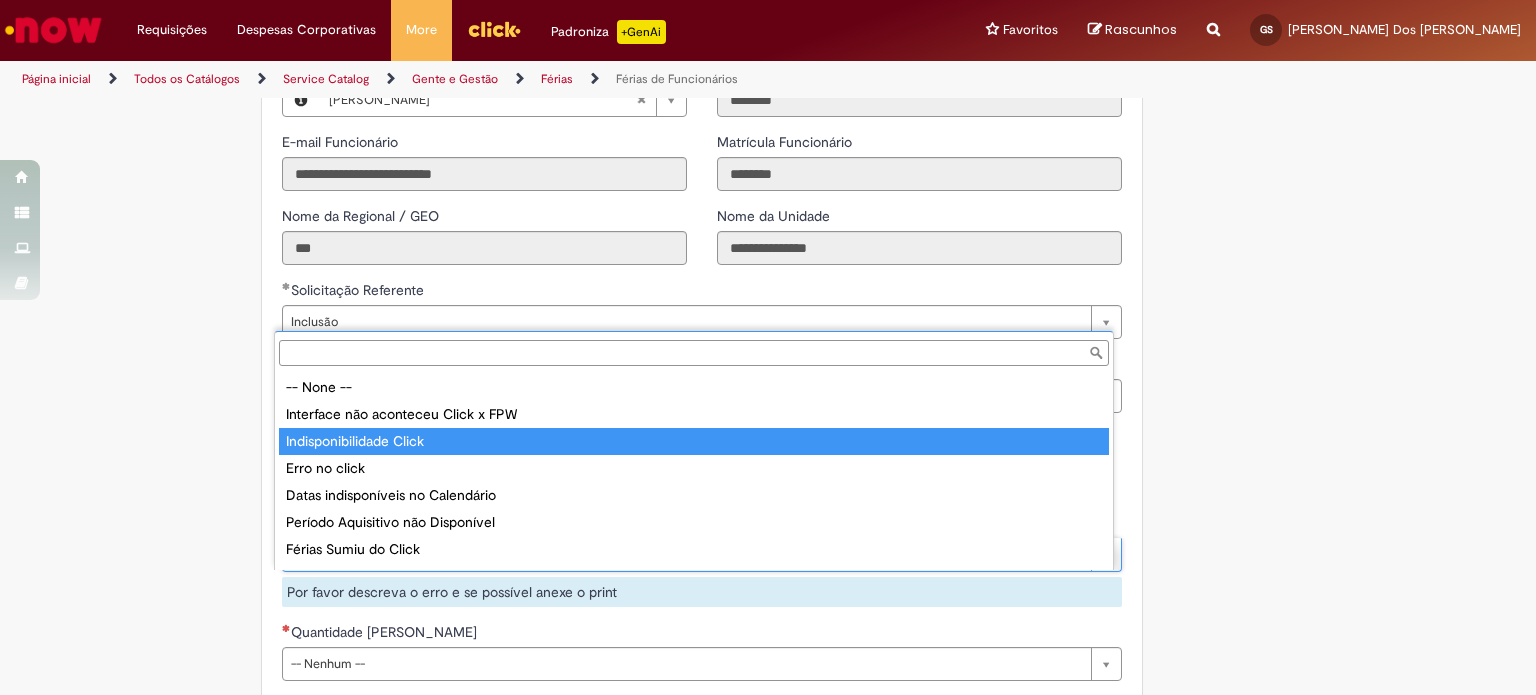 drag, startPoint x: 1207, startPoint y: 465, endPoint x: 1218, endPoint y: 457, distance: 13.601471 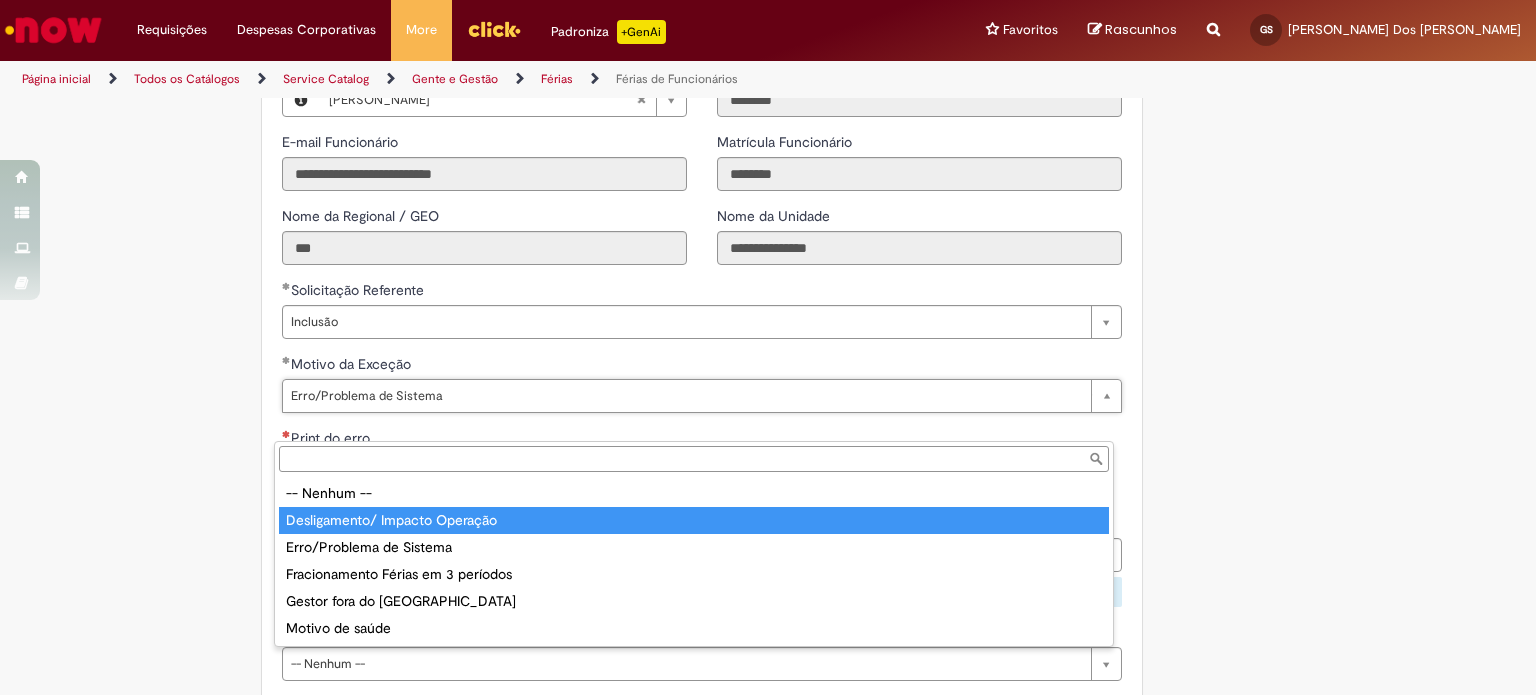 type on "**********" 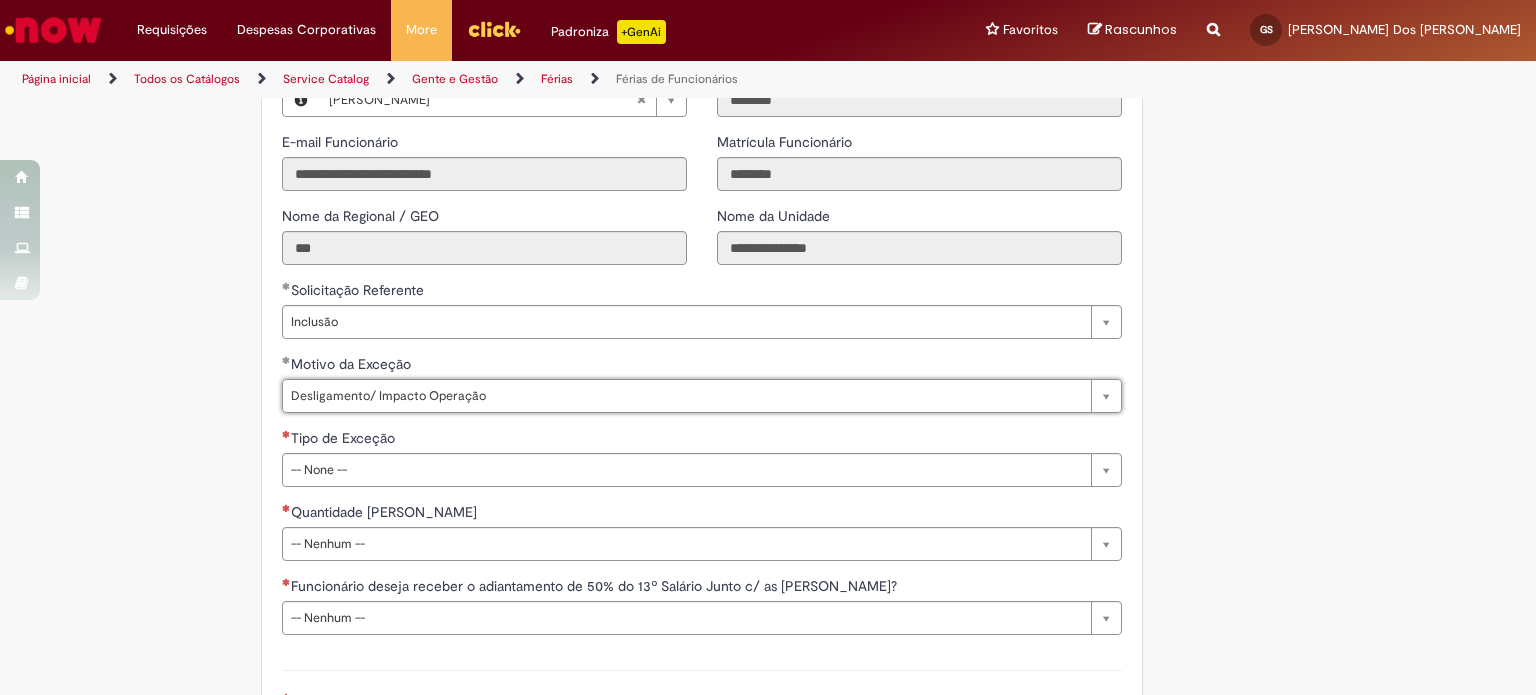 scroll, scrollTop: 0, scrollLeft: 162, axis: horizontal 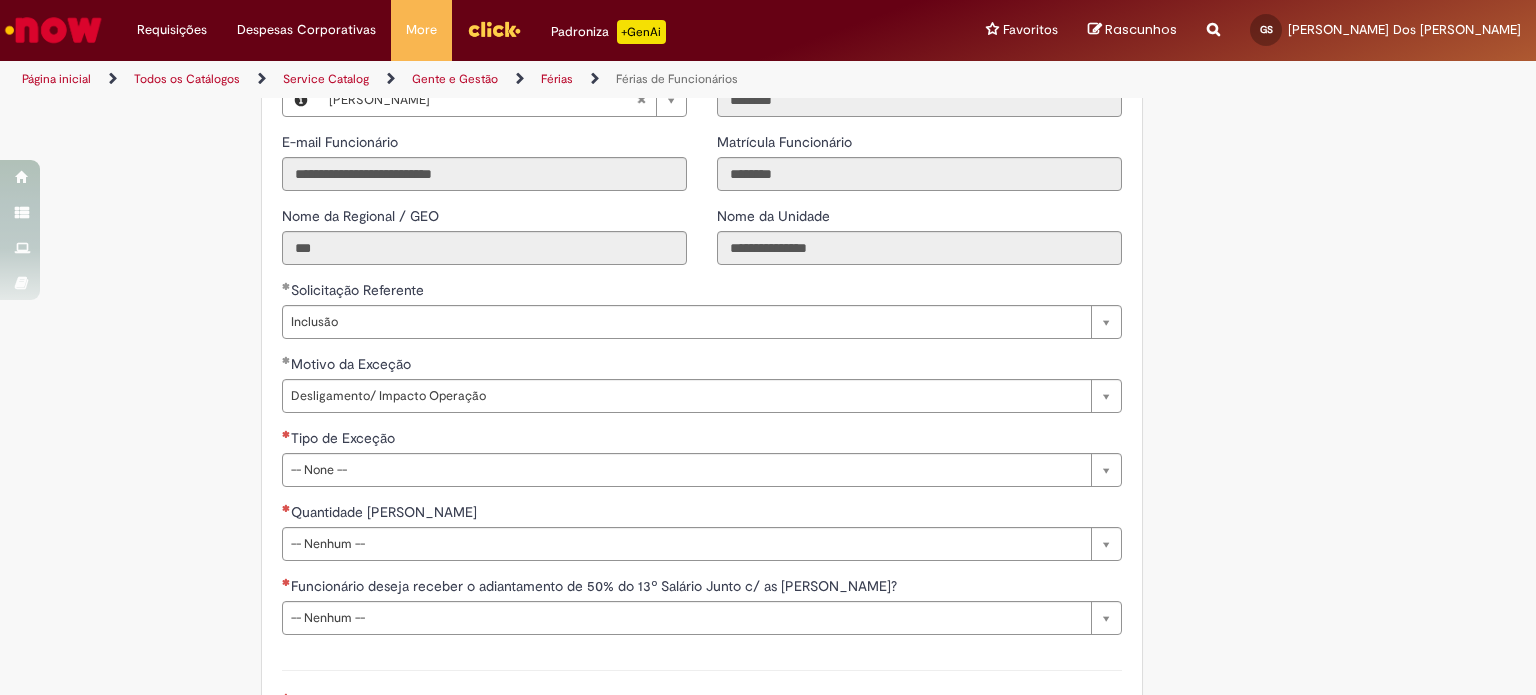 click on "Adicionar a Favoritos
Férias de Funcionários
Oferta destinada para esclarecimento de dúvidas e inclusões/exceções/cancelamentos de férias por exceções.
Utilize esta oferta:
Para ajustar, cancelar ou incluir férias com menos de 35 dias para o início;
Para fracionar suas férias em 03 períodos (se elegível);
Caso Click apresente alguma instabilidade no serviço de Férias que, mesmo após você abrir um  incidente  (e tiver evidência do número), não for corrigido por completo ou  em tempo de ajustar no próprio sistema;
> Para incluir, alterar ou cancelar Férias dentro do prazo de 35 dias de antecedência, é só acessar  Portal Click  > Você > Férias; > Para acessar a Diretriz de Férias, basta  clicar aqui
> Ficou com dúvidas sobre Férias via Termo? É só acessar a   FAQ – Fluxo de alteração de férias por exceção no Click Dúvidas Trabalhistas ." at bounding box center [768, -116] 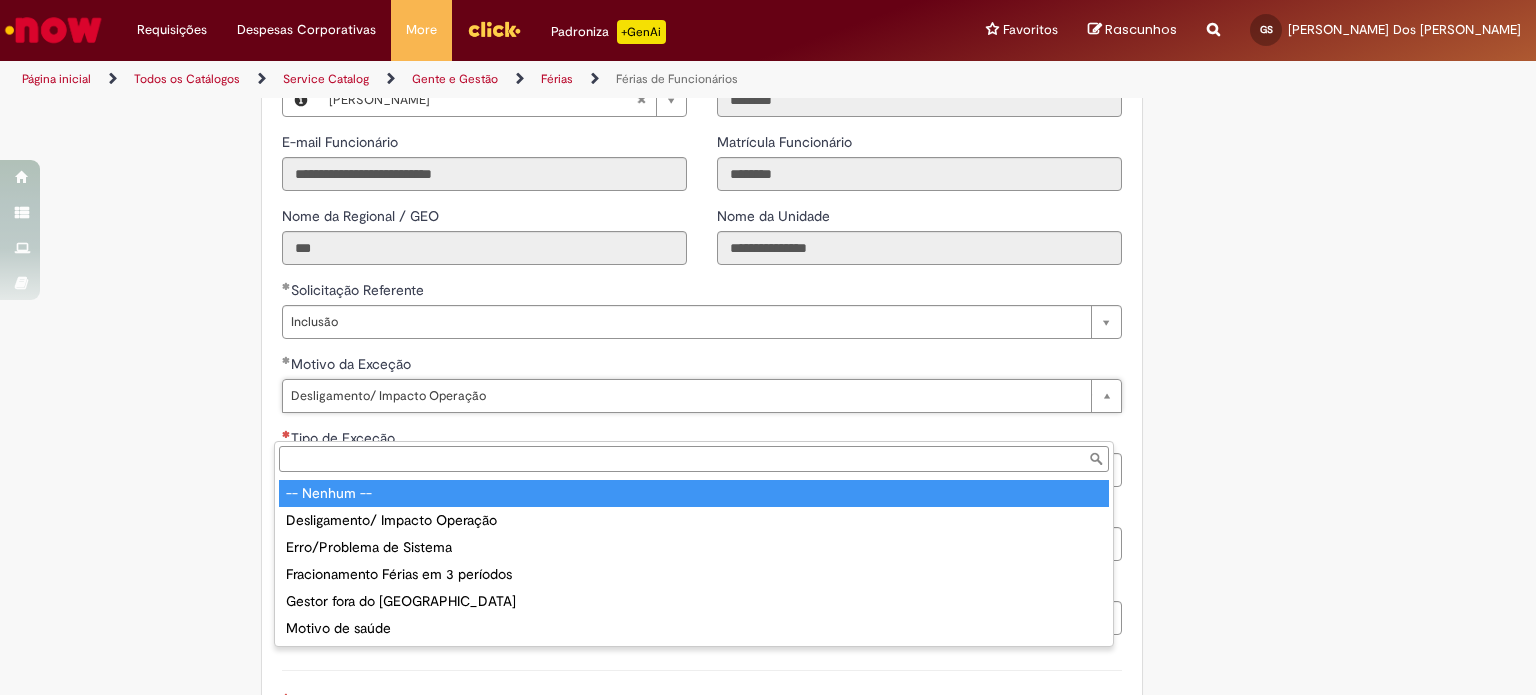 type on "**********" 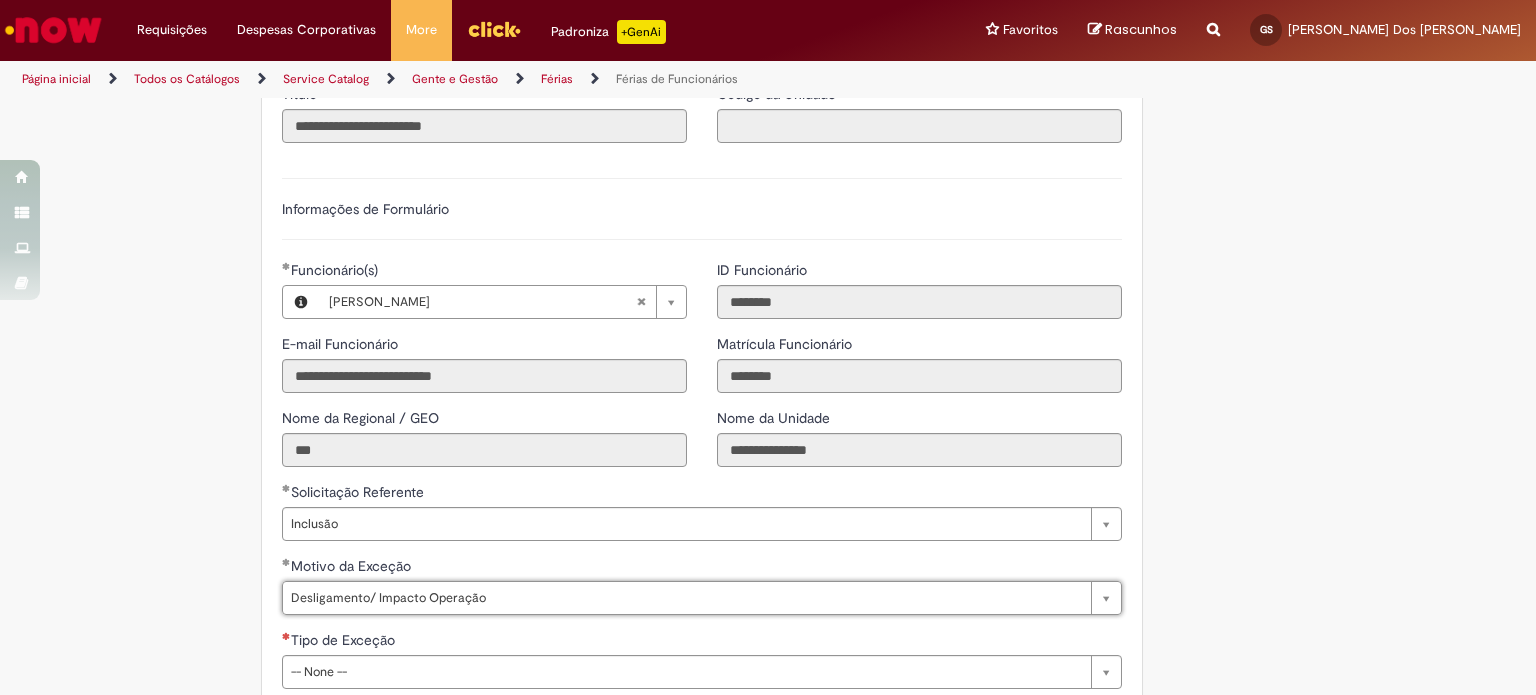 scroll, scrollTop: 1400, scrollLeft: 0, axis: vertical 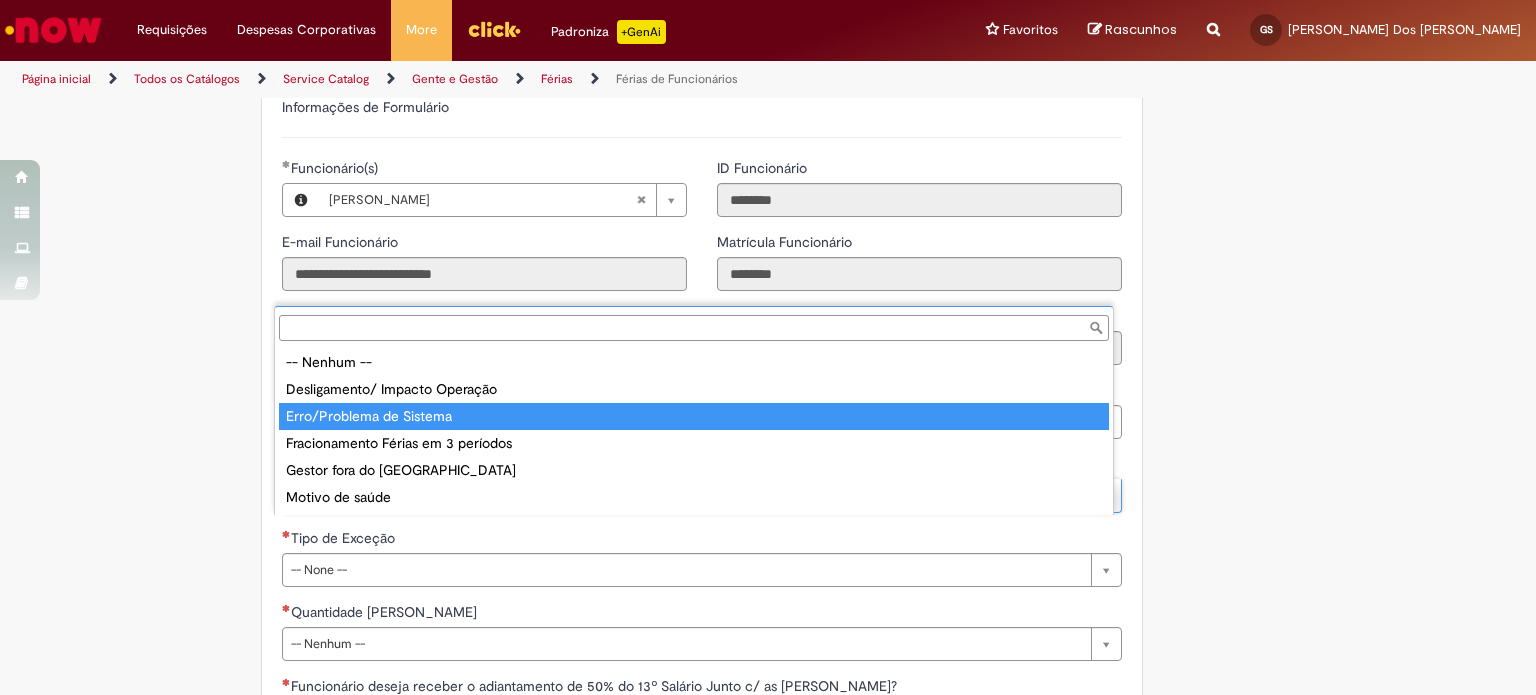 type on "**********" 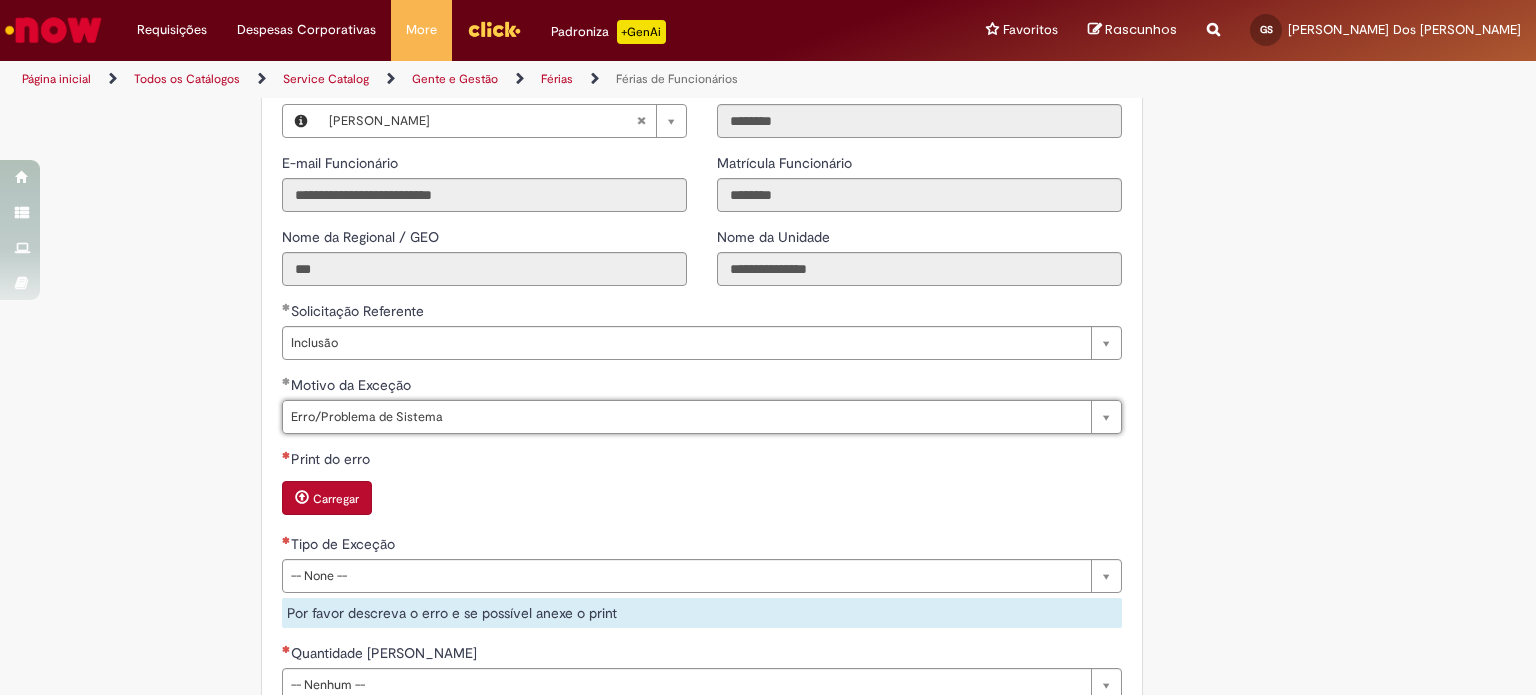 scroll, scrollTop: 1600, scrollLeft: 0, axis: vertical 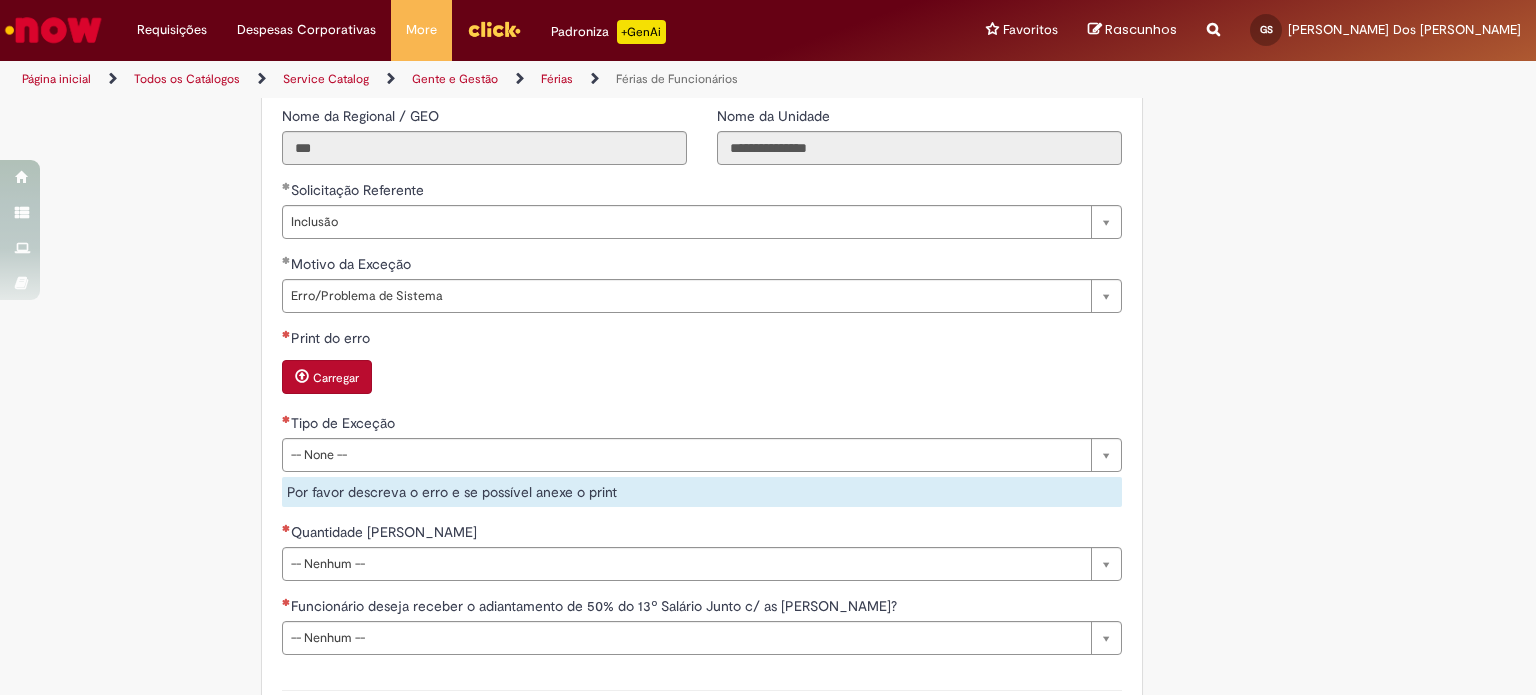 click on "Carregar" at bounding box center (336, 378) 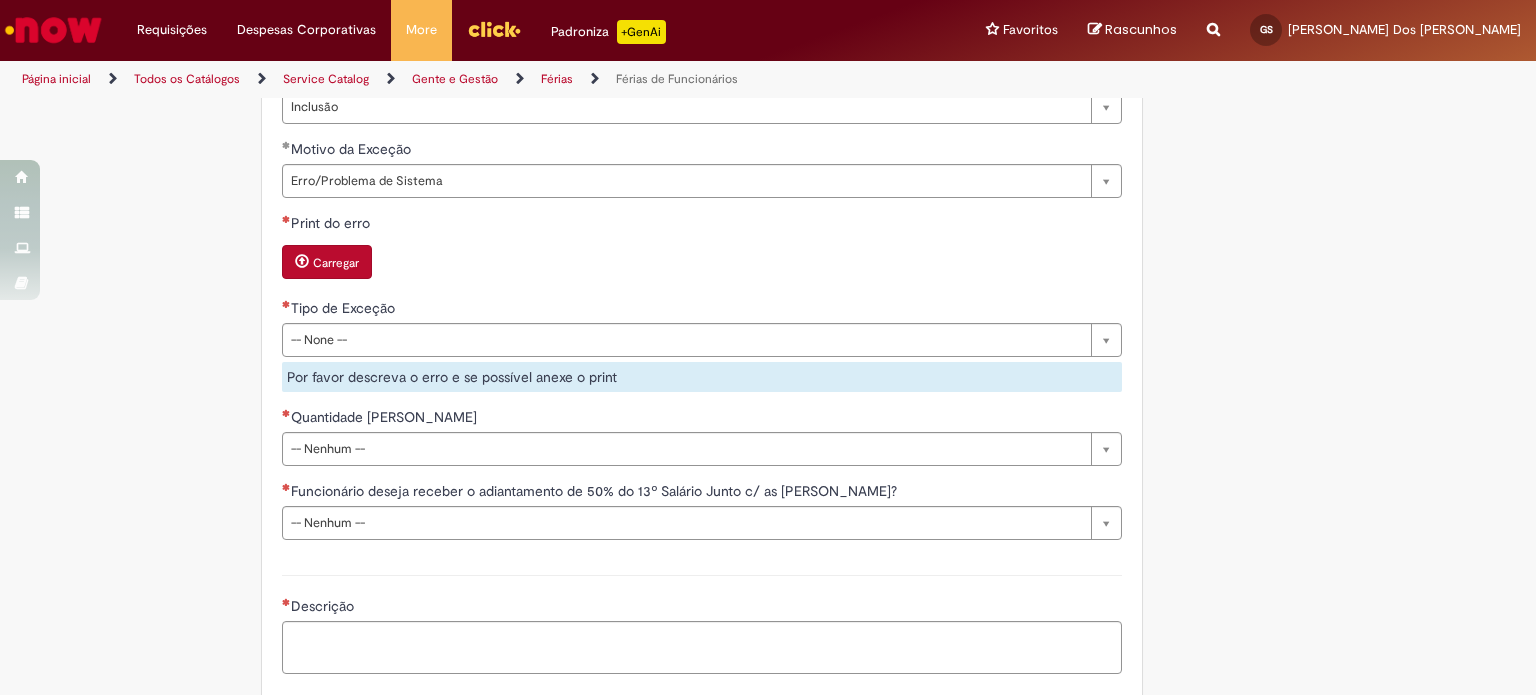 scroll, scrollTop: 1800, scrollLeft: 0, axis: vertical 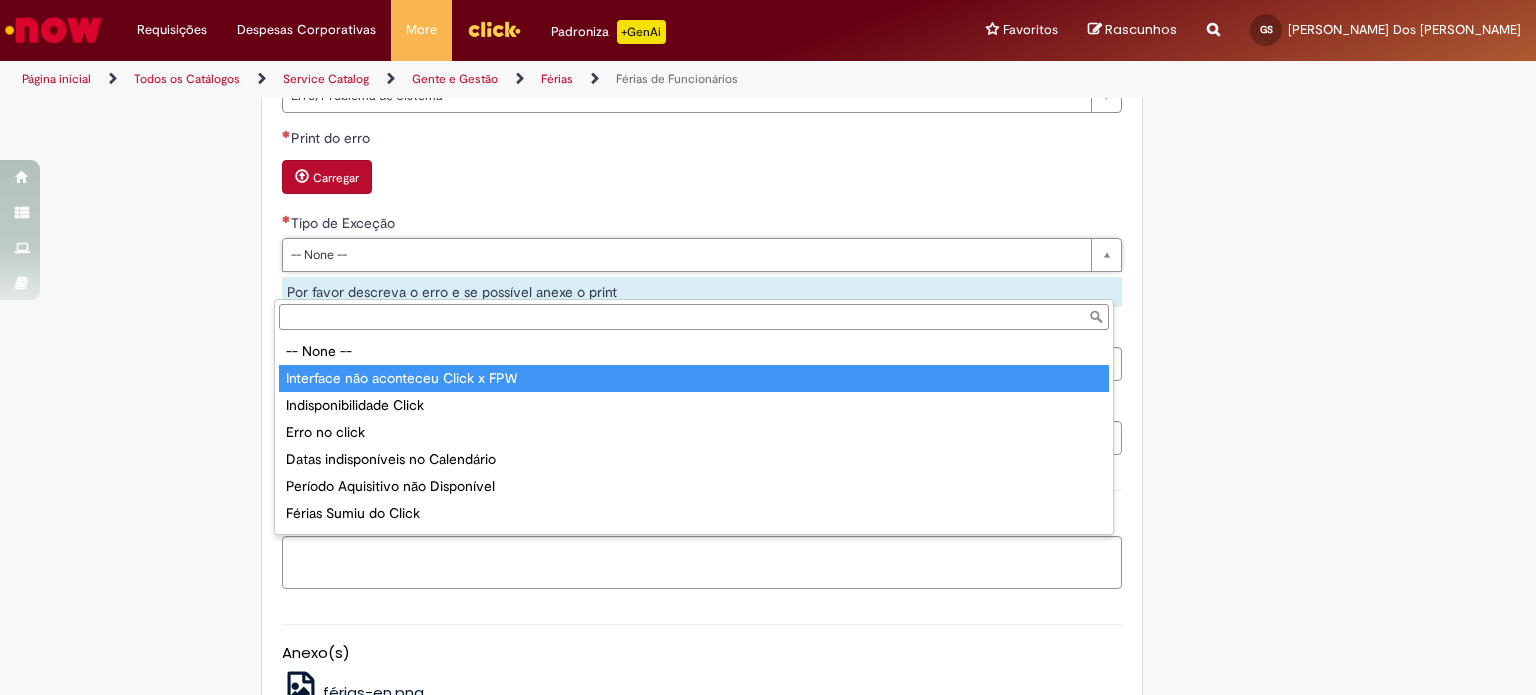 type on "**********" 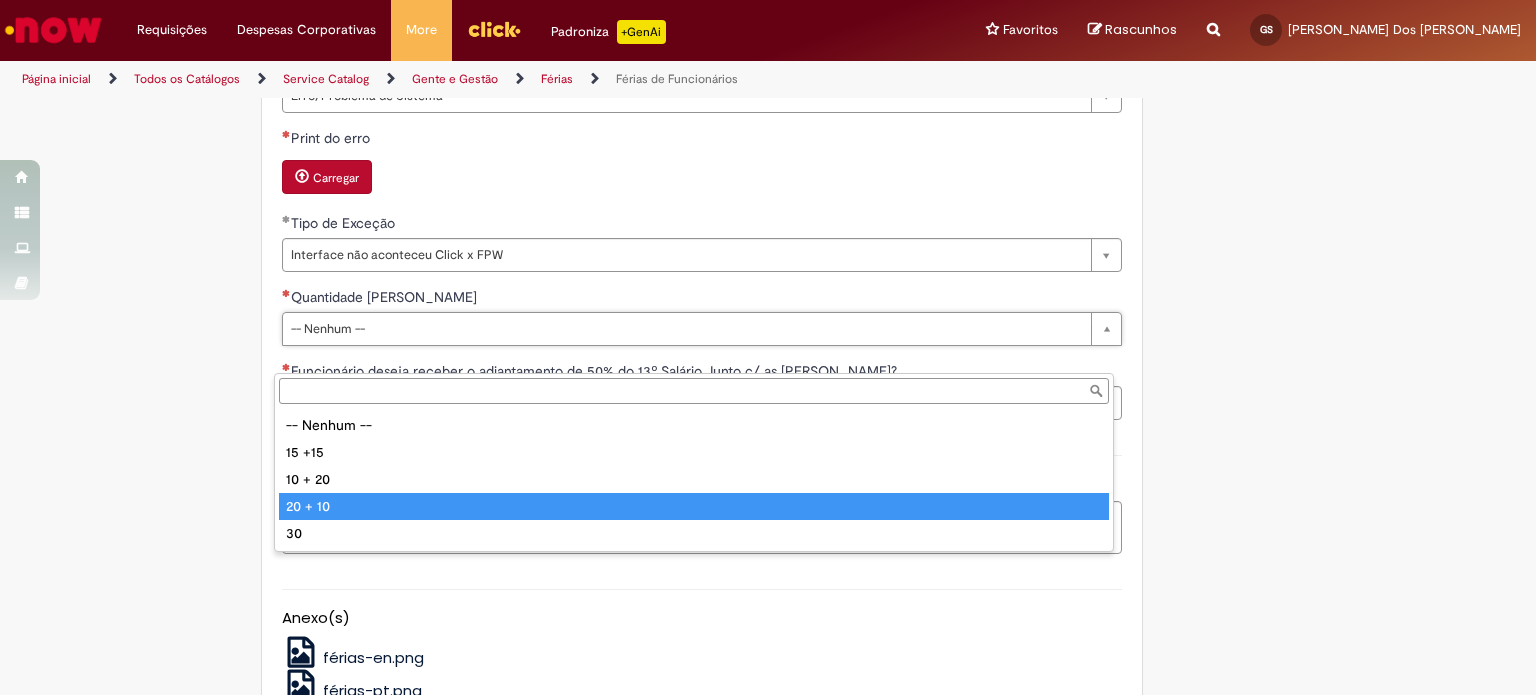 type on "*******" 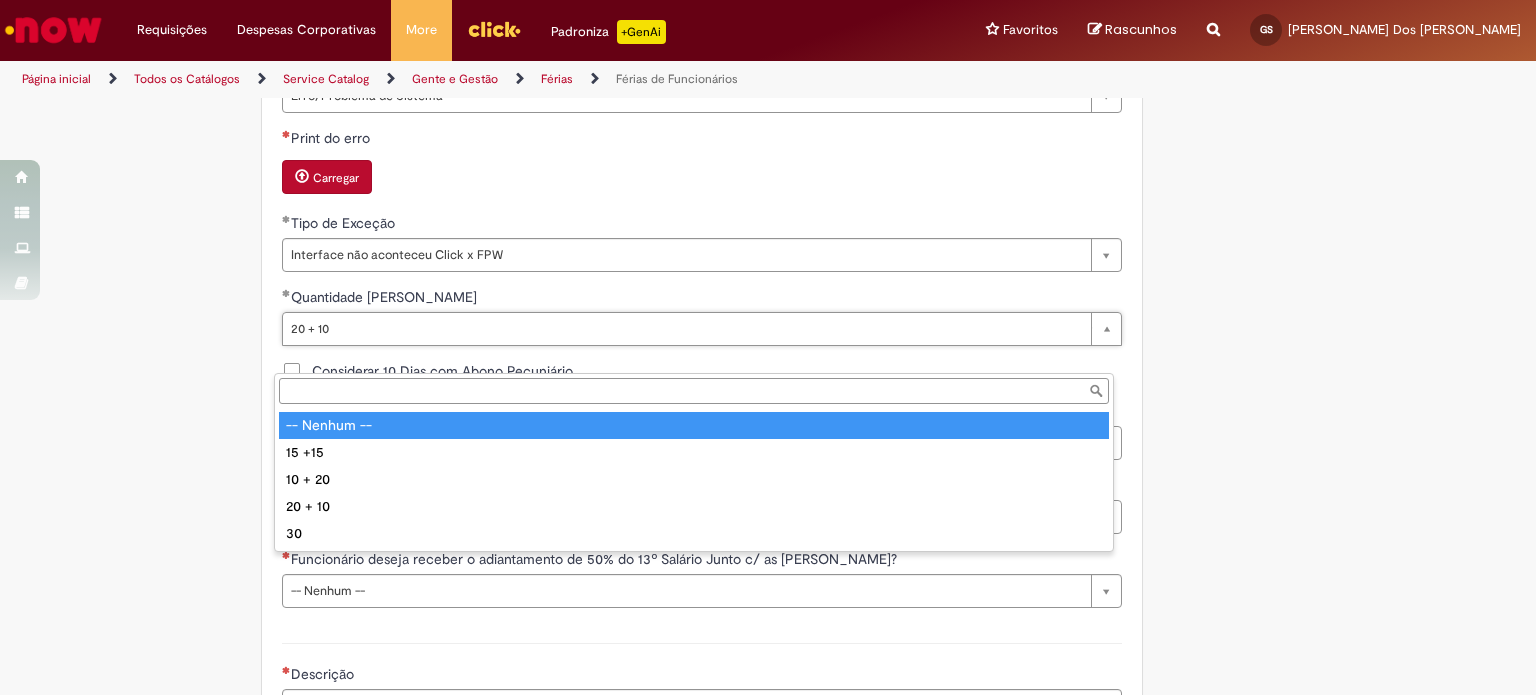 type on "*******" 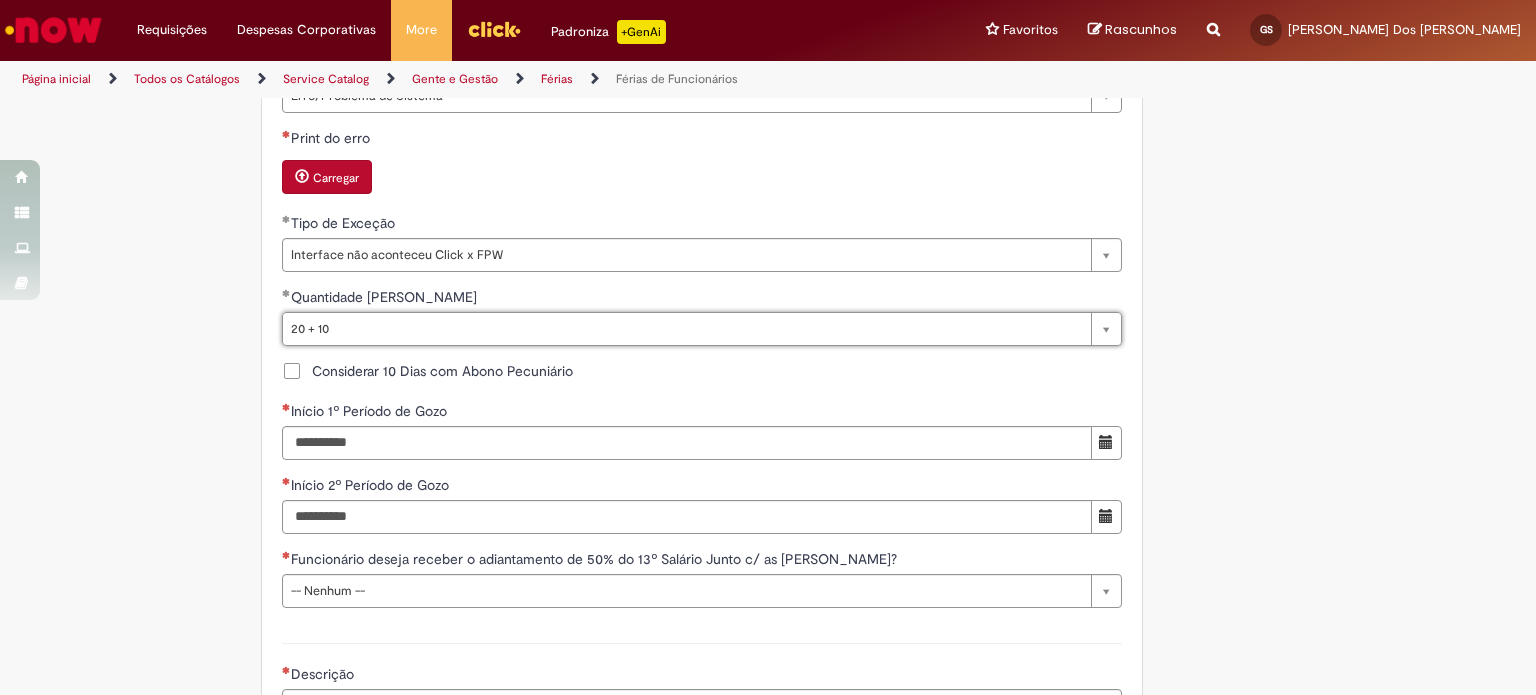 scroll, scrollTop: 0, scrollLeft: 0, axis: both 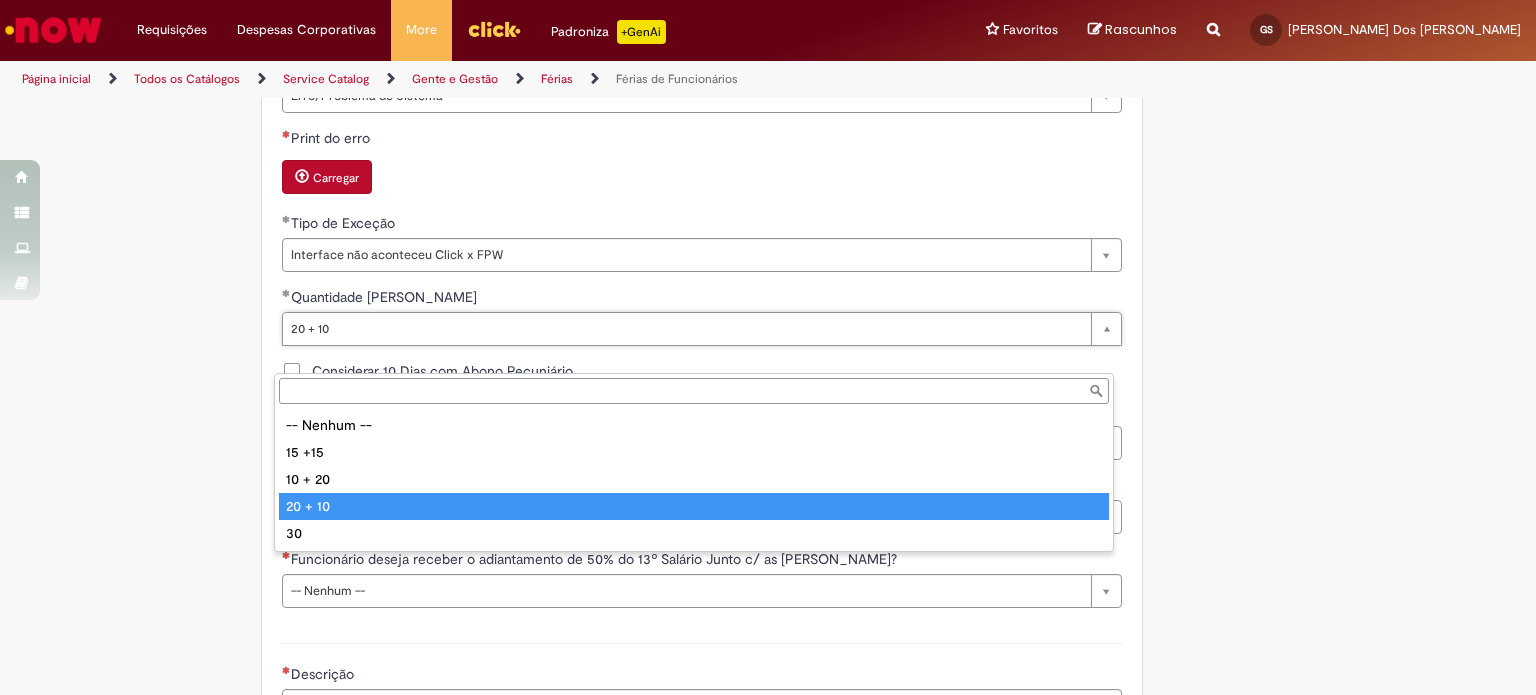 type on "*******" 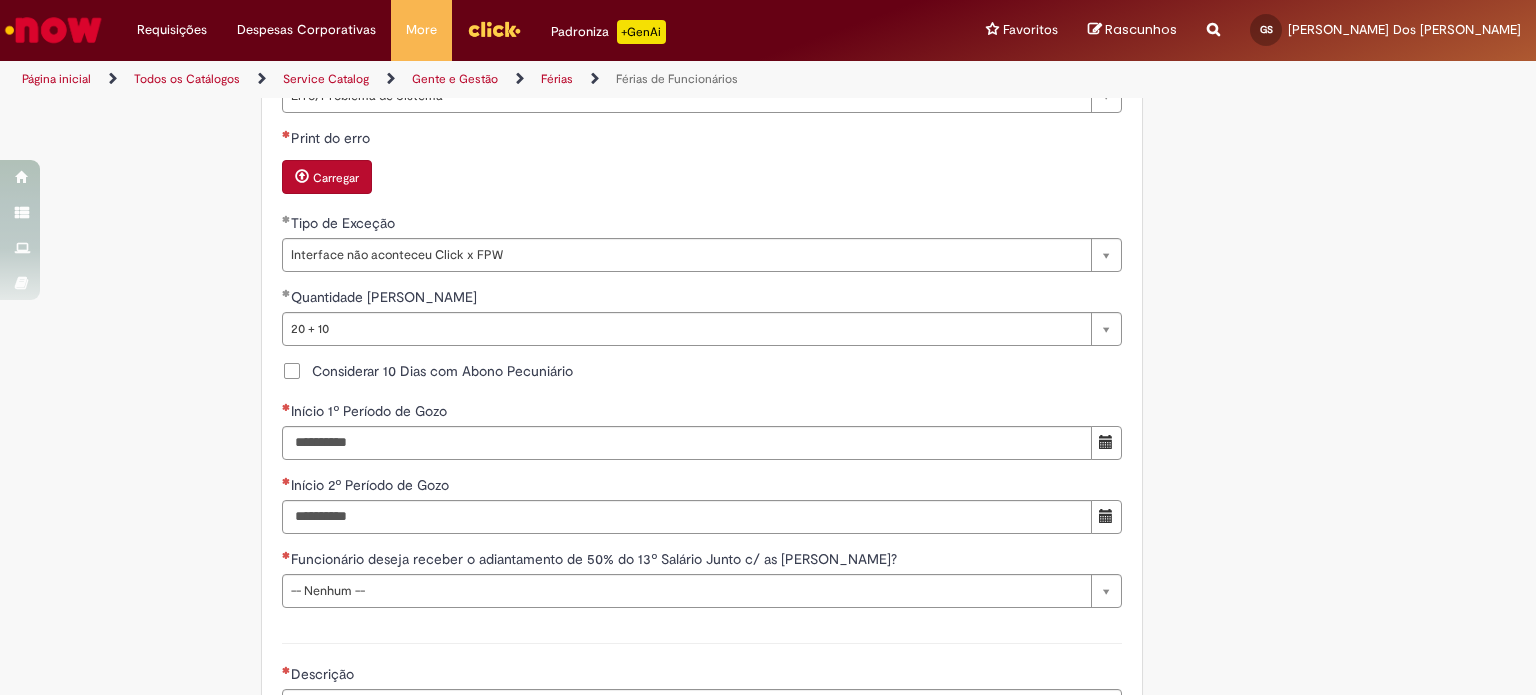 scroll, scrollTop: 0, scrollLeft: 0, axis: both 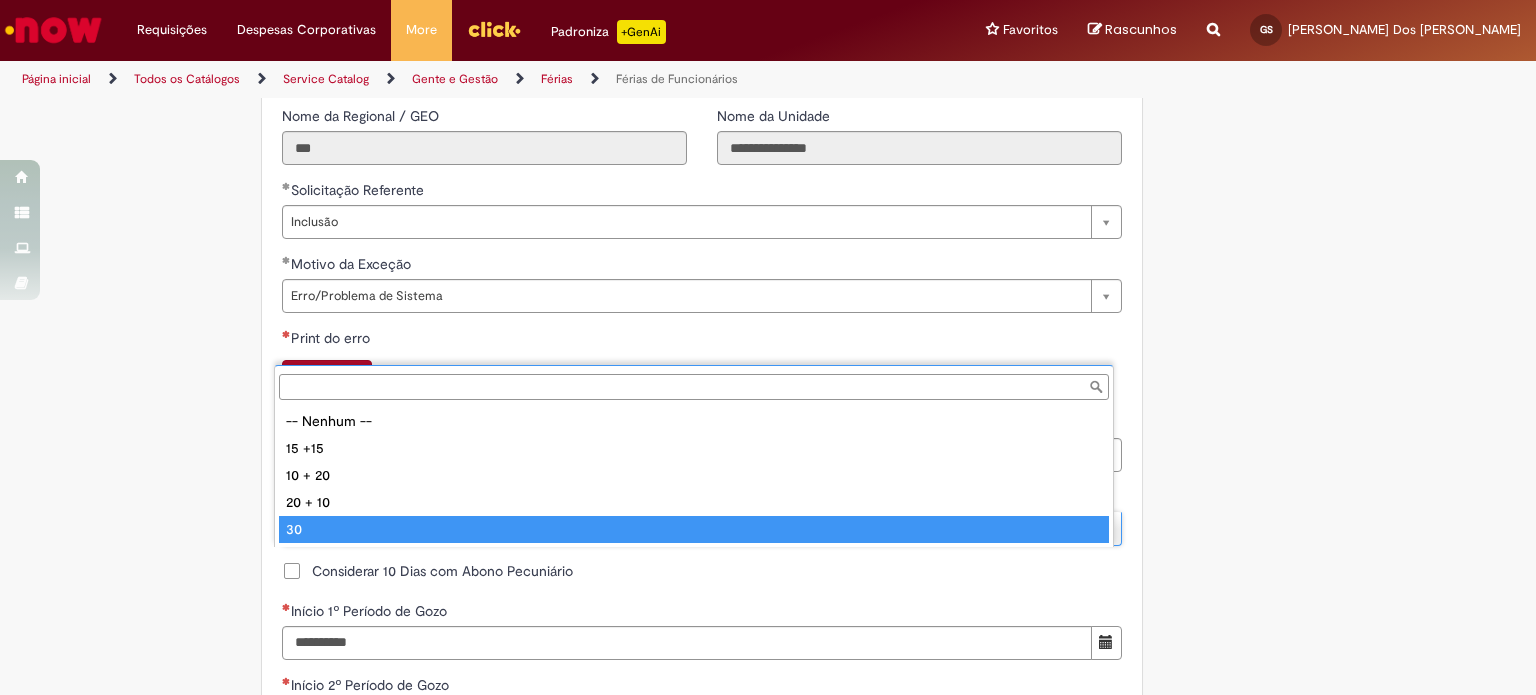 type on "**" 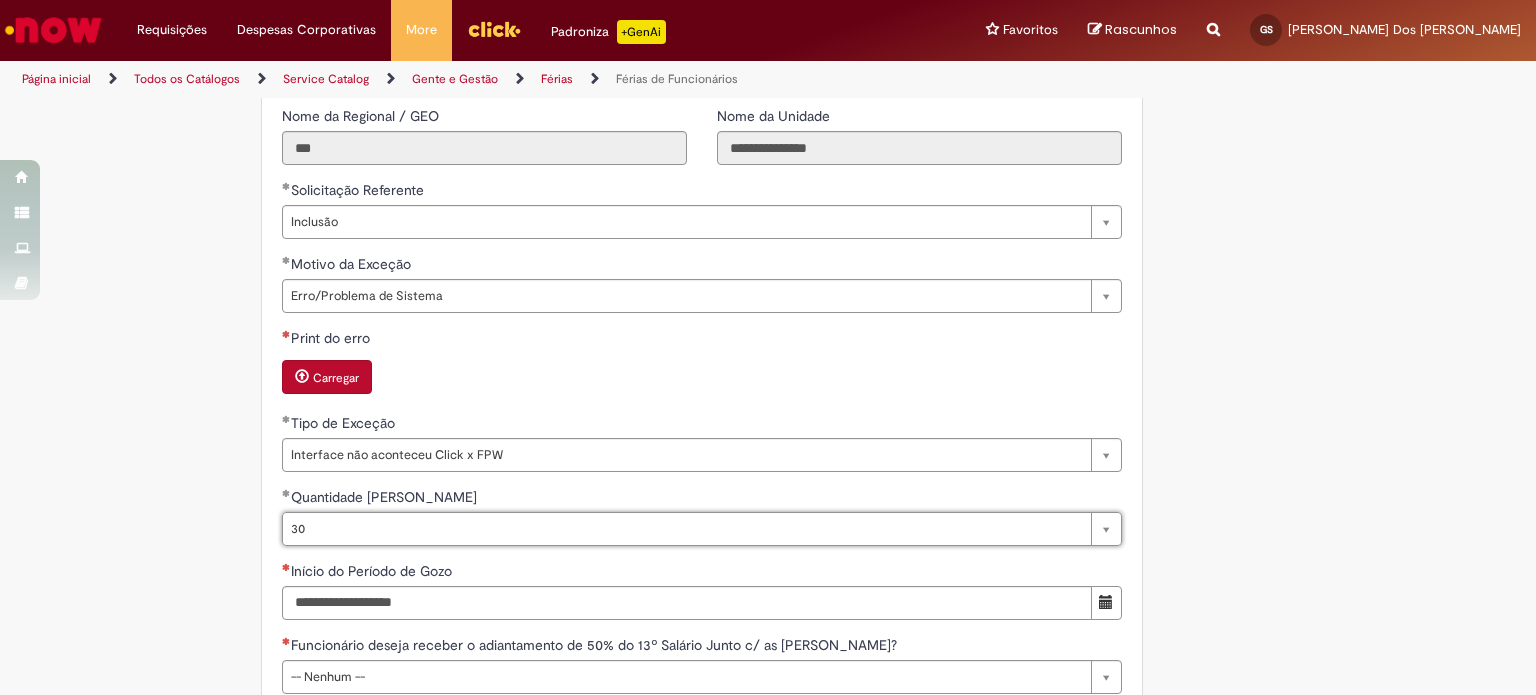scroll, scrollTop: 0, scrollLeft: 15, axis: horizontal 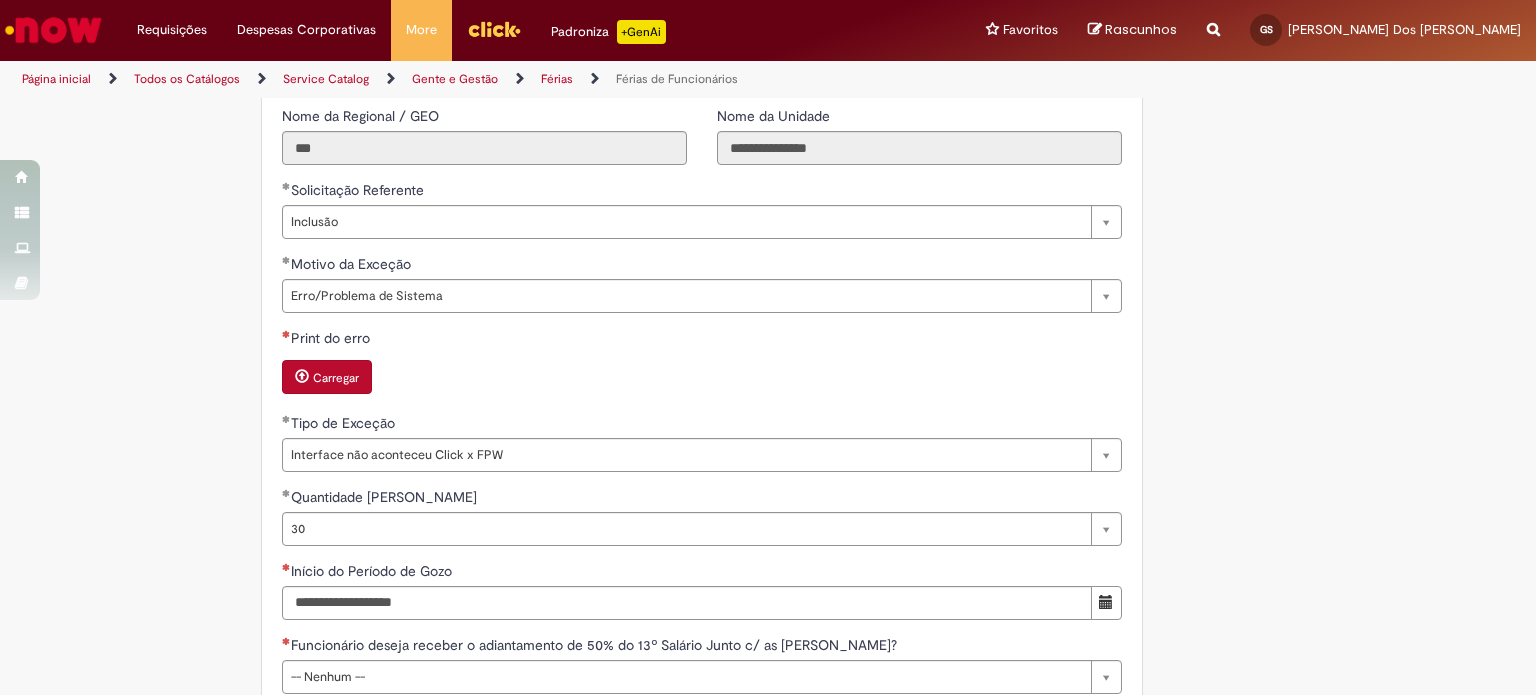 drag, startPoint x: 383, startPoint y: 520, endPoint x: 135, endPoint y: 507, distance: 248.34048 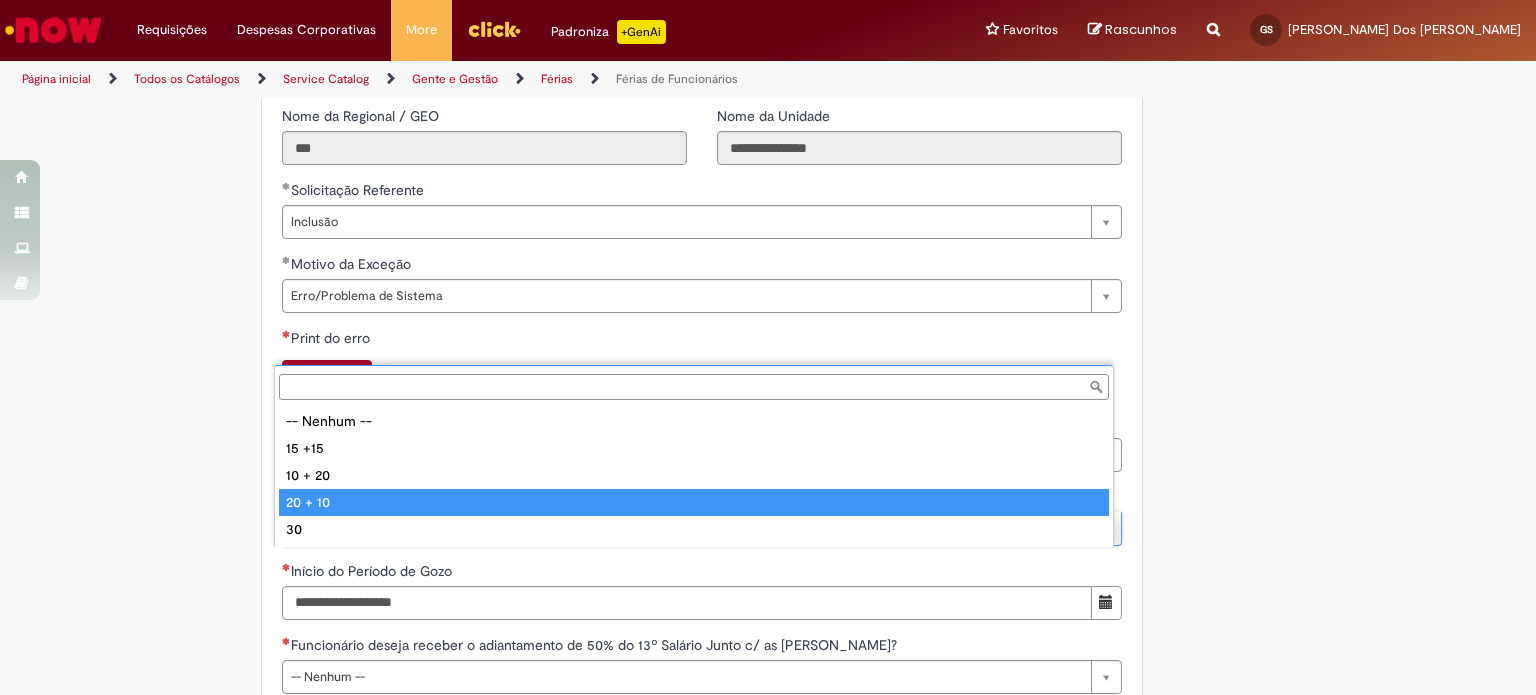 type on "*******" 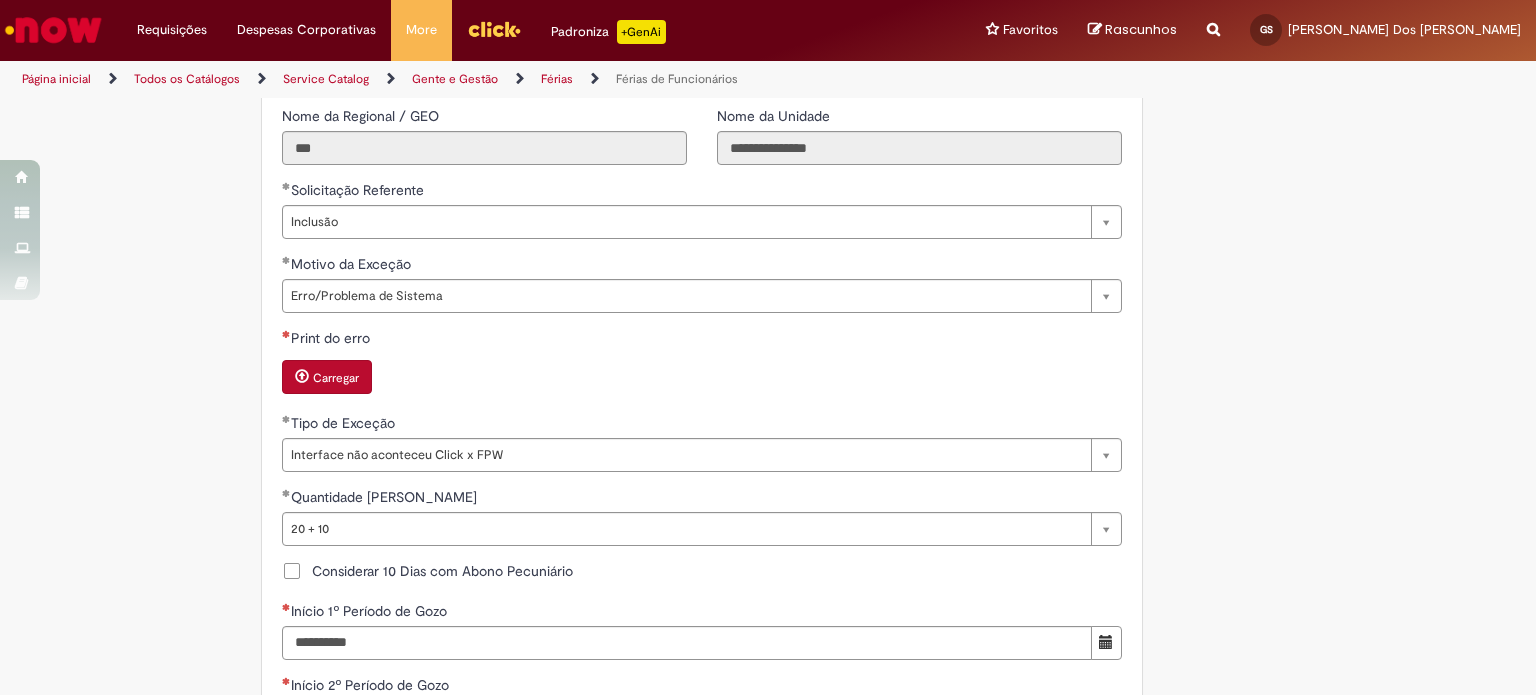 click on "Adicionar a Favoritos
Férias de Funcionários
Oferta destinada para esclarecimento de dúvidas e inclusões/exceções/cancelamentos de férias por exceções.
Utilize esta oferta:
Para ajustar, cancelar ou incluir férias com menos de 35 dias para o início;
Para fracionar suas férias em 03 períodos (se elegível);
Caso Click apresente alguma instabilidade no serviço de Férias que, mesmo após você abrir um  incidente  (e tiver evidência do número), não for corrigido por completo ou  em tempo de ajustar no próprio sistema;
> Para incluir, alterar ou cancelar Férias dentro do prazo de 35 dias de antecedência, é só acessar  Portal Click  > Você > Férias; > Para acessar a Diretriz de Férias, basta  clicar aqui
> Ficou com dúvidas sobre Férias via Termo? É só acessar a   FAQ – Fluxo de alteração de férias por exceção no Click Dúvidas Trabalhistas ." at bounding box center [768, -80] 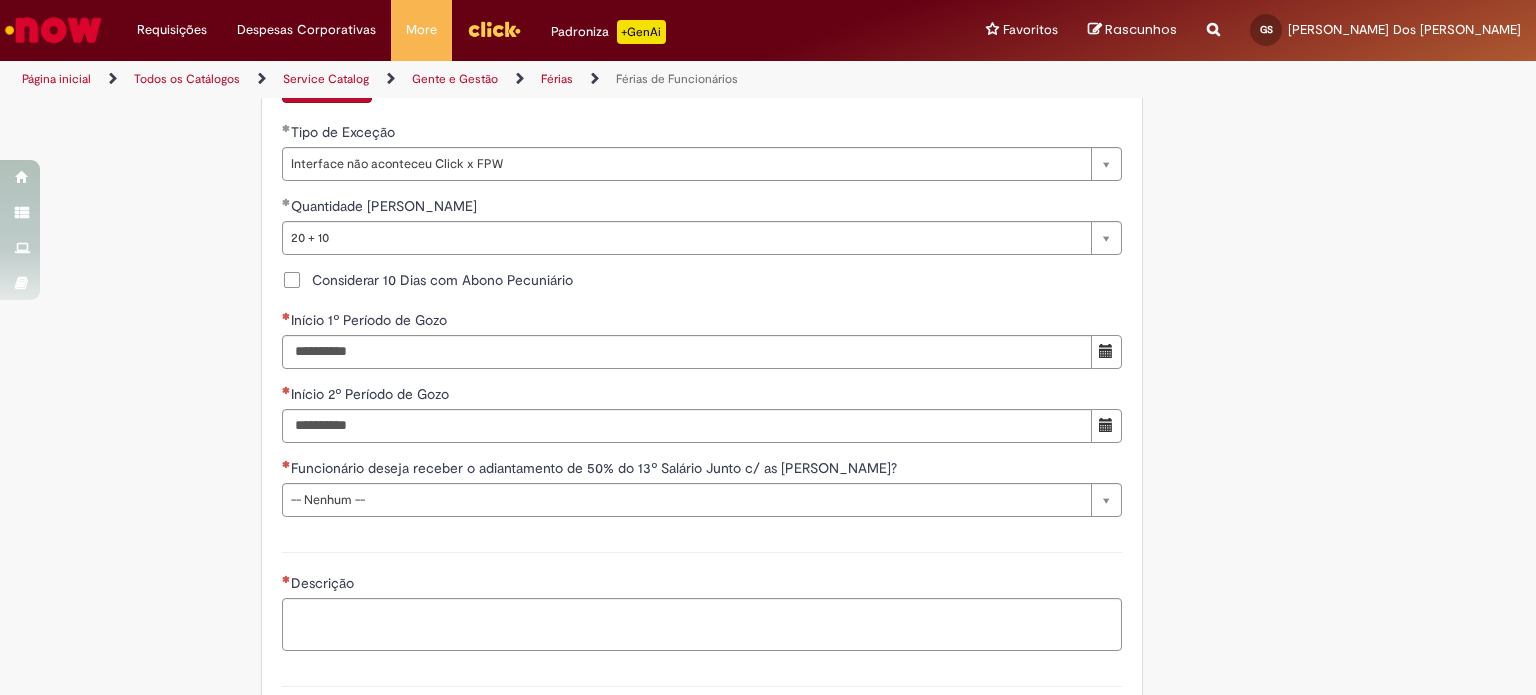 scroll, scrollTop: 1900, scrollLeft: 0, axis: vertical 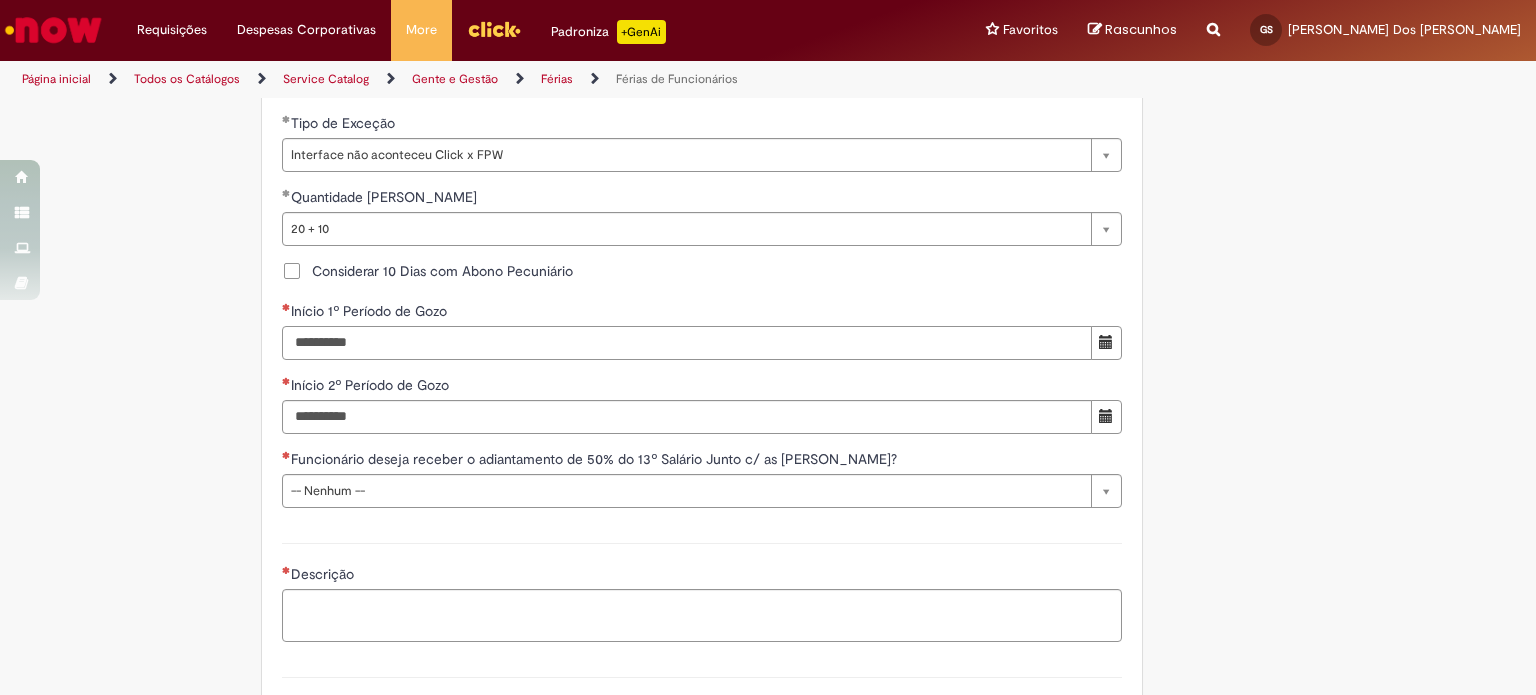 click on "Início 1º Período de Gozo" at bounding box center (687, 343) 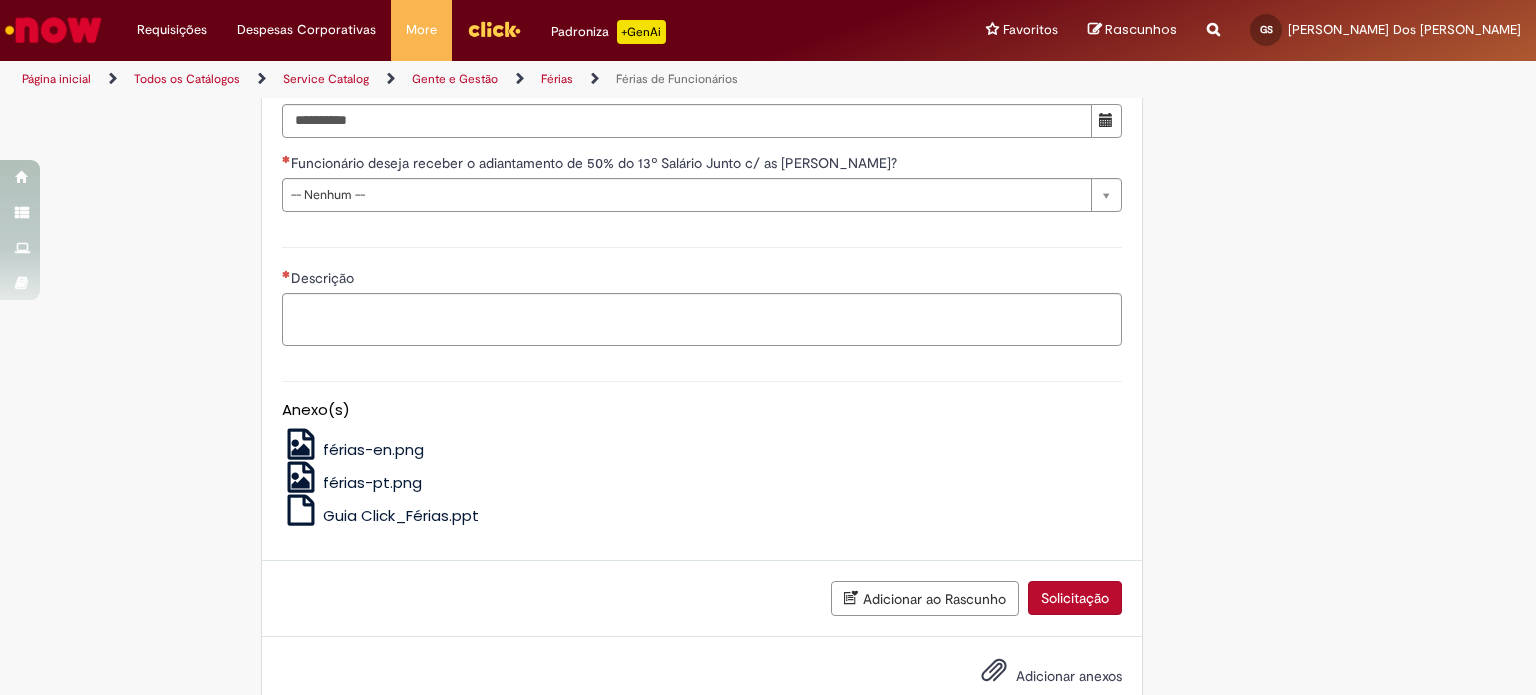 scroll, scrollTop: 2200, scrollLeft: 0, axis: vertical 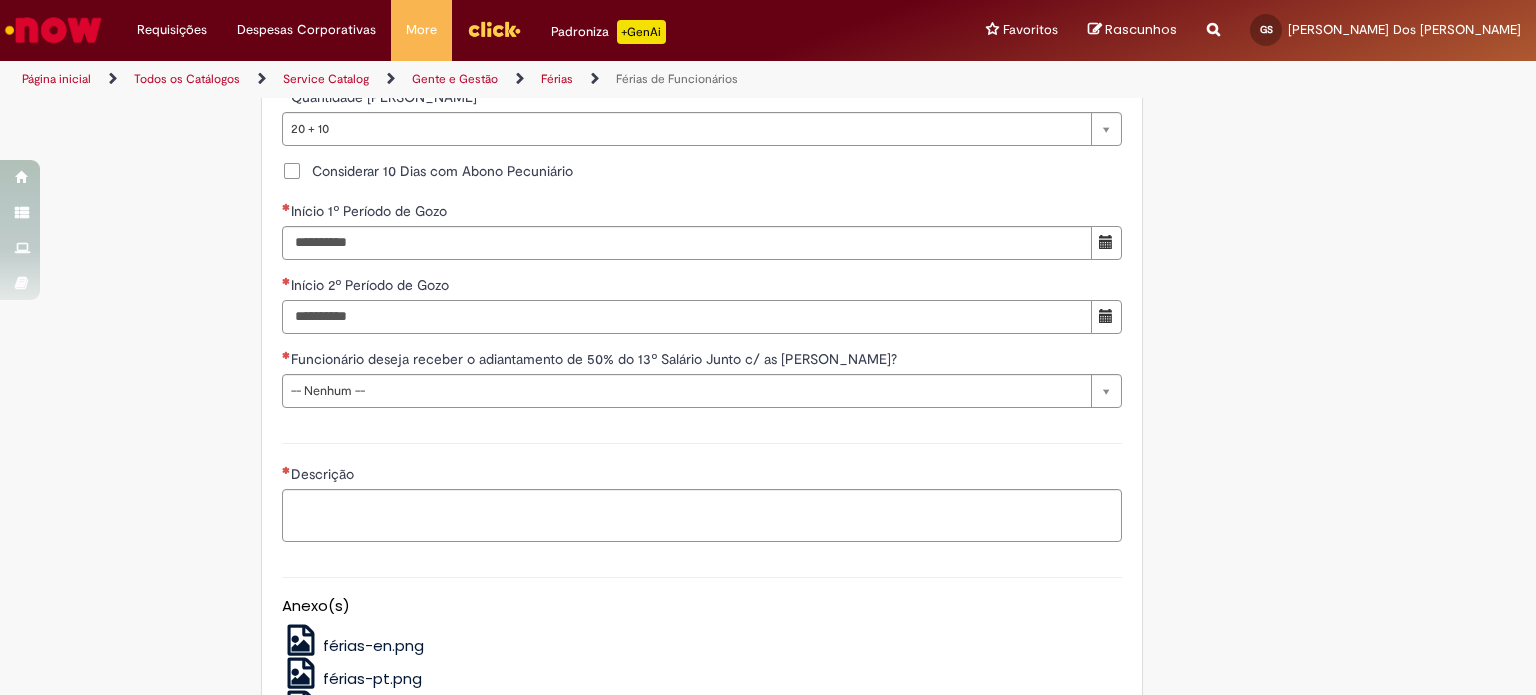click on "Início 2º Período de Gozo" at bounding box center (687, 317) 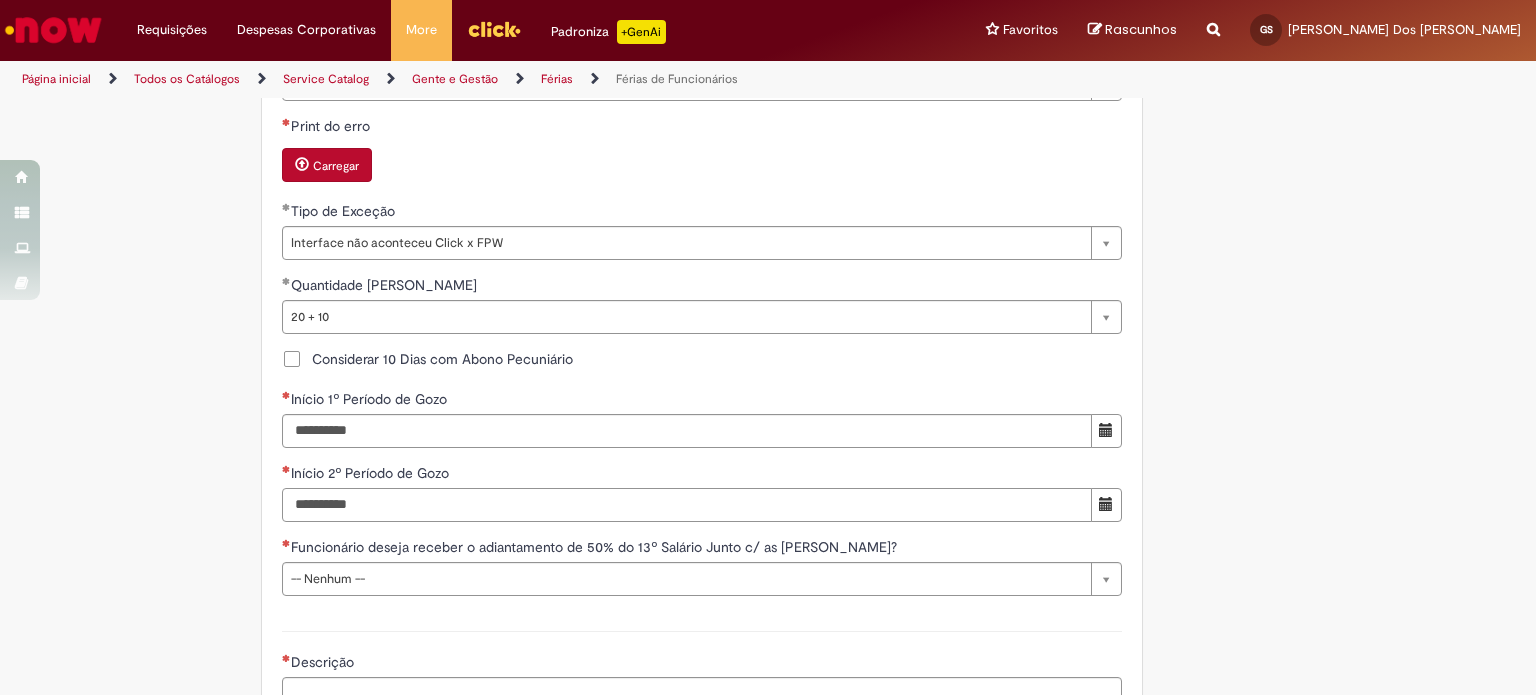 scroll, scrollTop: 1800, scrollLeft: 0, axis: vertical 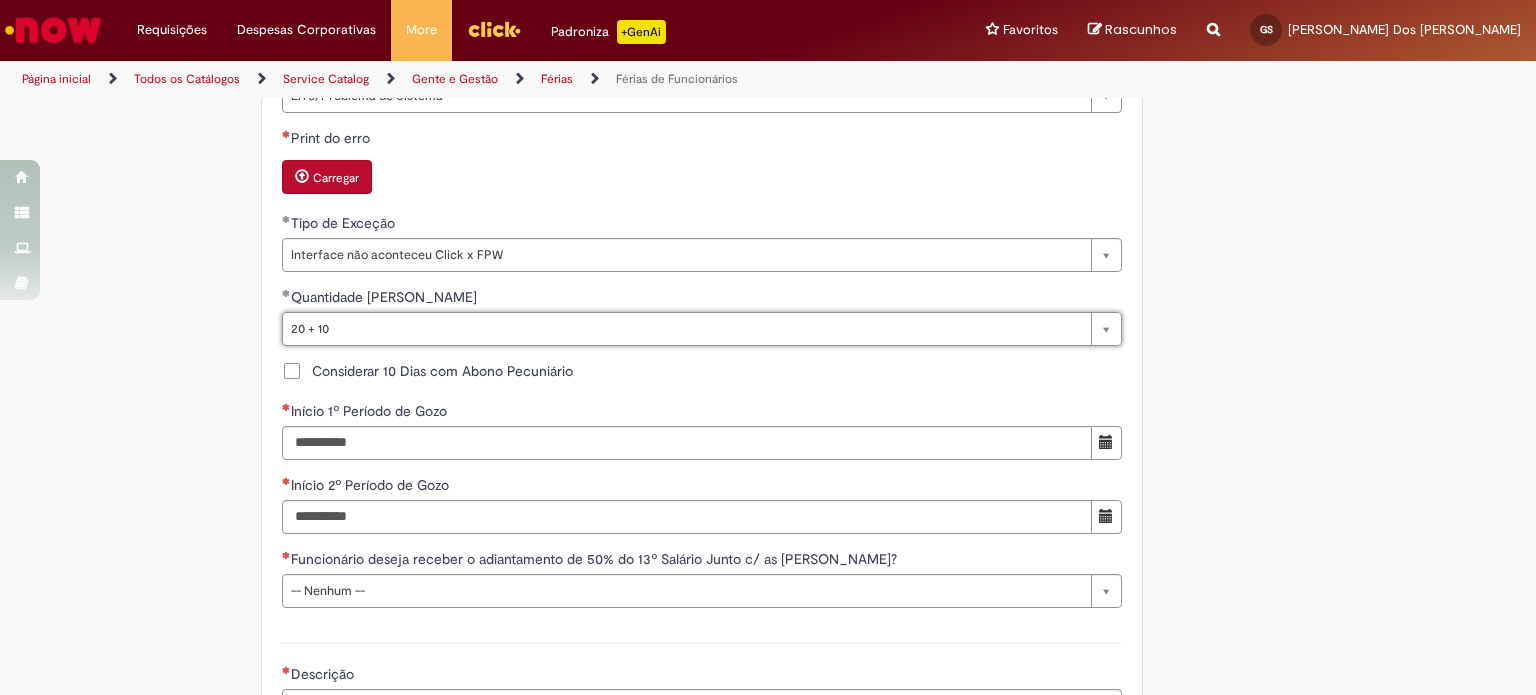 type on "*******" 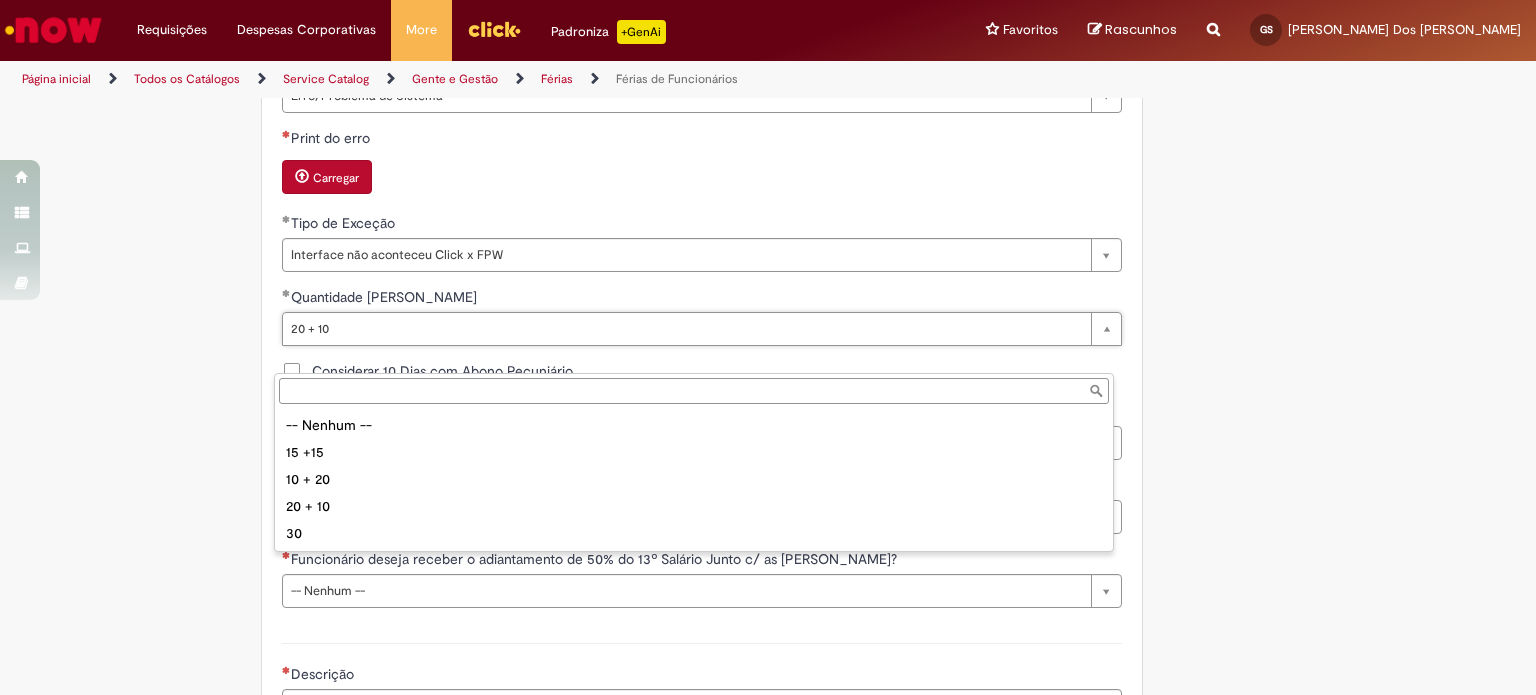 type on "*******" 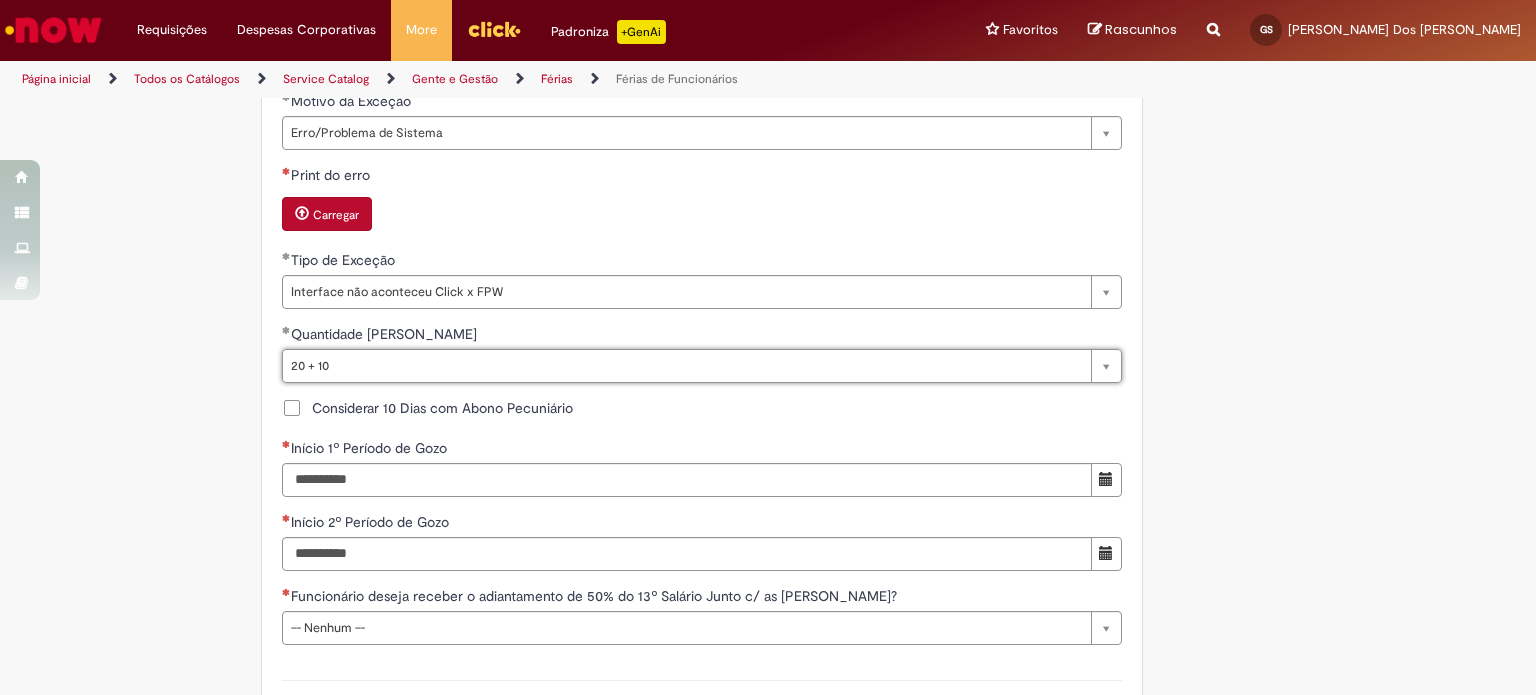 scroll, scrollTop: 1800, scrollLeft: 0, axis: vertical 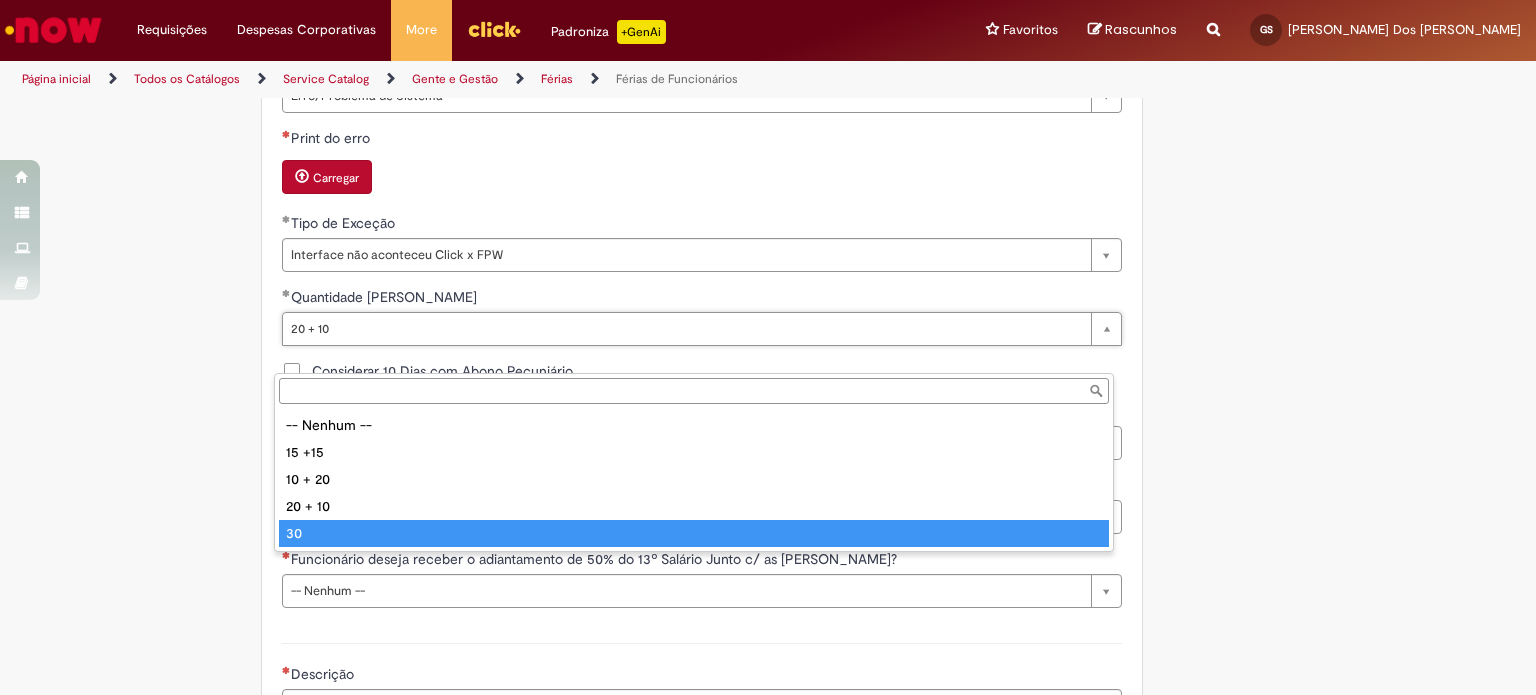 type on "**" 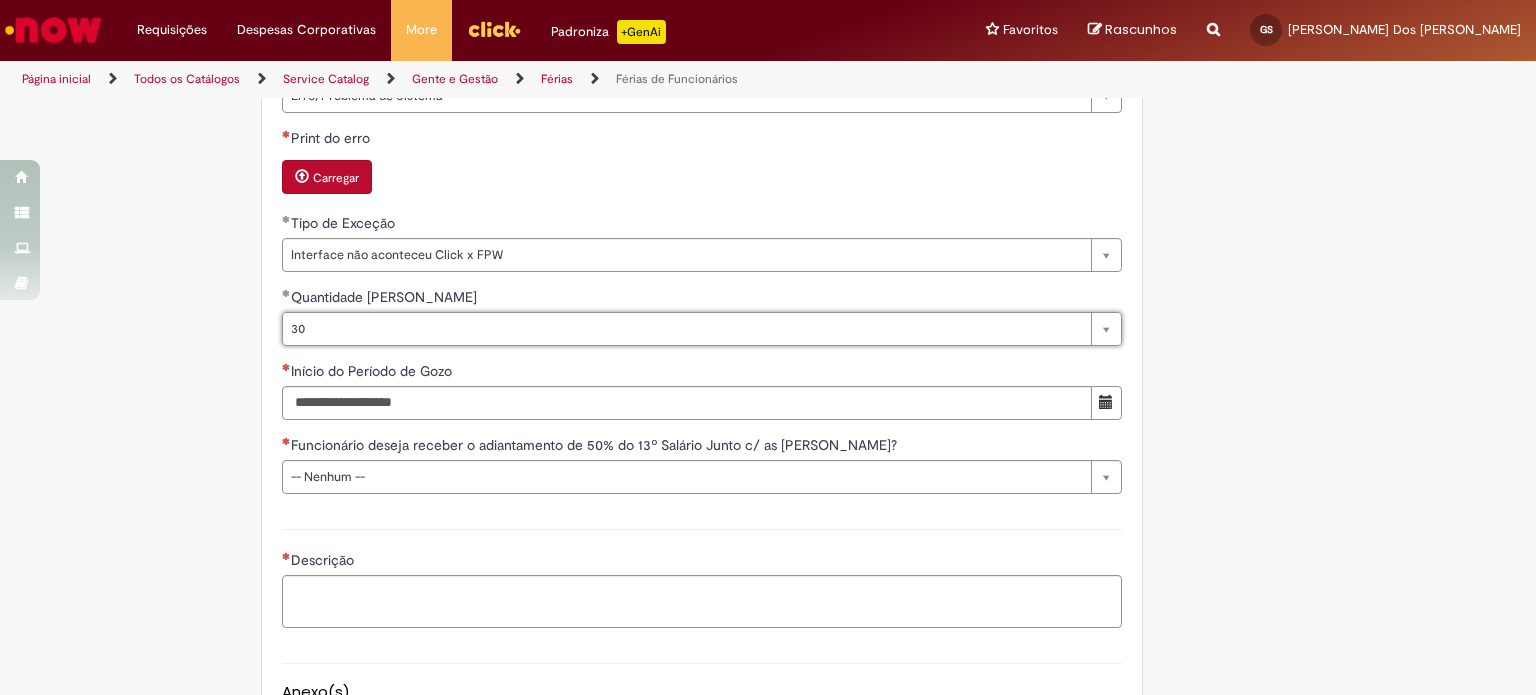 scroll, scrollTop: 0, scrollLeft: 15, axis: horizontal 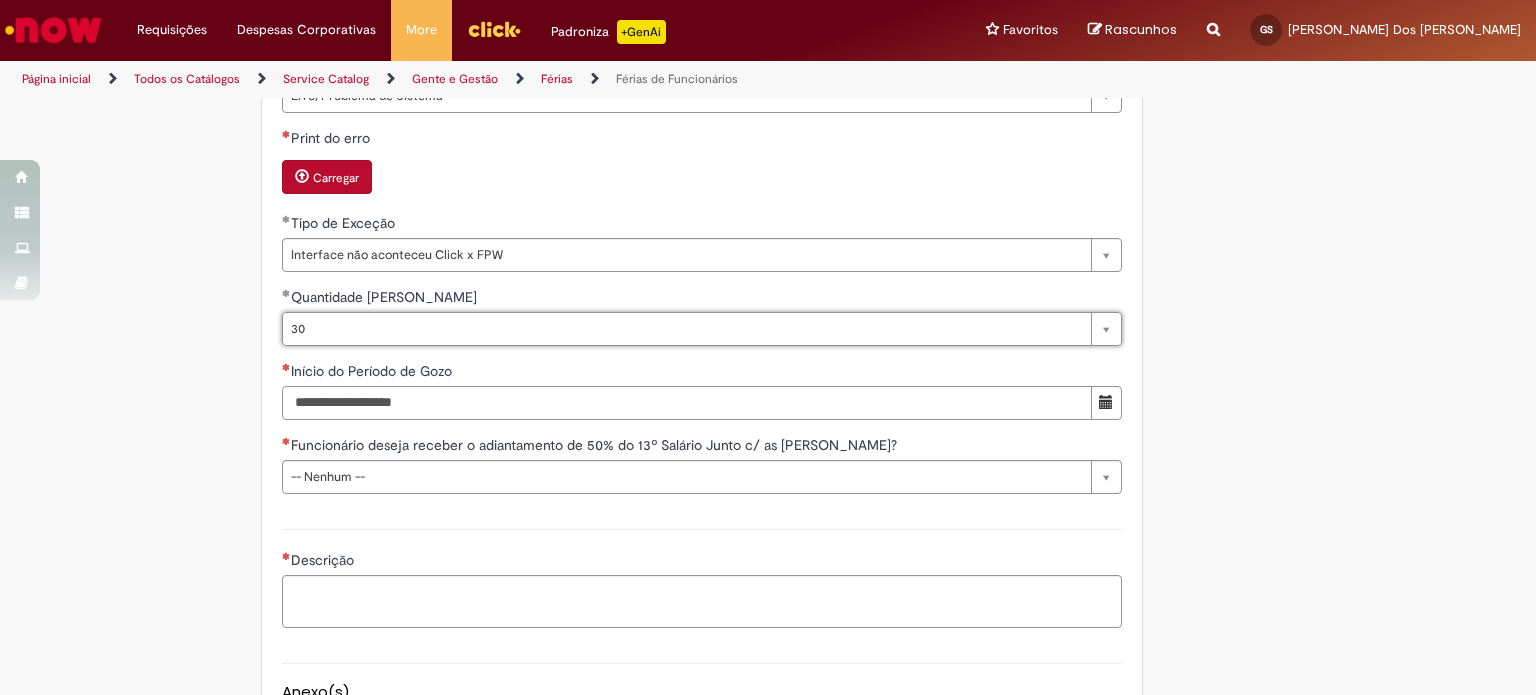 click on "Início do Período de Gozo" at bounding box center [687, 403] 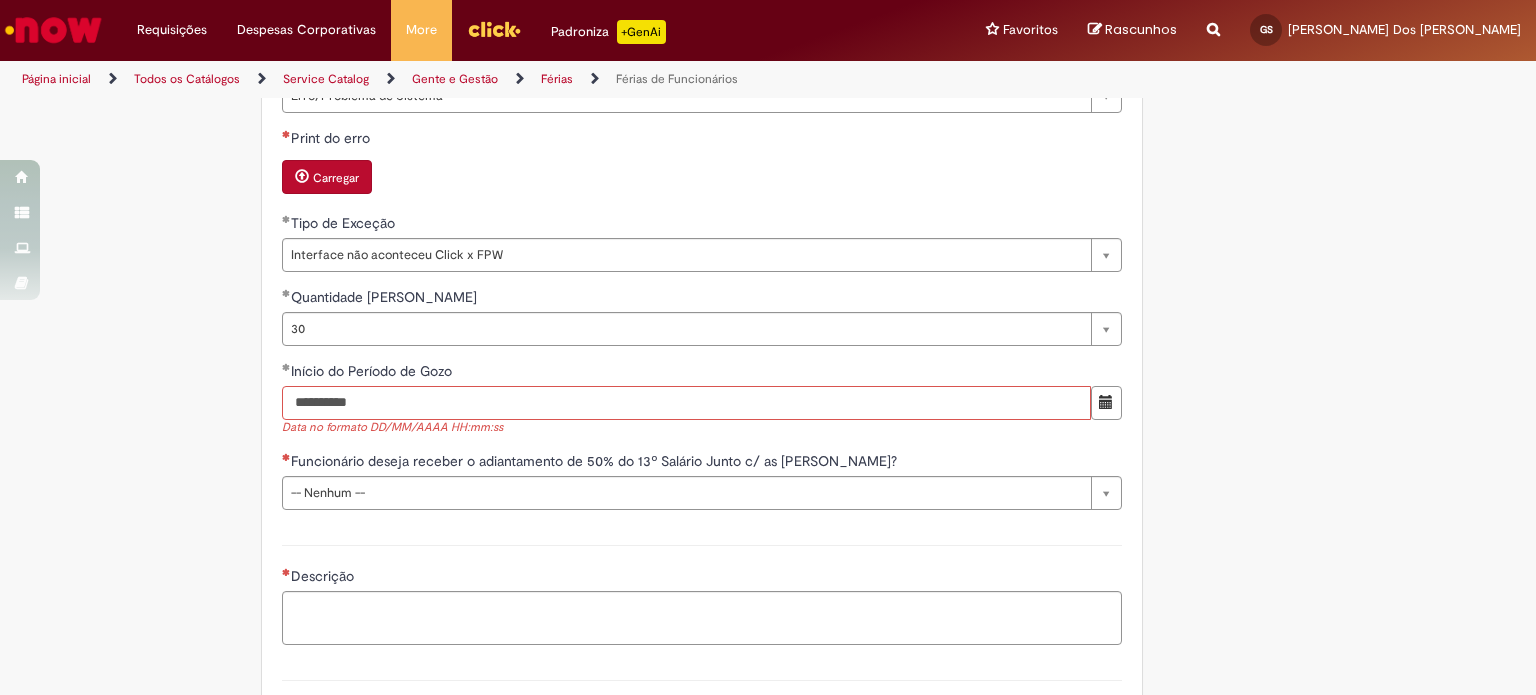 type on "**********" 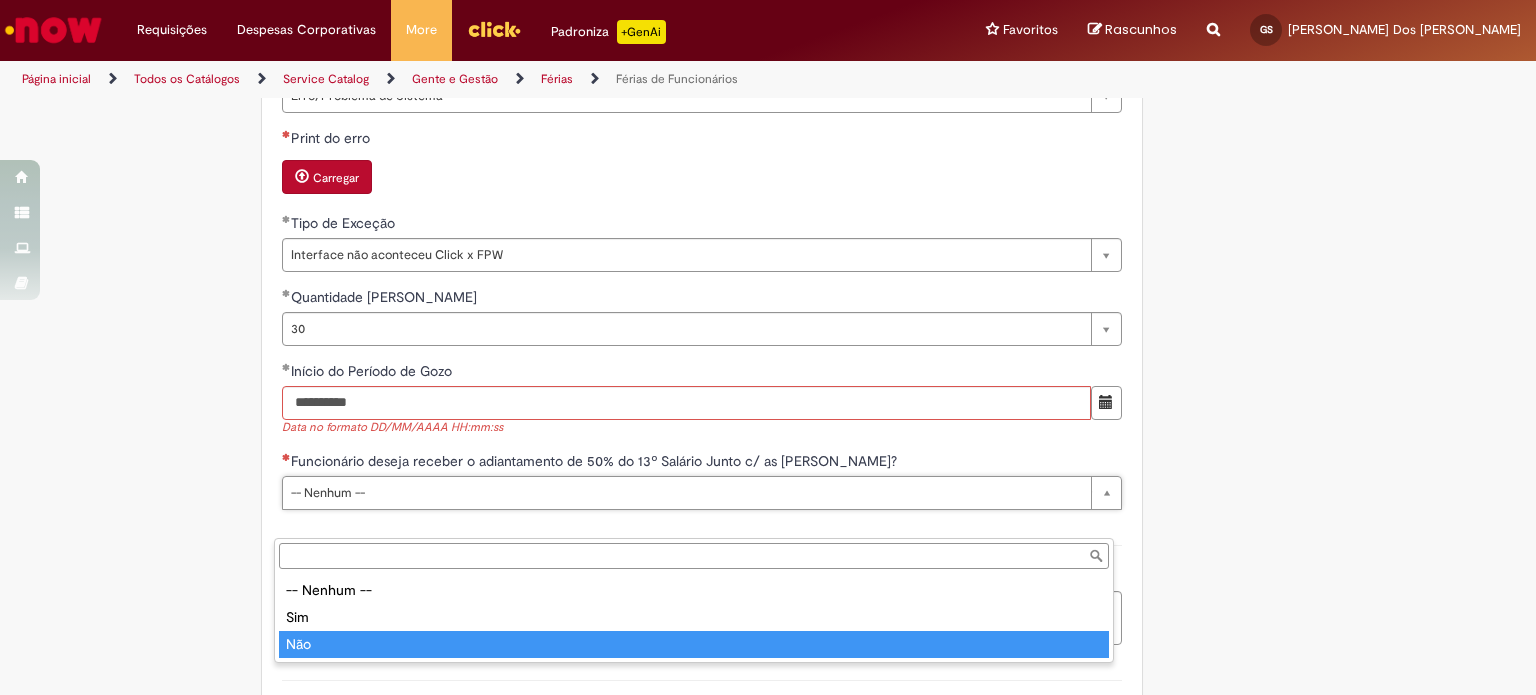 drag, startPoint x: 376, startPoint y: 636, endPoint x: 453, endPoint y: 579, distance: 95.80188 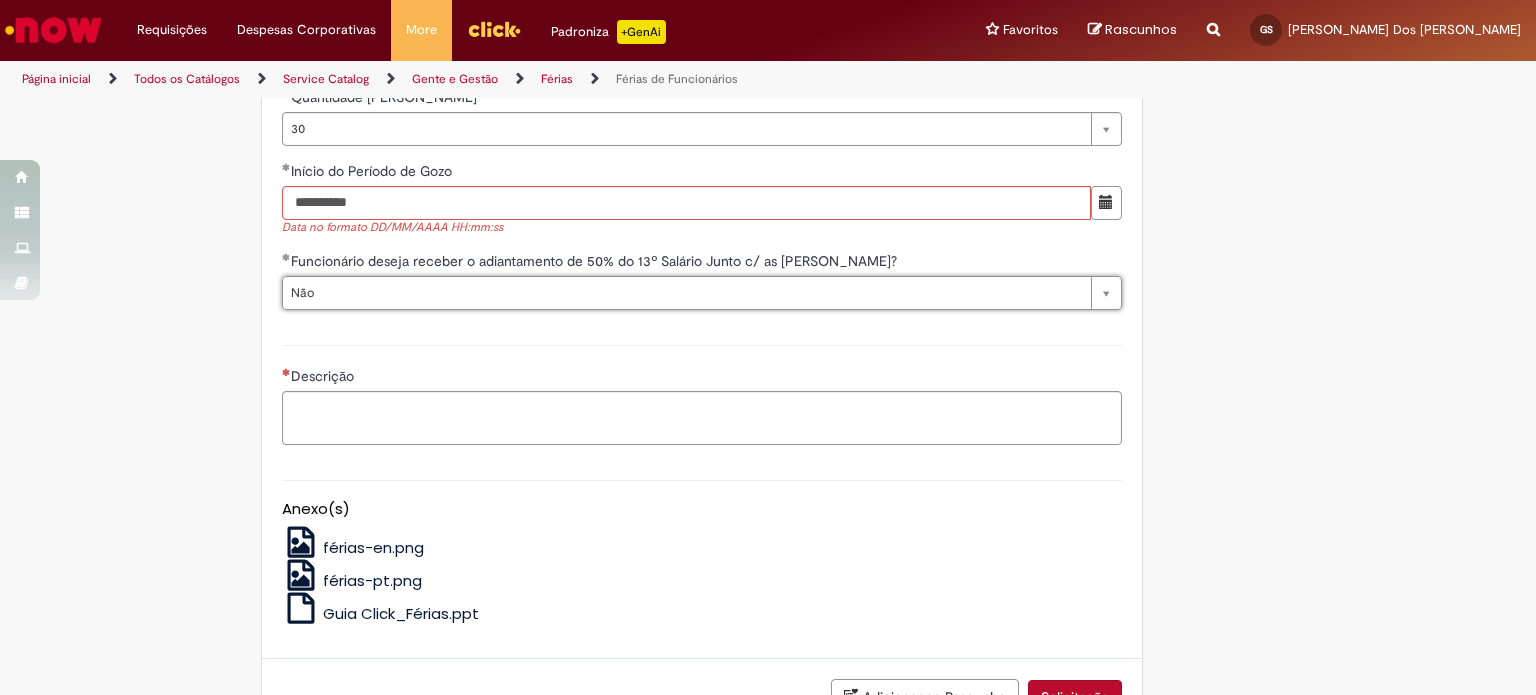 scroll, scrollTop: 1800, scrollLeft: 0, axis: vertical 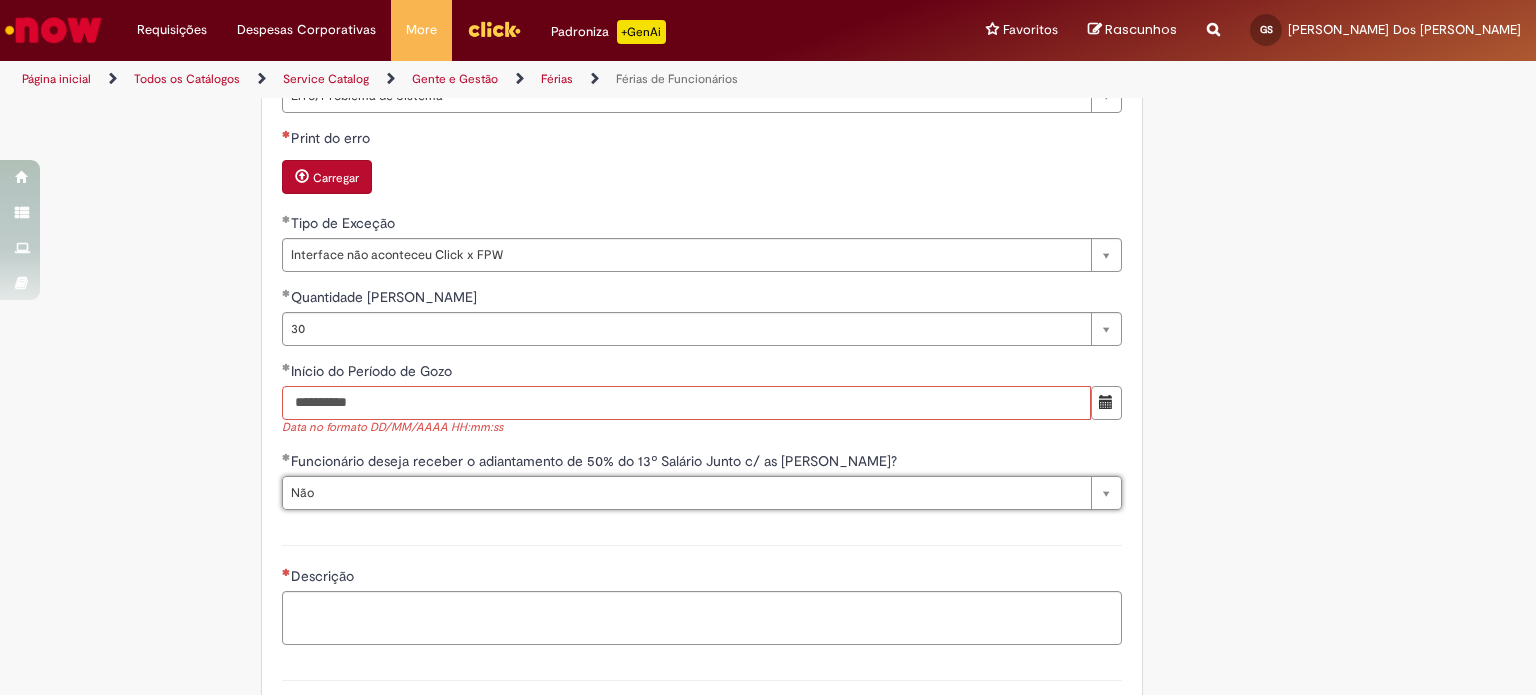 click on "**********" at bounding box center (686, 403) 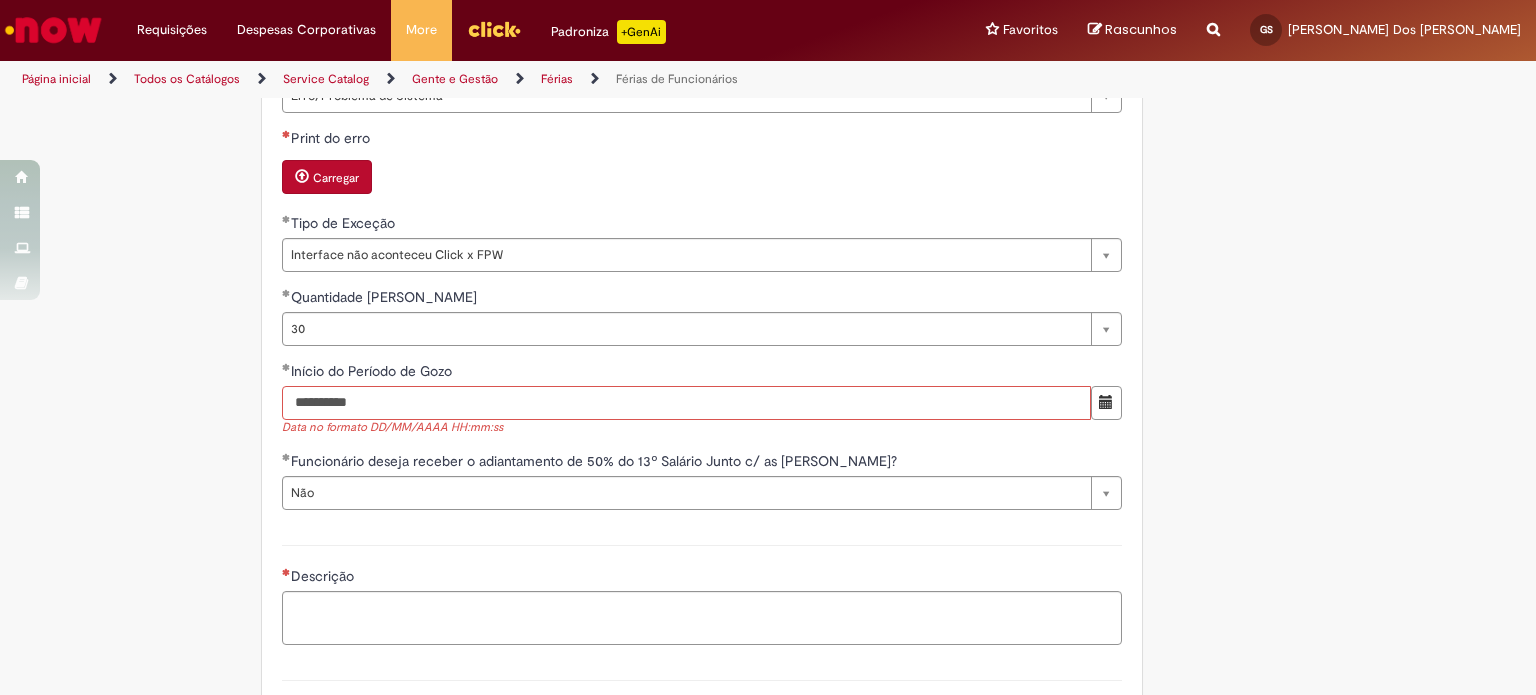 click on "**********" at bounding box center [686, 403] 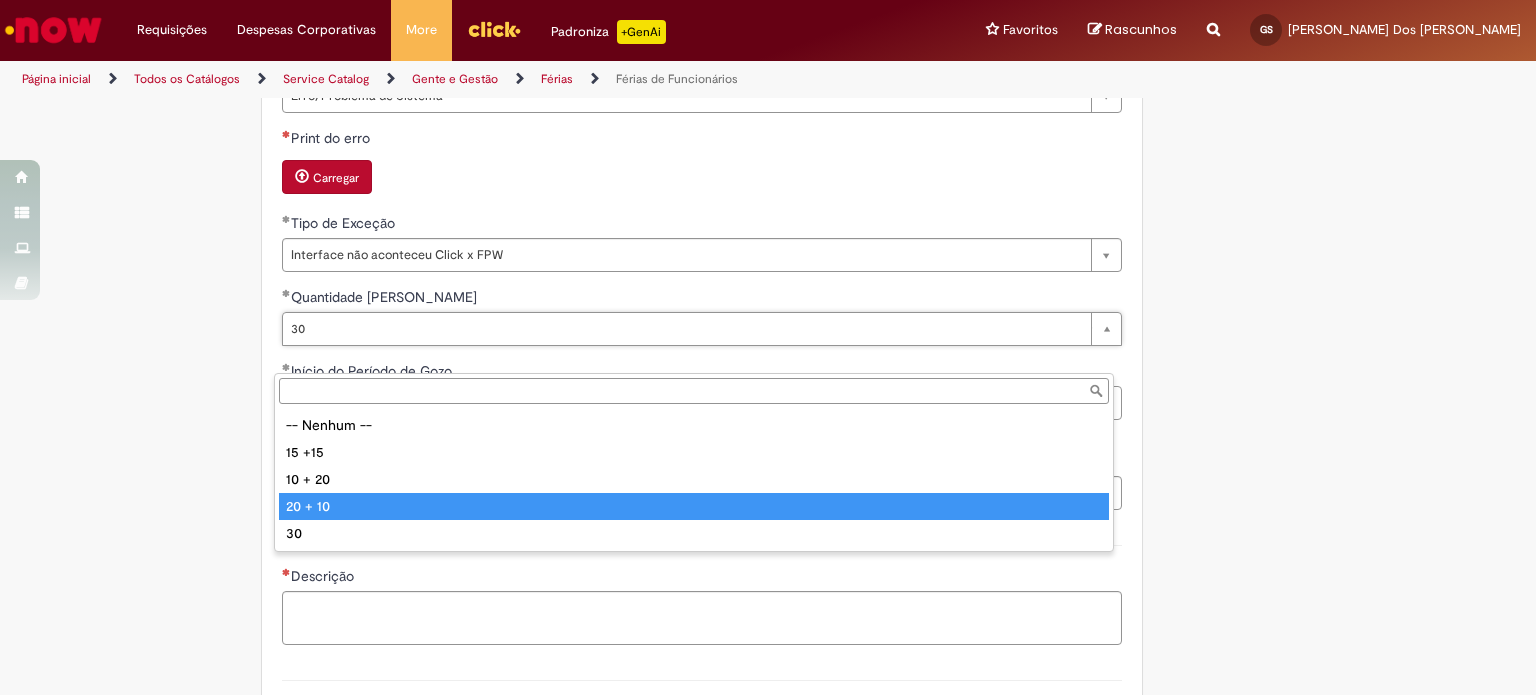 type on "*******" 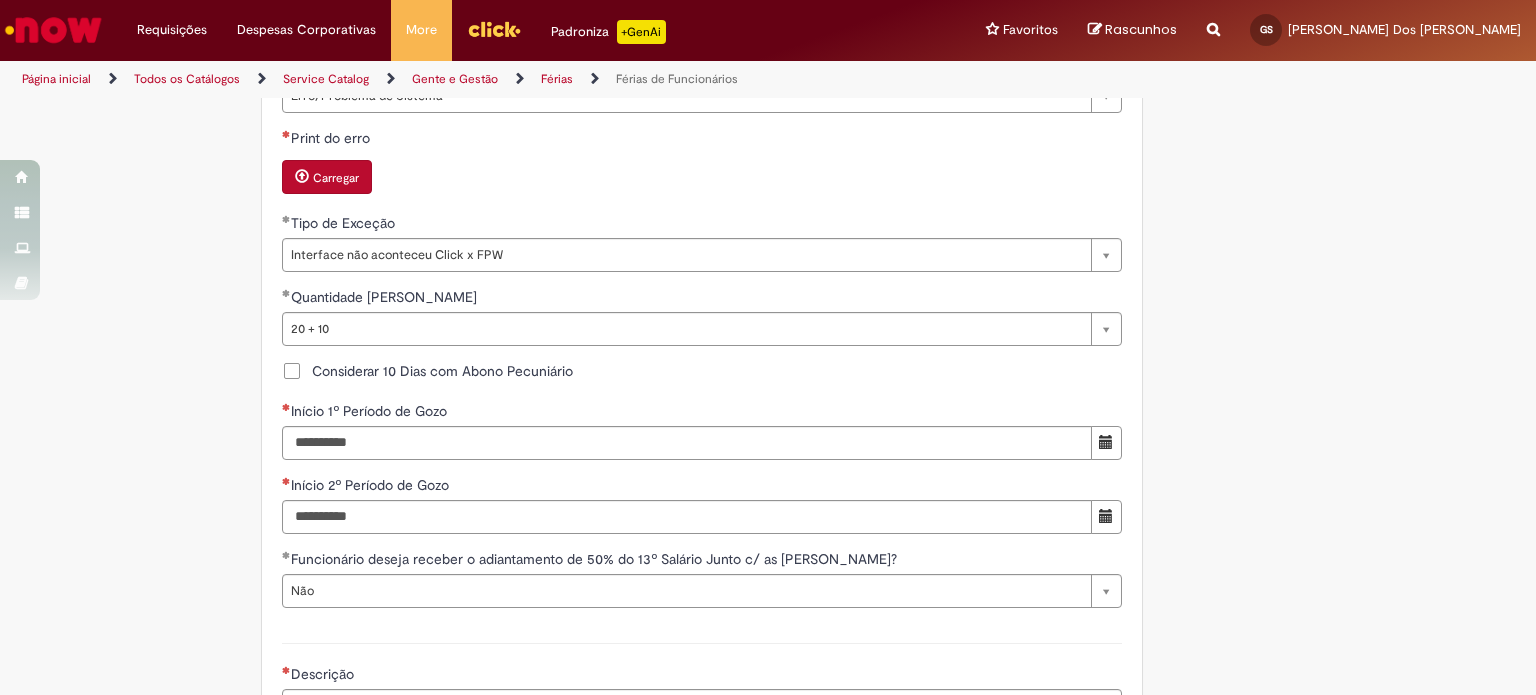 scroll, scrollTop: 0, scrollLeft: 0, axis: both 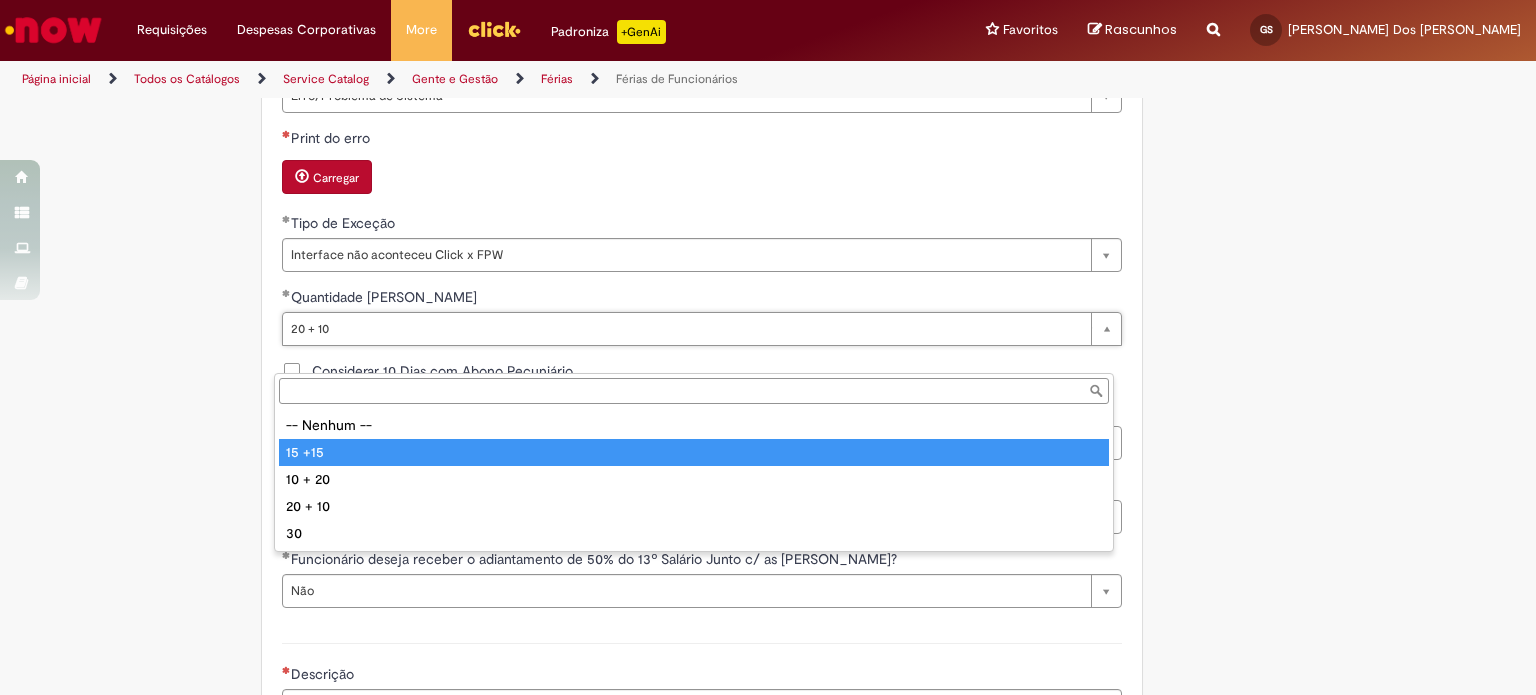 type on "******" 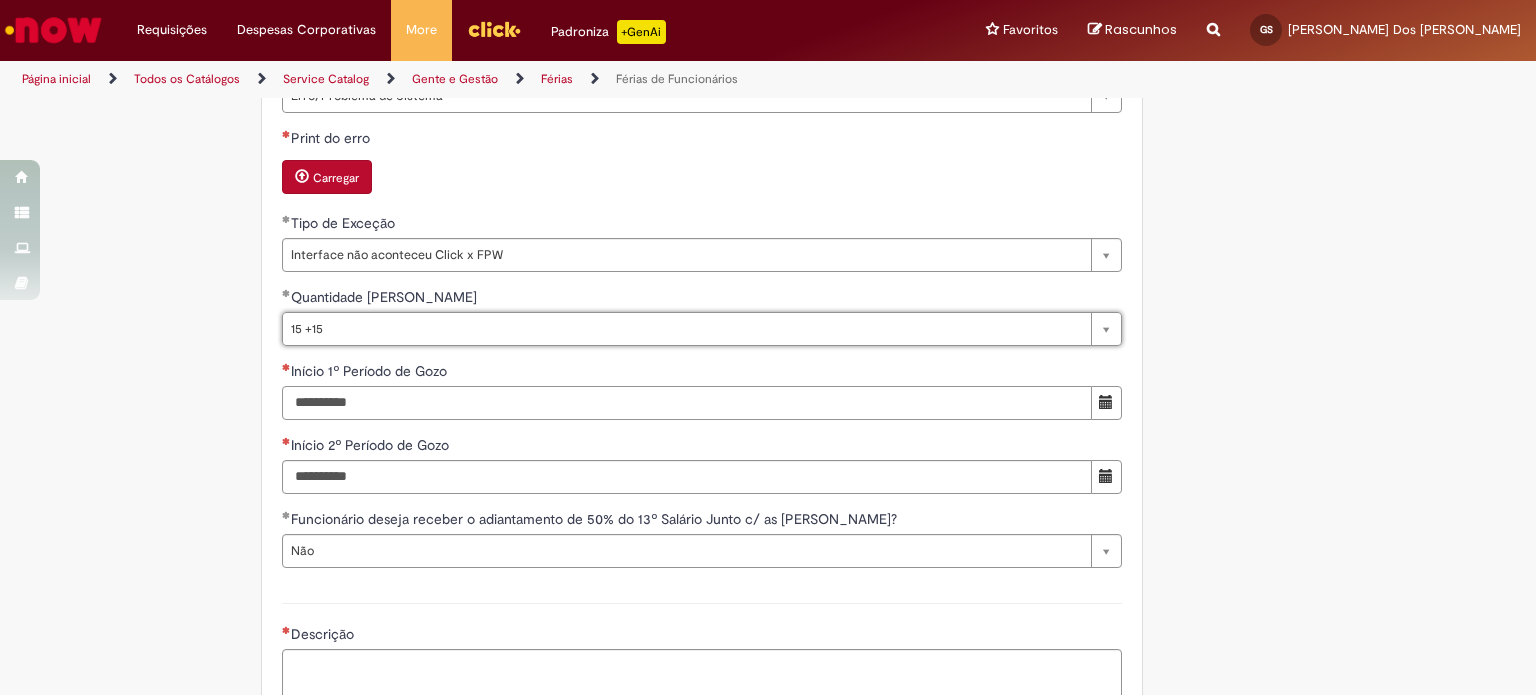 click on "Início 1º Período de Gozo" at bounding box center [687, 403] 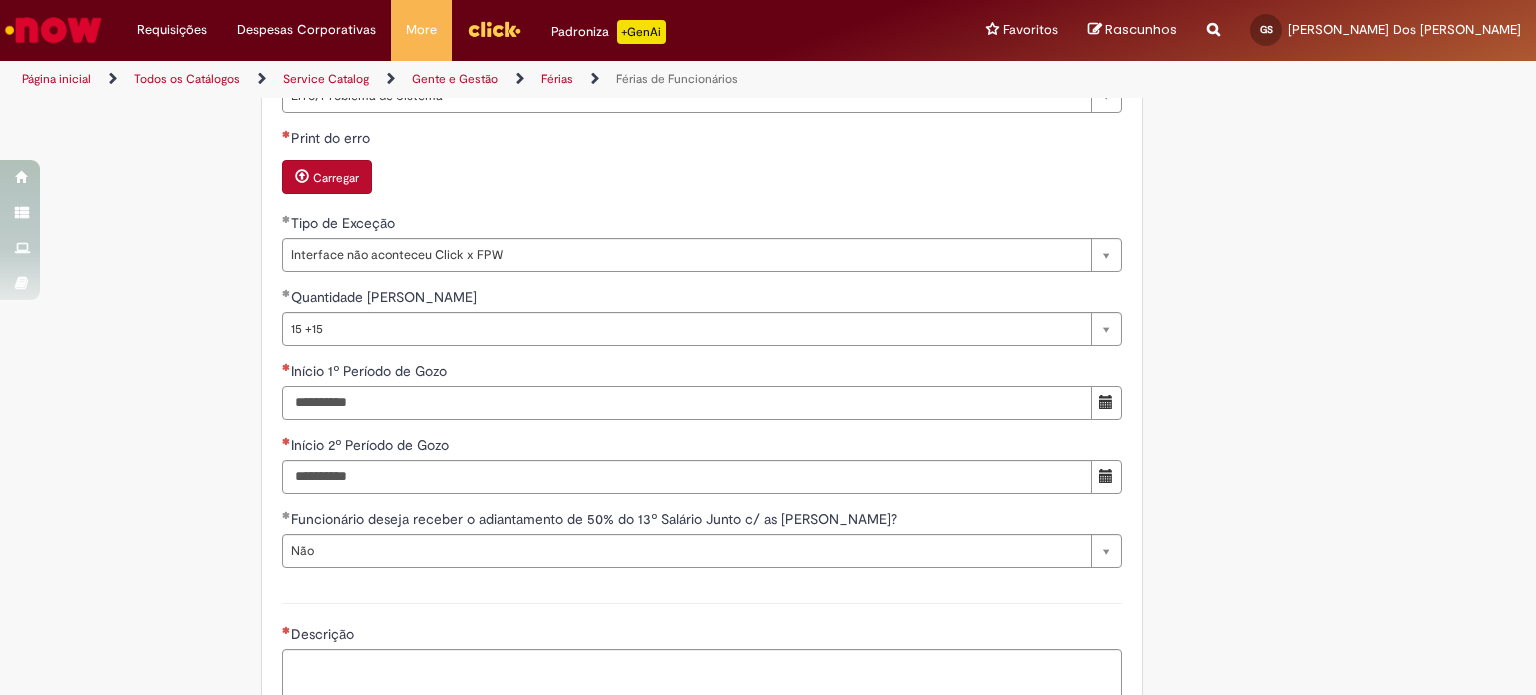 scroll, scrollTop: 0, scrollLeft: 0, axis: both 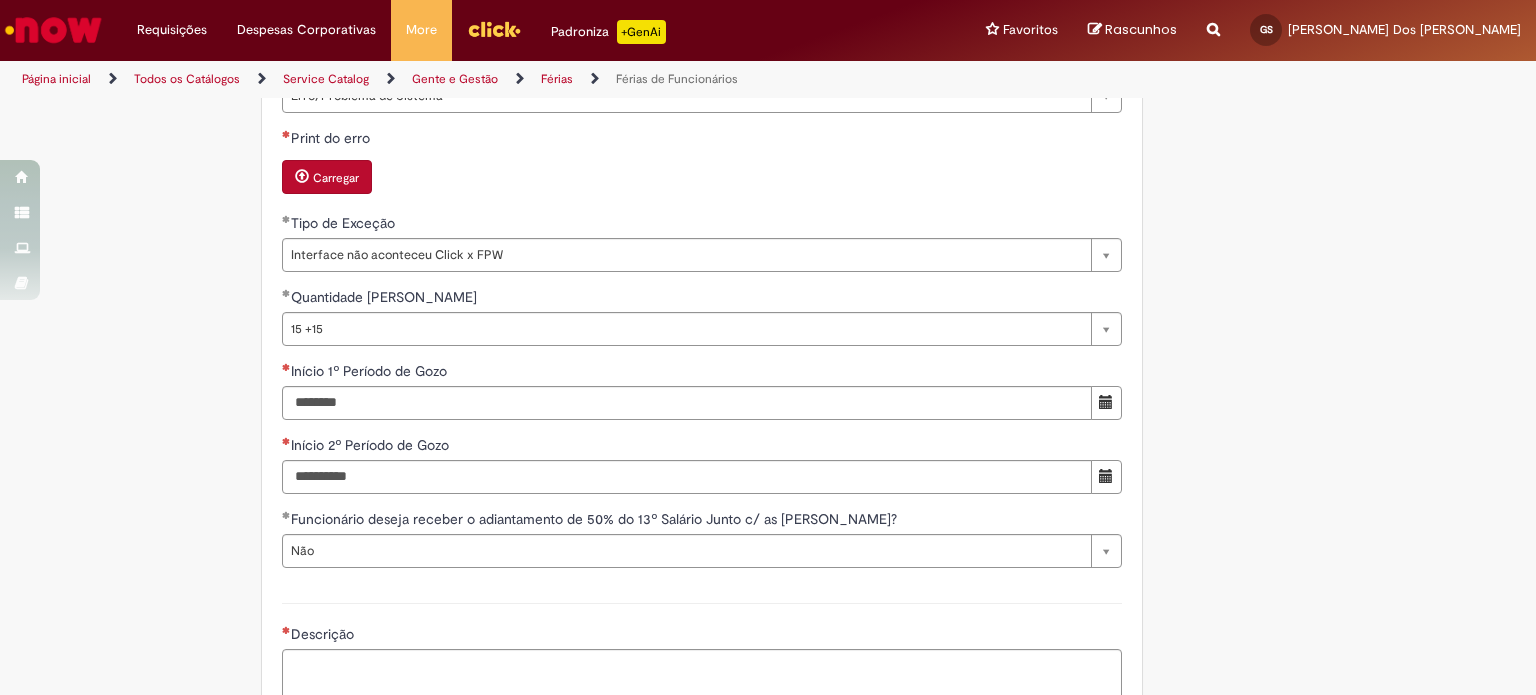 click on "Tire dúvidas com LupiAssist    +GenAI
Oi! Eu sou LupiAssist, uma Inteligência Artificial Generativa em constante aprendizado   Meu conteúdo é monitorado para trazer uma melhor experiência
Dúvidas comuns:
Só mais um instante, estou consultando nossas bases de conhecimento  e escrevendo a melhor resposta pra você!
Title
Lorem ipsum dolor sit amet    Fazer uma nova pergunta
Gerei esta resposta utilizando IA Generativa em conjunto com os nossos padrões. Em caso de divergência, os documentos oficiais prevalecerão.
Saiba mais em:
Ou ligue para:
E aí, te ajudei?
Sim, obrigado!" at bounding box center (768, -299) 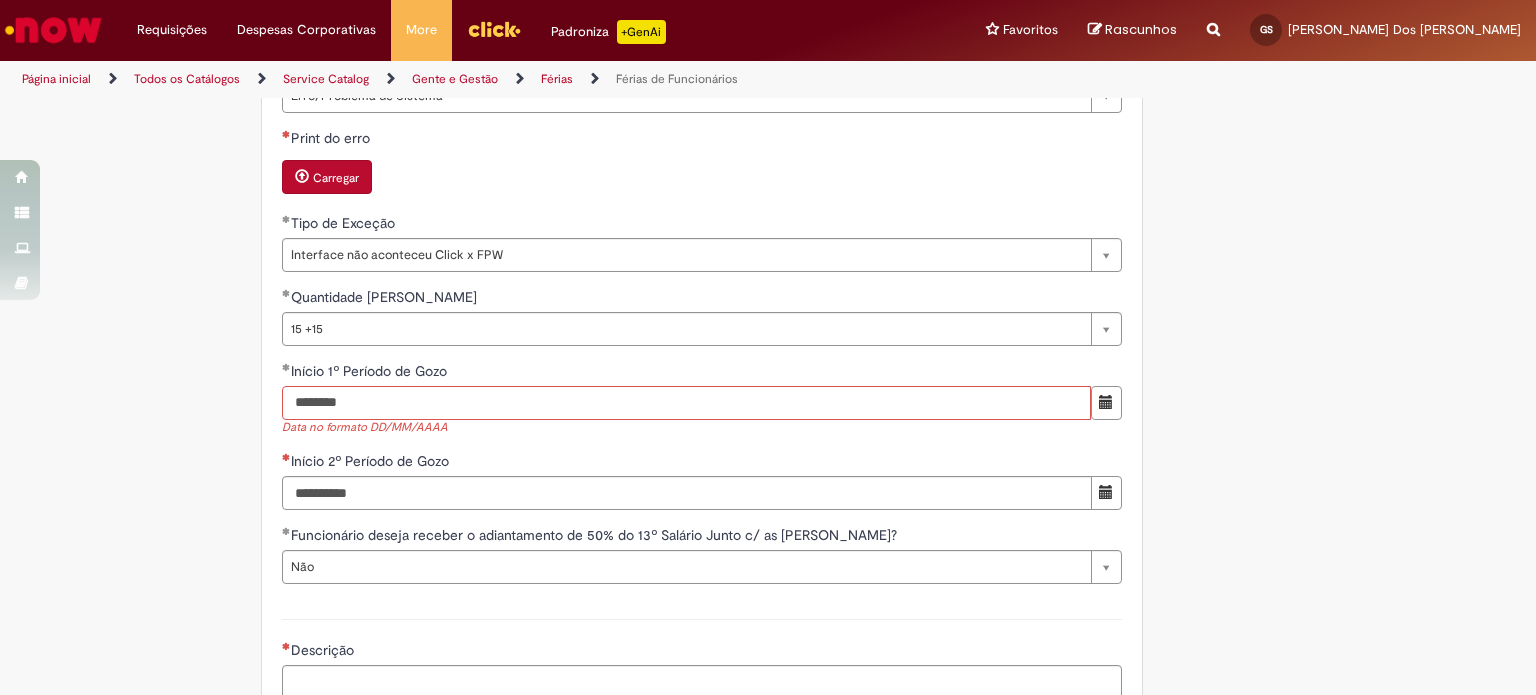 drag, startPoint x: 447, startPoint y: 424, endPoint x: 427, endPoint y: 433, distance: 21.931713 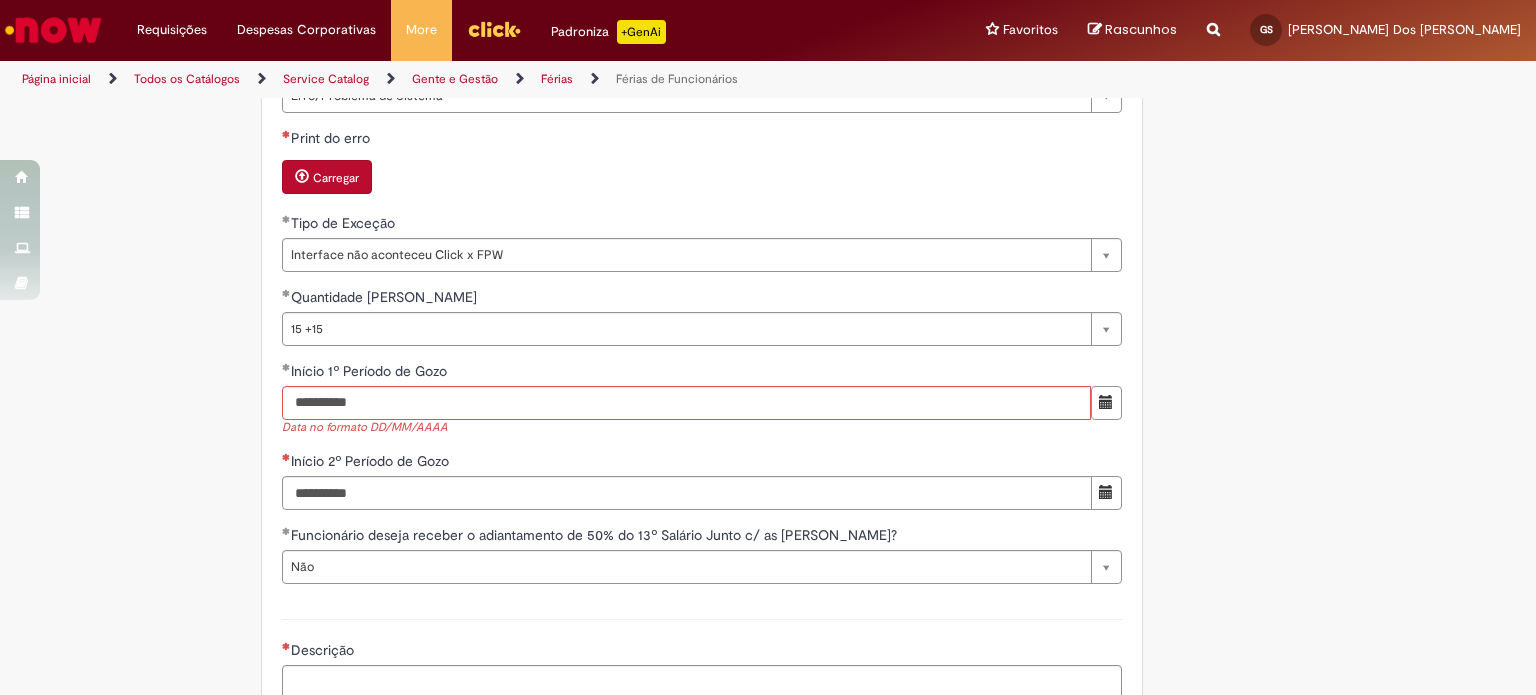 click on "Adicionar a Favoritos
Férias de Funcionários
Oferta destinada para esclarecimento de dúvidas e inclusões/exceções/cancelamentos de férias por exceções.
Utilize esta oferta:
Para ajustar, cancelar ou incluir férias com menos de 35 dias para o início;
Para fracionar suas férias em 03 períodos (se elegível);
Caso Click apresente alguma instabilidade no serviço de Férias que, mesmo após você abrir um  incidente  (e tiver evidência do número), não for corrigido por completo ou  em tempo de ajustar no próprio sistema;
> Para incluir, alterar ou cancelar Férias dentro do prazo de 35 dias de antecedência, é só acessar  Portal Click  > Você > Férias; > Para acessar a Diretriz de Férias, basta  clicar aqui
> Ficou com dúvidas sobre Férias via Termo? É só acessar a   FAQ – Fluxo de alteração de férias por exceção no Click Dúvidas Trabalhistas ." at bounding box center (768, -291) 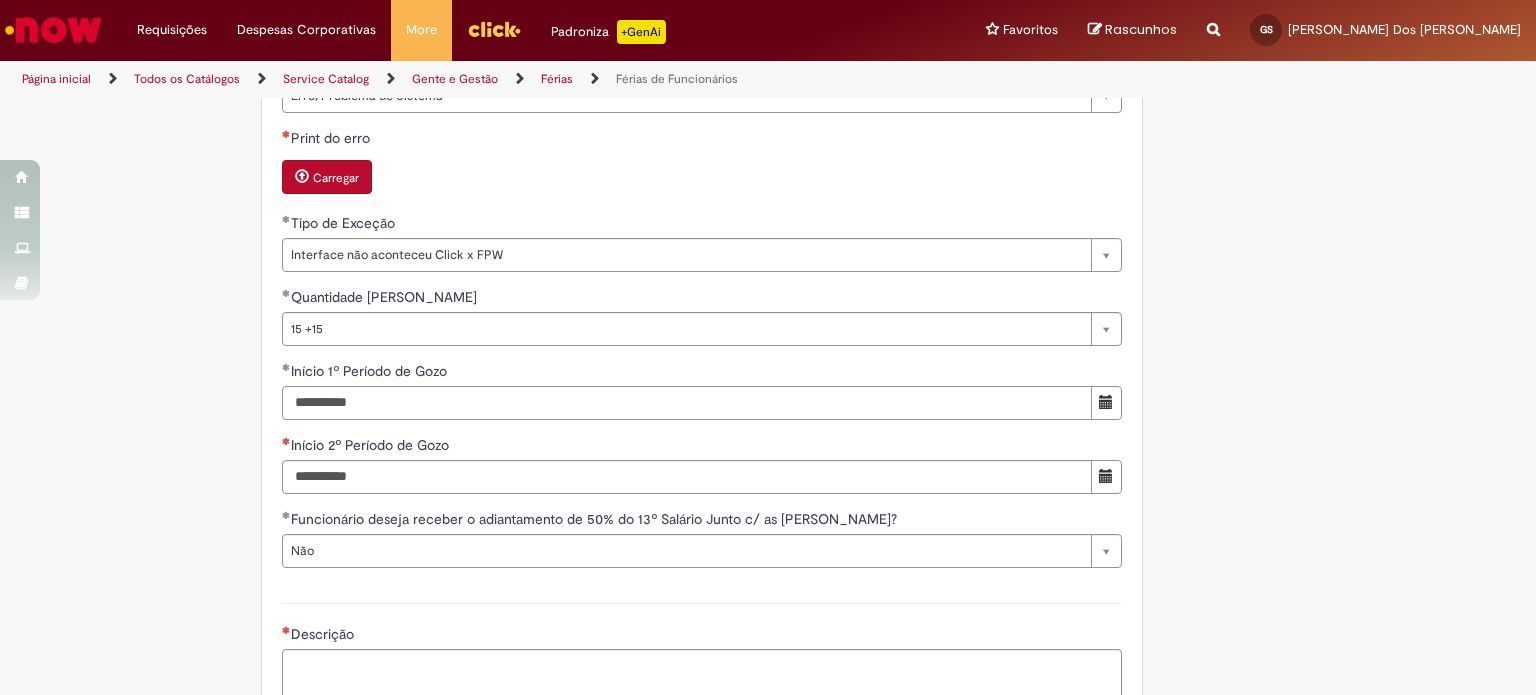 click on "**********" at bounding box center (687, 403) 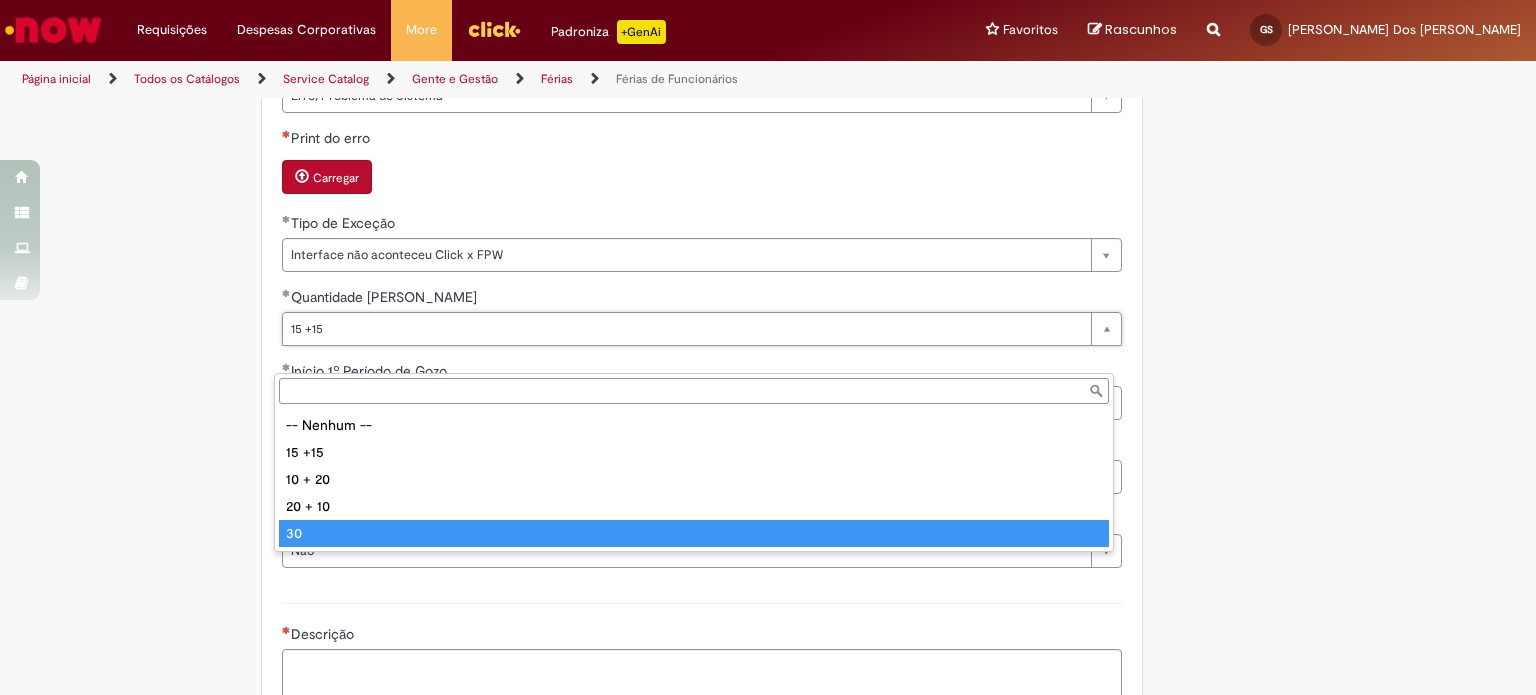 type on "**" 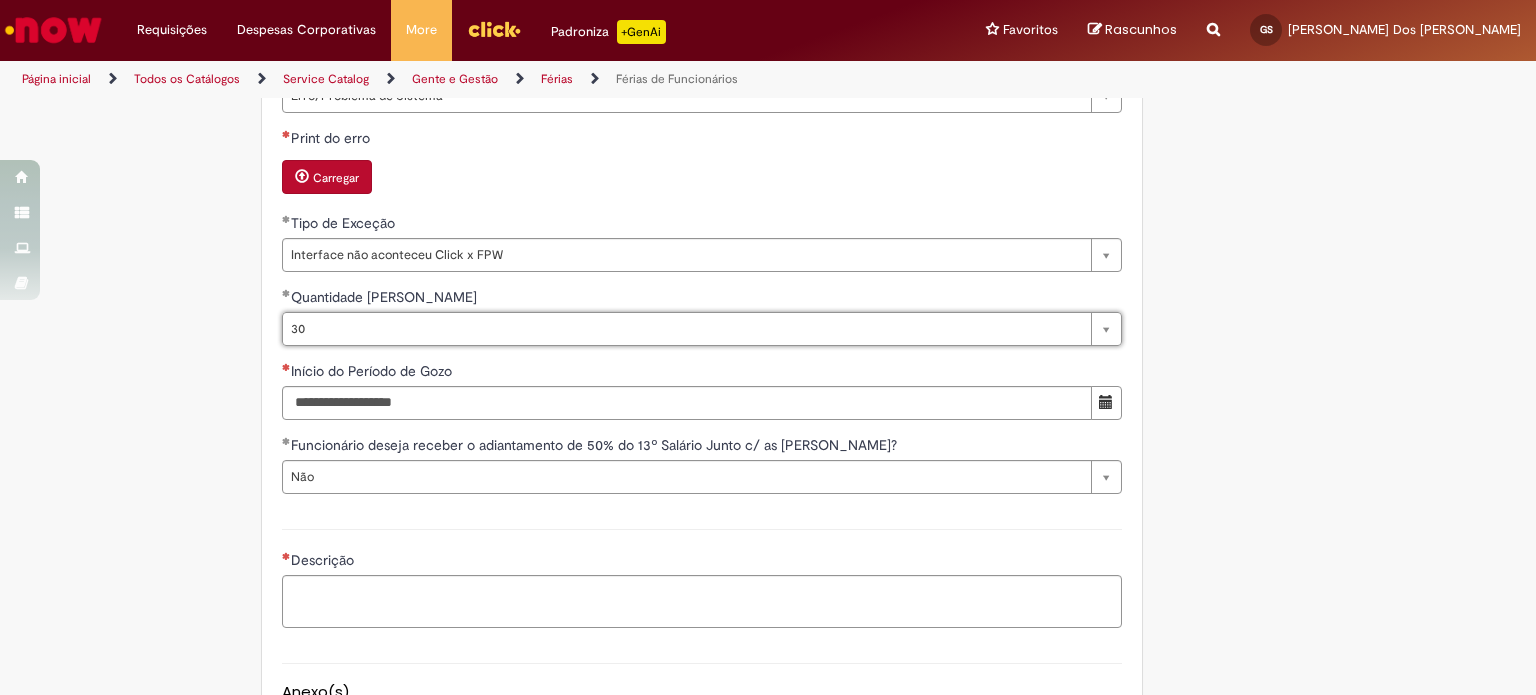 scroll, scrollTop: 0, scrollLeft: 15, axis: horizontal 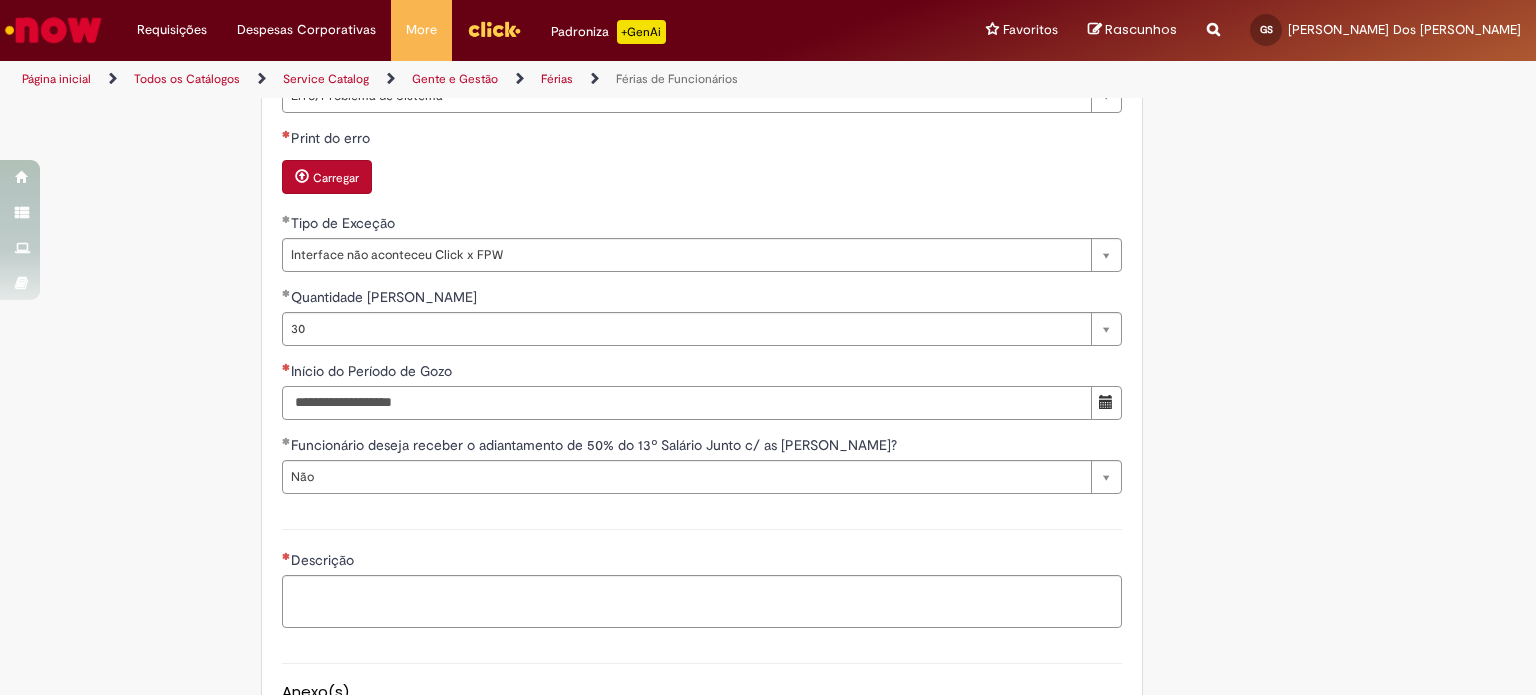 drag, startPoint x: 372, startPoint y: 428, endPoint x: 327, endPoint y: 440, distance: 46.572525 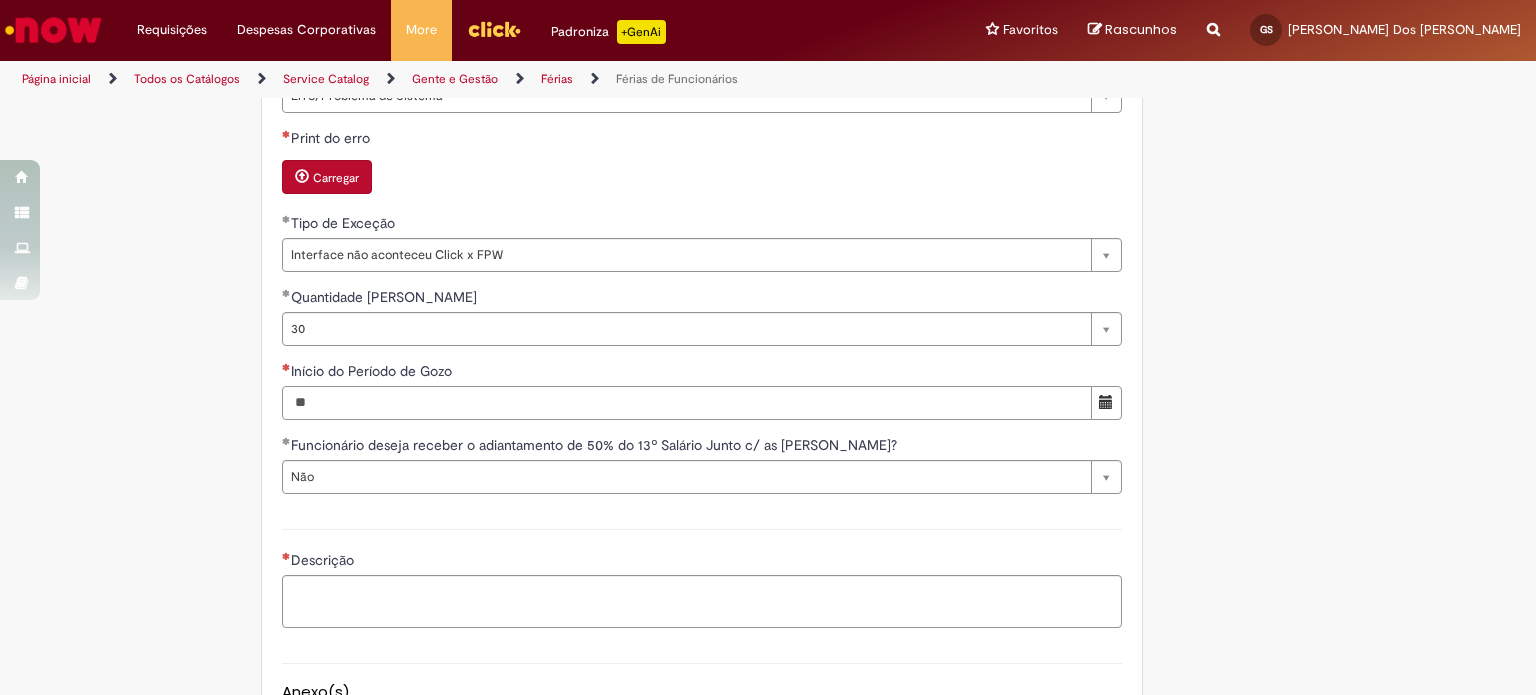 type on "*" 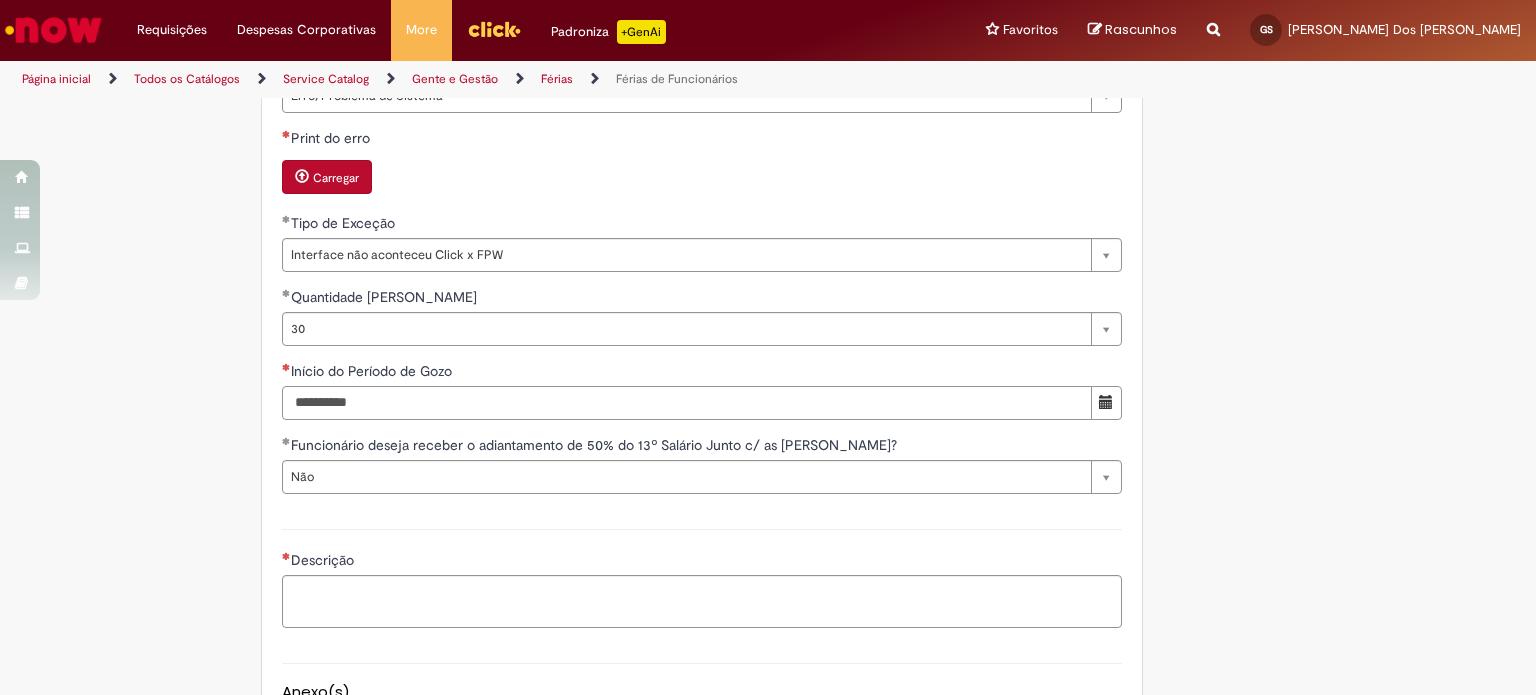 type on "**********" 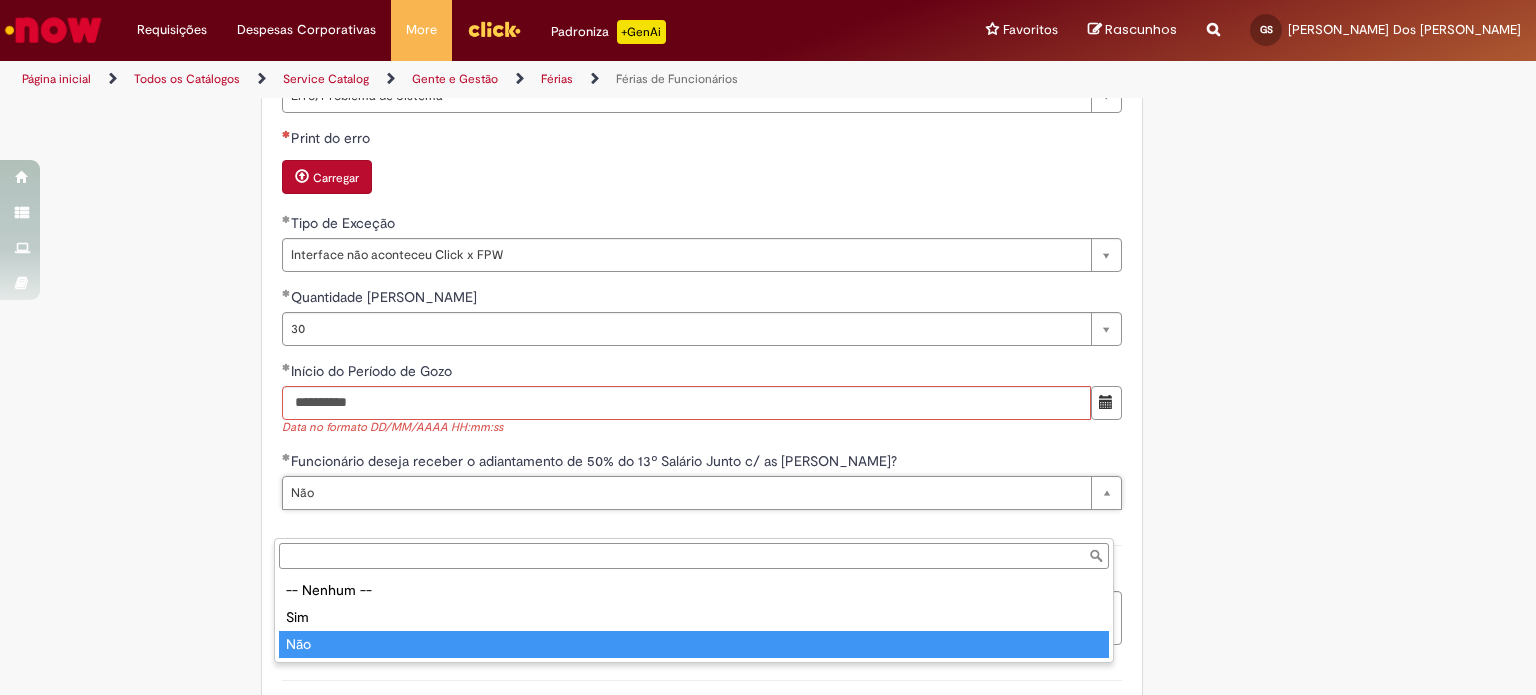 type on "***" 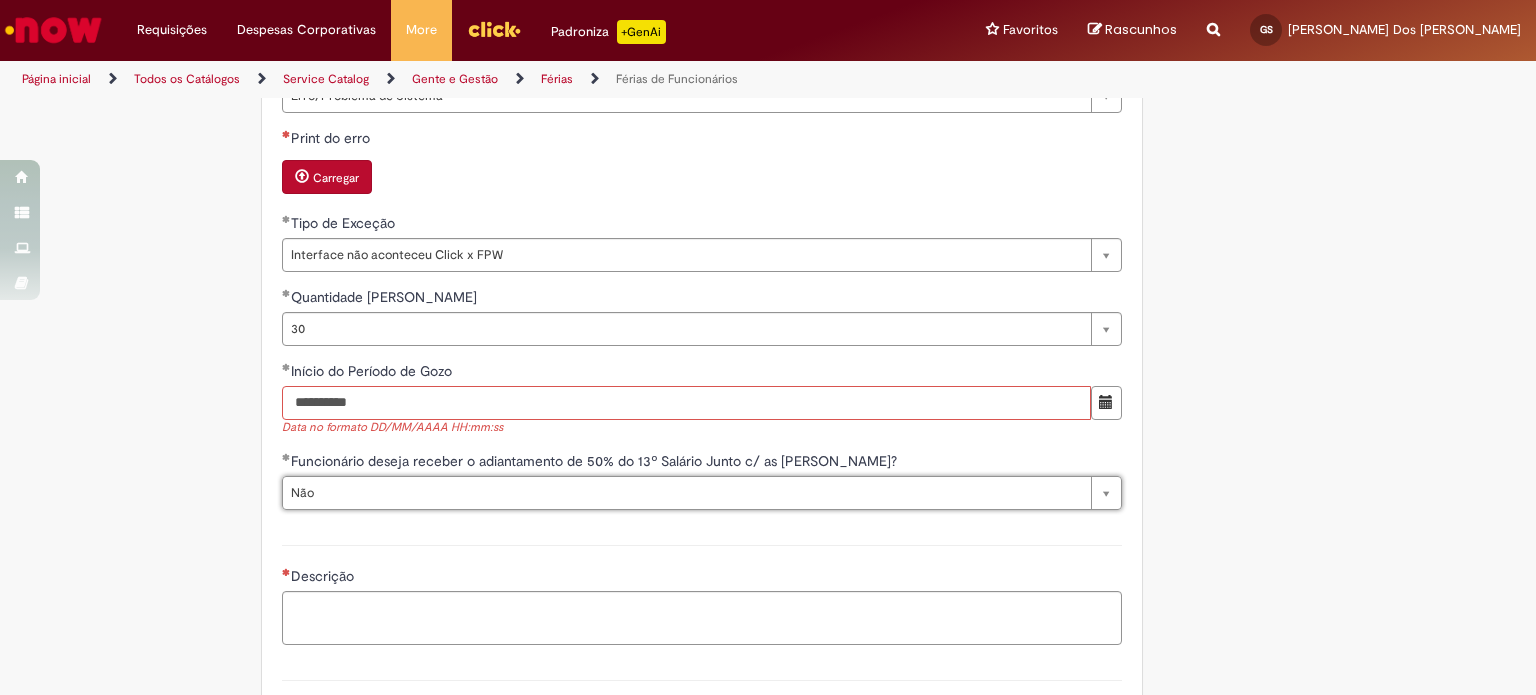 scroll, scrollTop: 0, scrollLeft: 0, axis: both 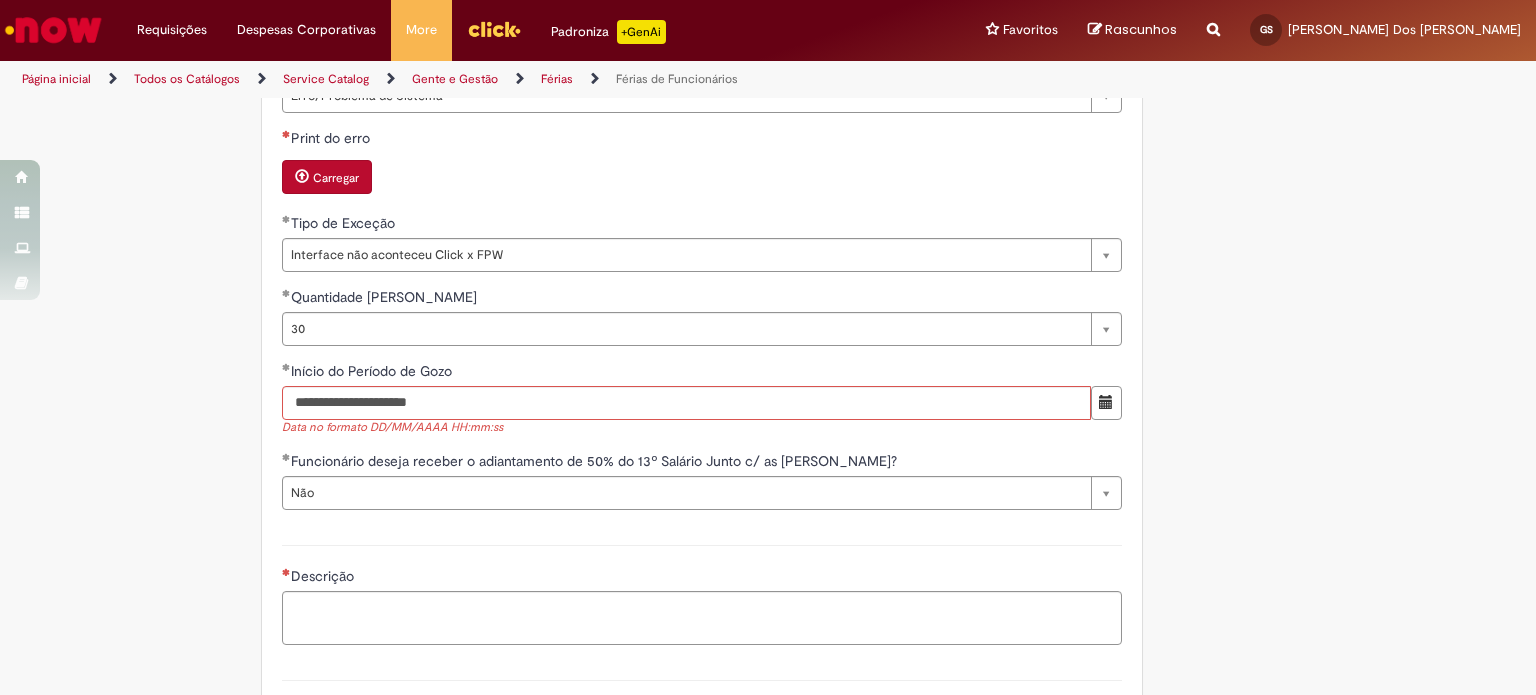 click on "Adicionar a Favoritos
Férias de Funcionários
Oferta destinada para esclarecimento de dúvidas e inclusões/exceções/cancelamentos de férias por exceções.
Utilize esta oferta:
Para ajustar, cancelar ou incluir férias com menos de 35 dias para o início;
Para fracionar suas férias em 03 períodos (se elegível);
Caso Click apresente alguma instabilidade no serviço de Férias que, mesmo após você abrir um  incidente  (e tiver evidência do número), não for corrigido por completo ou  em tempo de ajustar no próprio sistema;
> Para incluir, alterar ou cancelar Férias dentro do prazo de 35 dias de antecedência, é só acessar  Portal Click  > Você > Férias; > Para acessar a Diretriz de Férias, basta  clicar aqui
> Ficou com dúvidas sobre Férias via Termo? É só acessar a   FAQ – Fluxo de alteração de férias por exceção no Click Dúvidas Trabalhistas ." at bounding box center [768, -328] 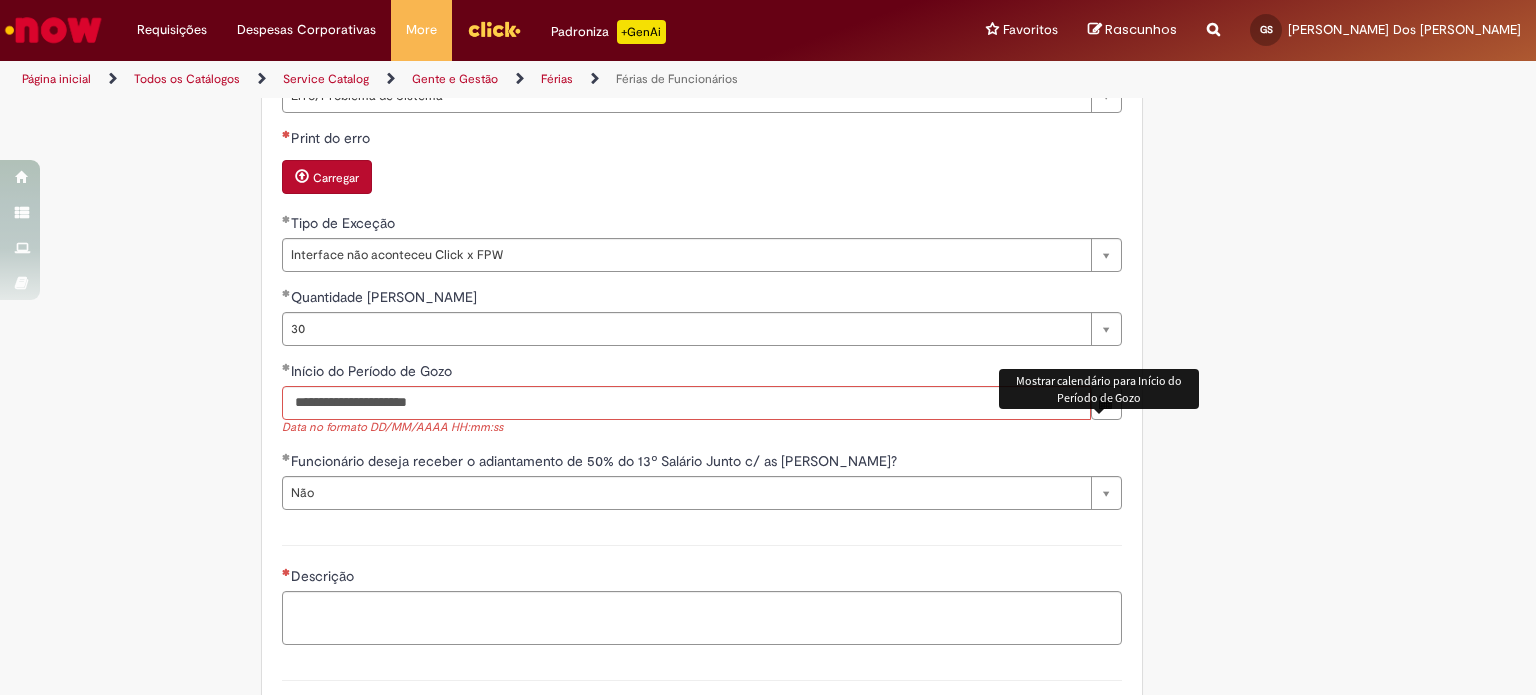 click at bounding box center (1106, 403) 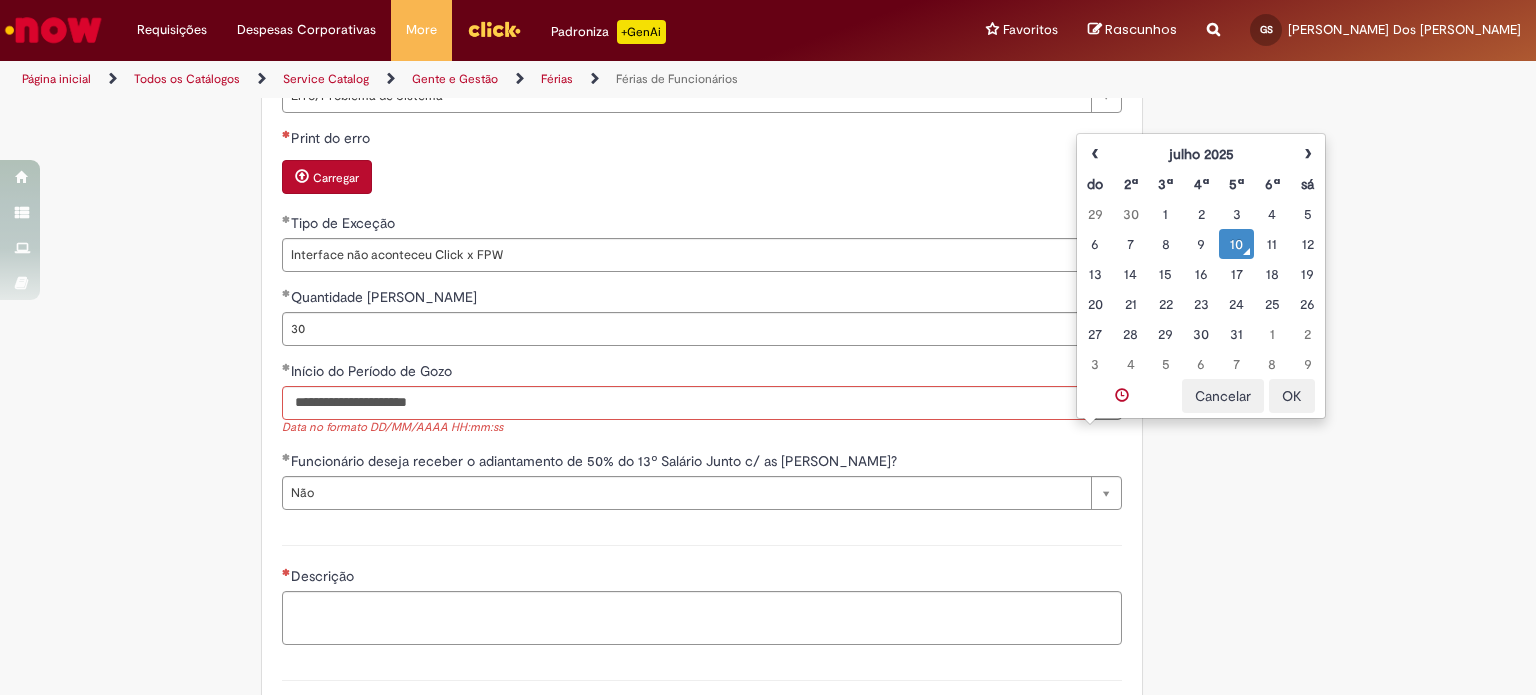 click on "10" at bounding box center [1236, 244] 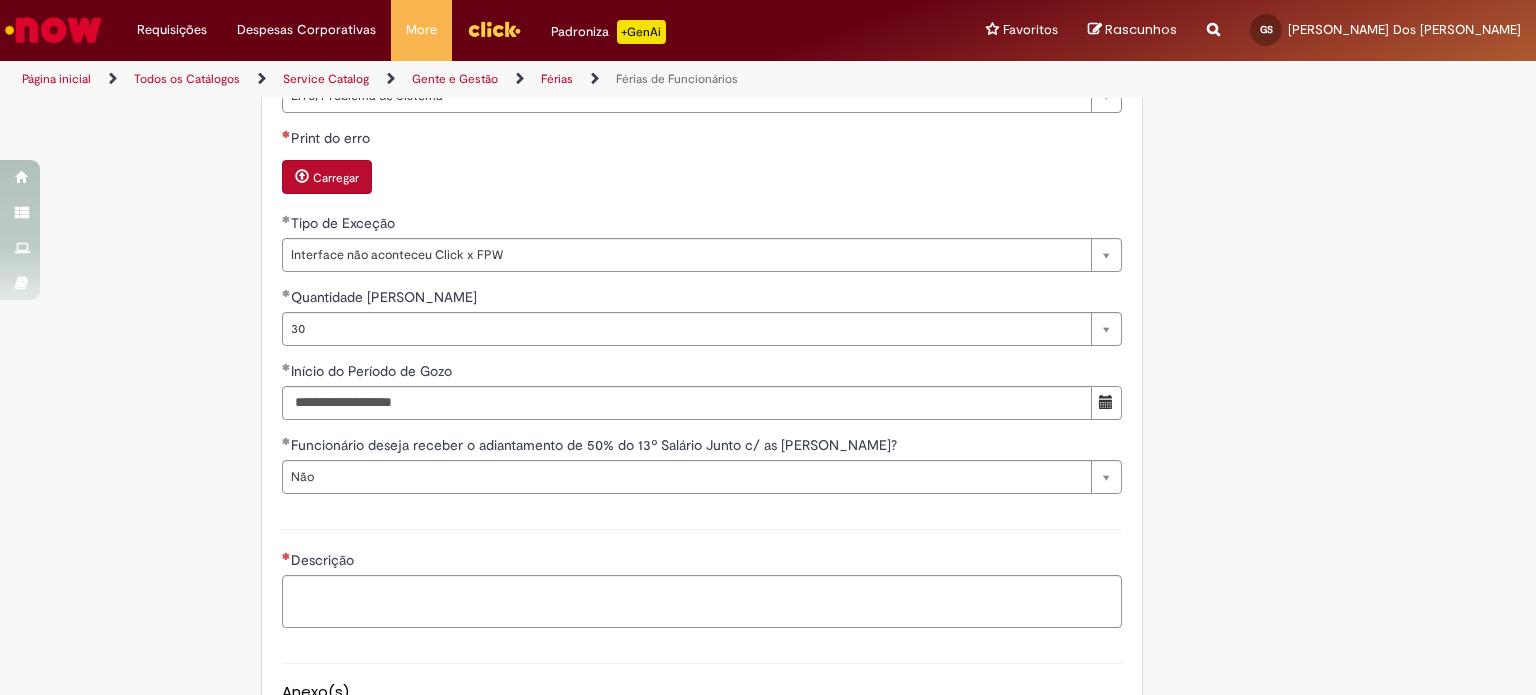 click on "Tire dúvidas com LupiAssist    +GenAI
Oi! Eu sou LupiAssist, uma Inteligência Artificial Generativa em constante aprendizado   Meu conteúdo é monitorado para trazer uma melhor experiência
Dúvidas comuns:
Só mais um instante, estou consultando nossas bases de conhecimento  e escrevendo a melhor resposta pra você!
Title
Lorem ipsum dolor sit amet    Fazer uma nova pergunta
Gerei esta resposta utilizando IA Generativa em conjunto com os nossos padrões. Em caso de divergência, os documentos oficiais prevalecerão.
Saiba mais em:
Ou ligue para:
E aí, te ajudei?
Sim, obrigado!" at bounding box center [768, -336] 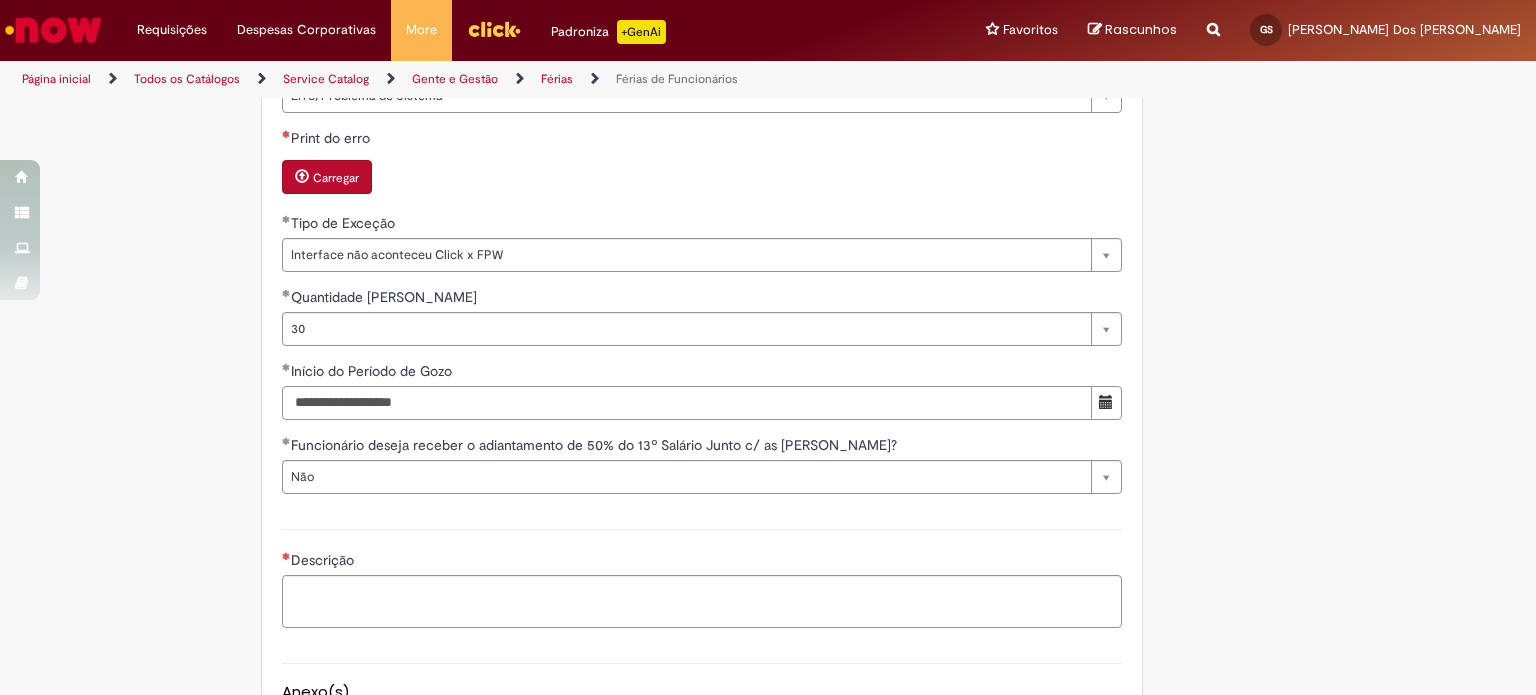 click on "**********" at bounding box center [687, 403] 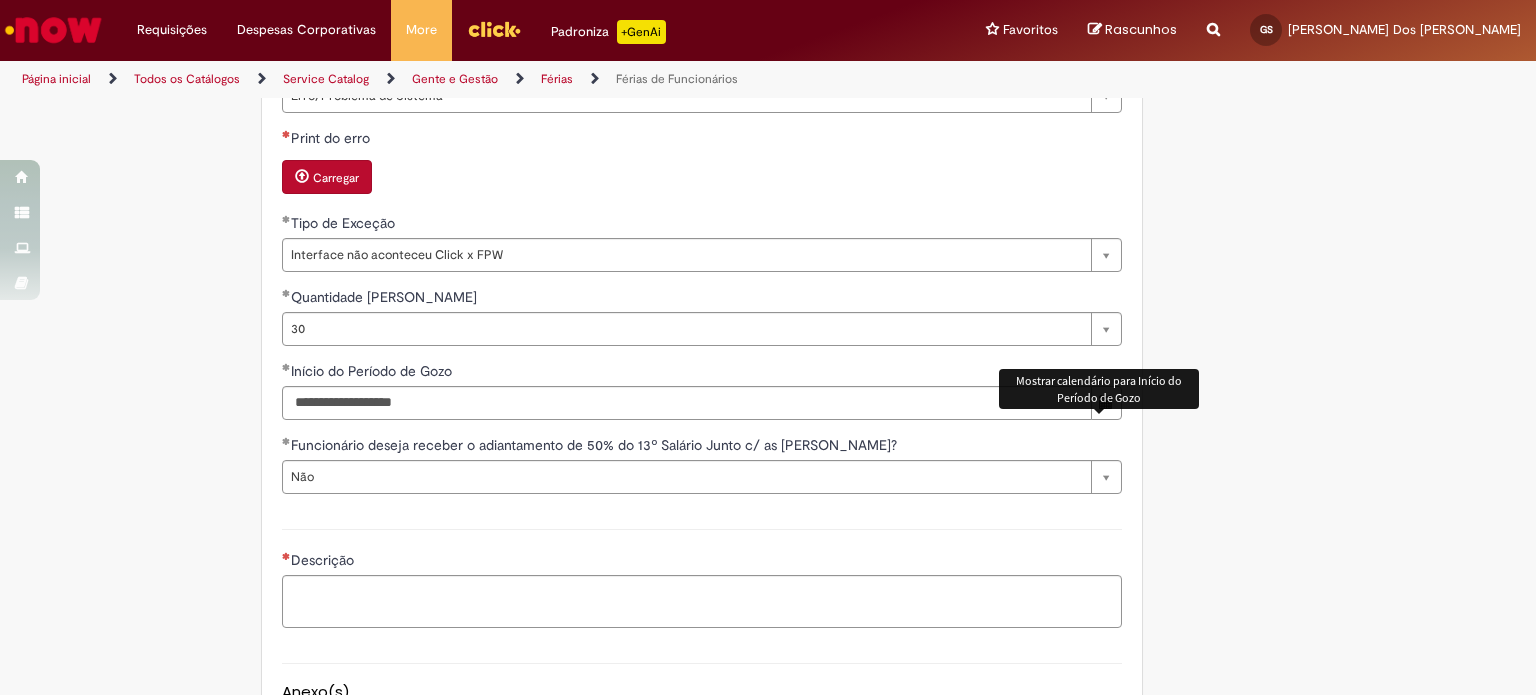 click at bounding box center [1106, 402] 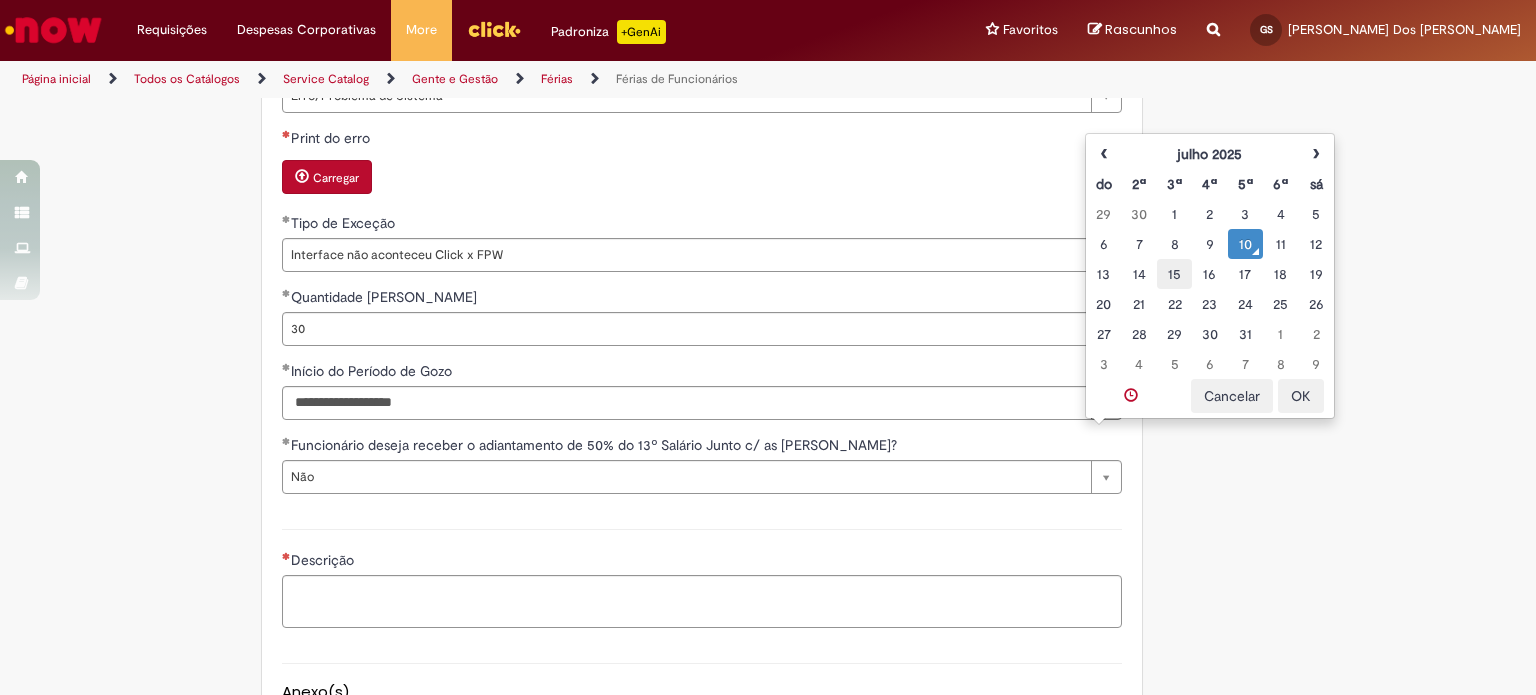click on "15" at bounding box center [1174, 274] 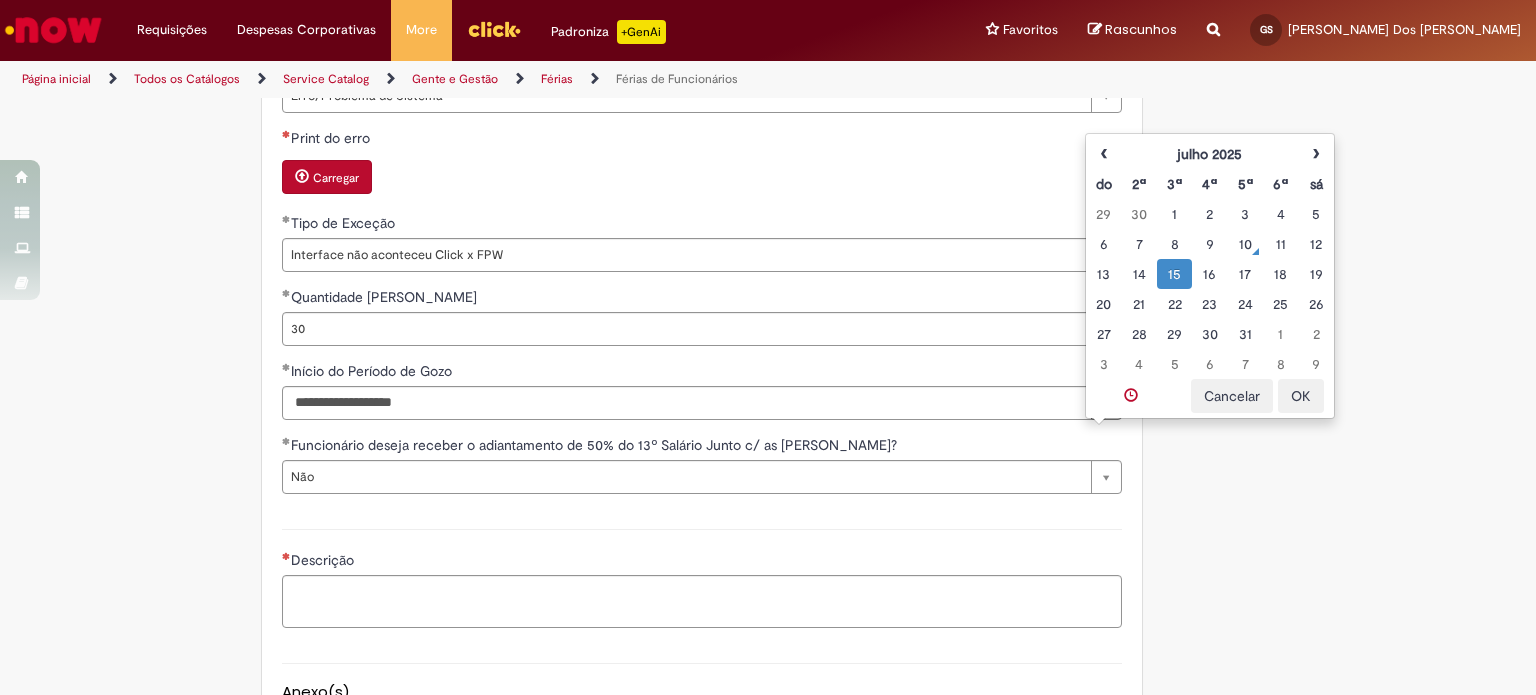 type on "**********" 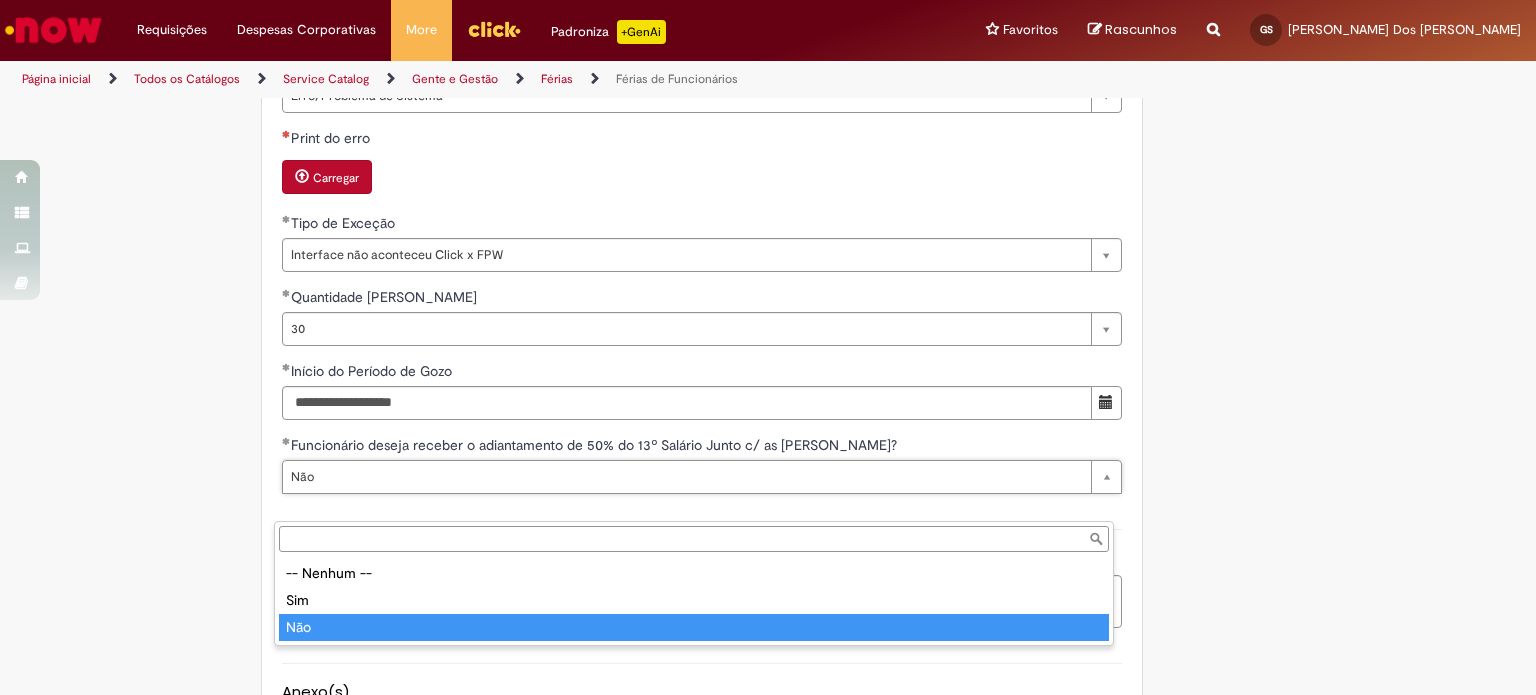 type on "***" 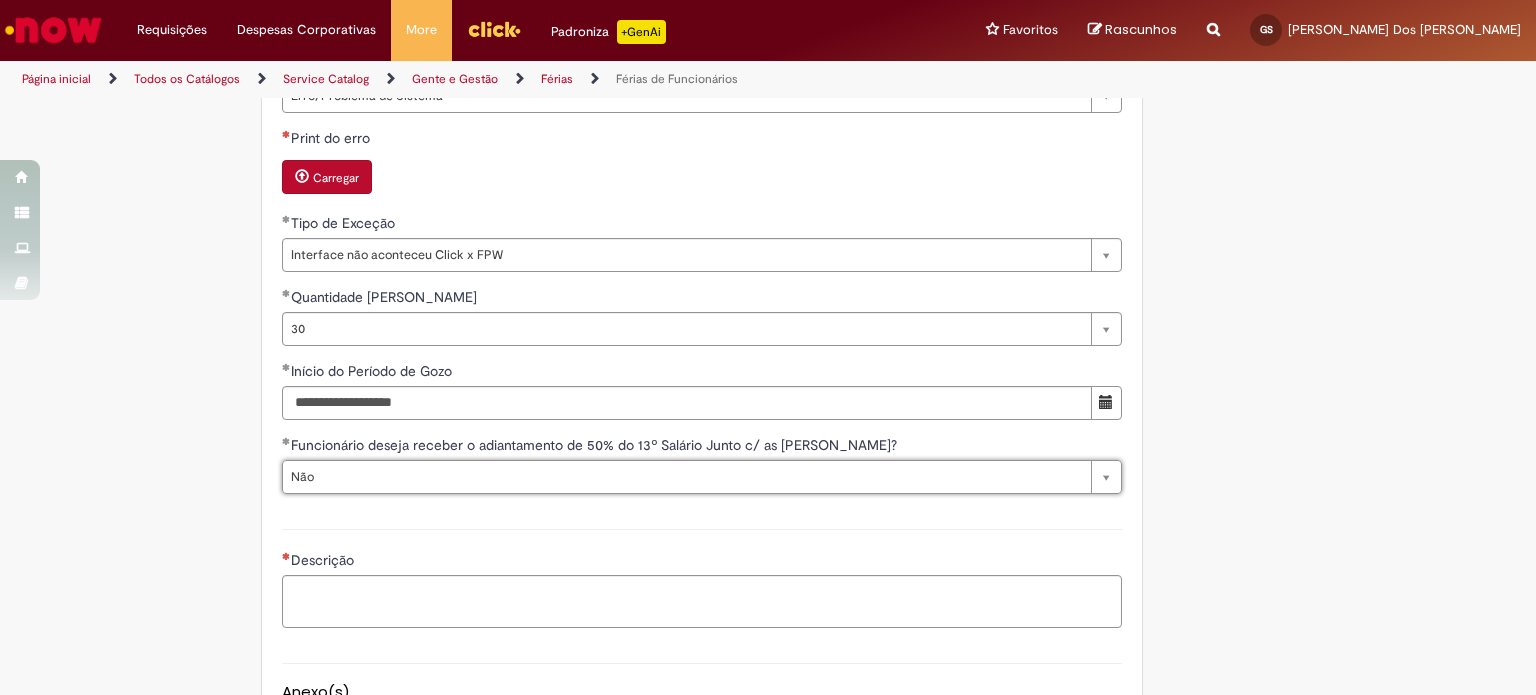 scroll, scrollTop: 0, scrollLeft: 24, axis: horizontal 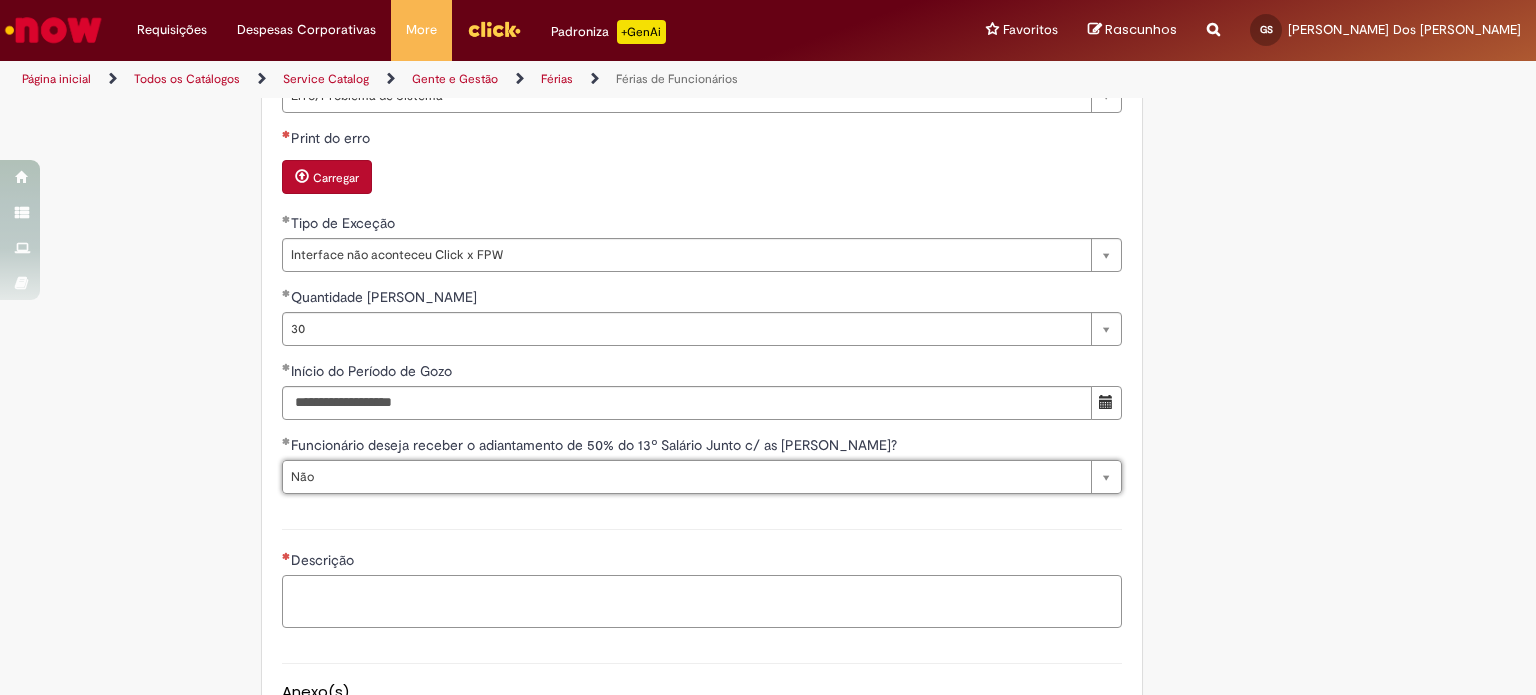 click on "Descrição" at bounding box center [702, 602] 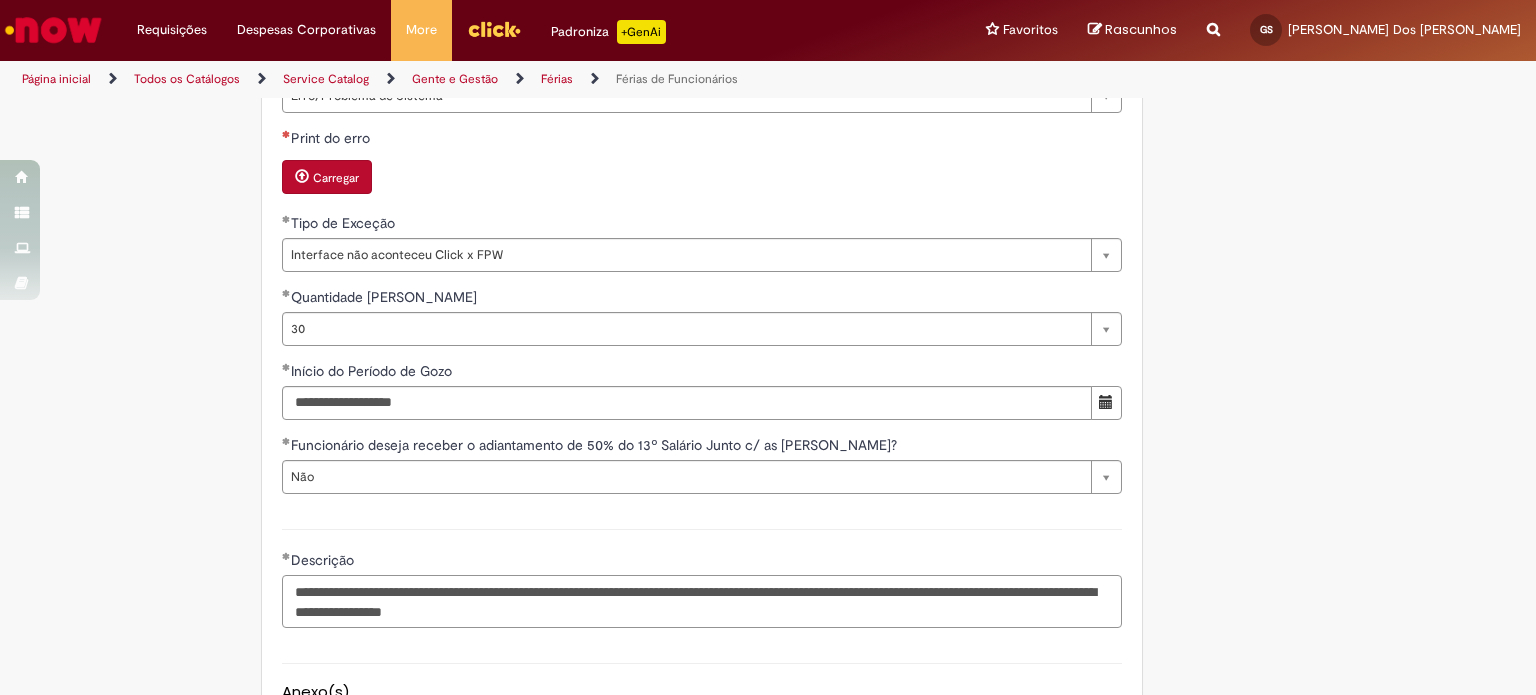 click on "**********" at bounding box center [702, 602] 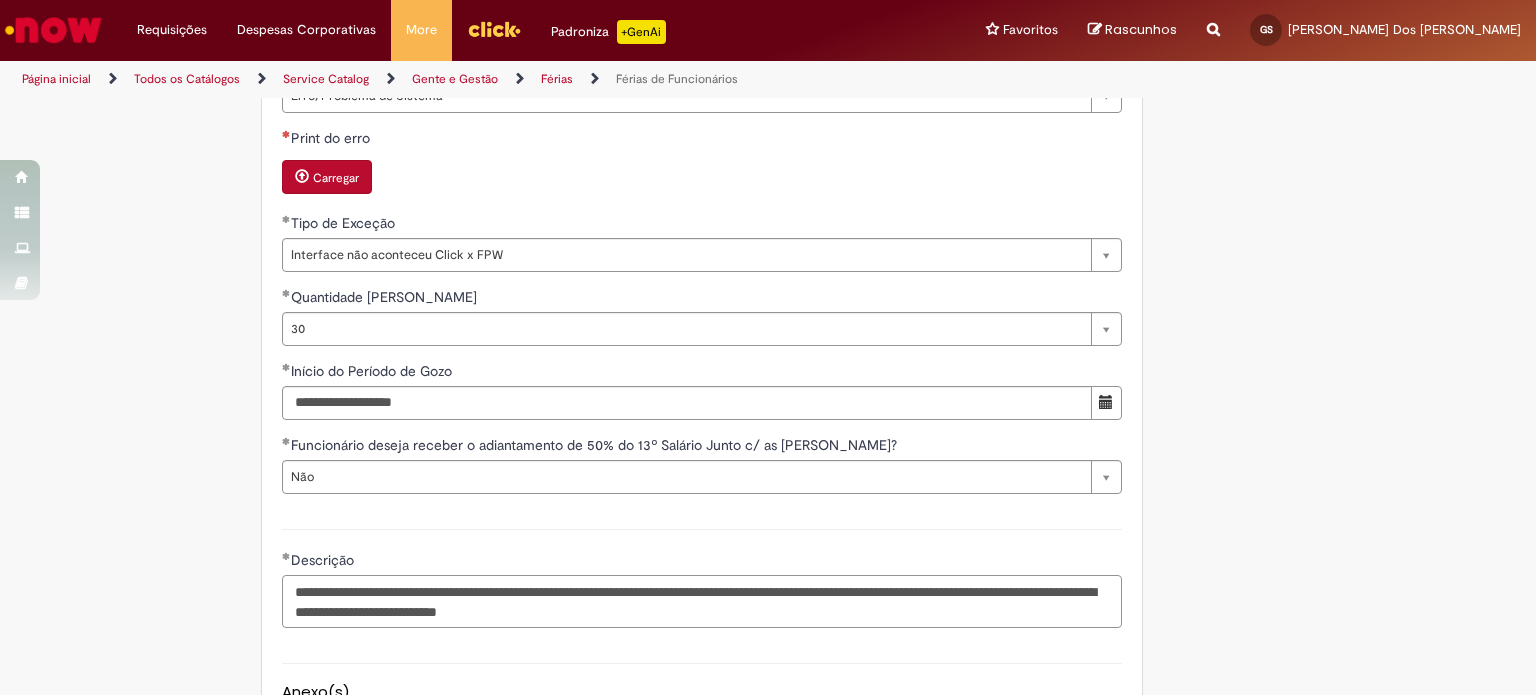 click on "**********" at bounding box center (702, 602) 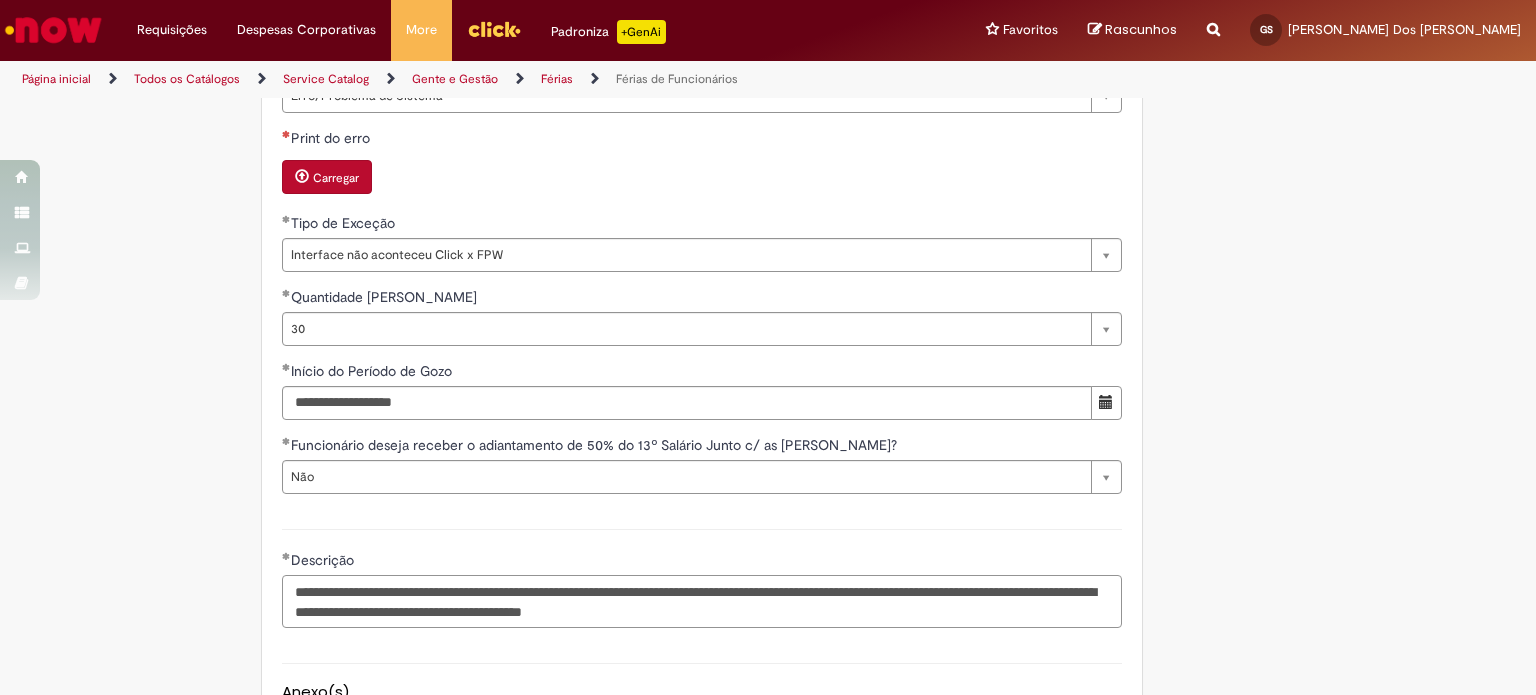 click on "**********" at bounding box center [702, 602] 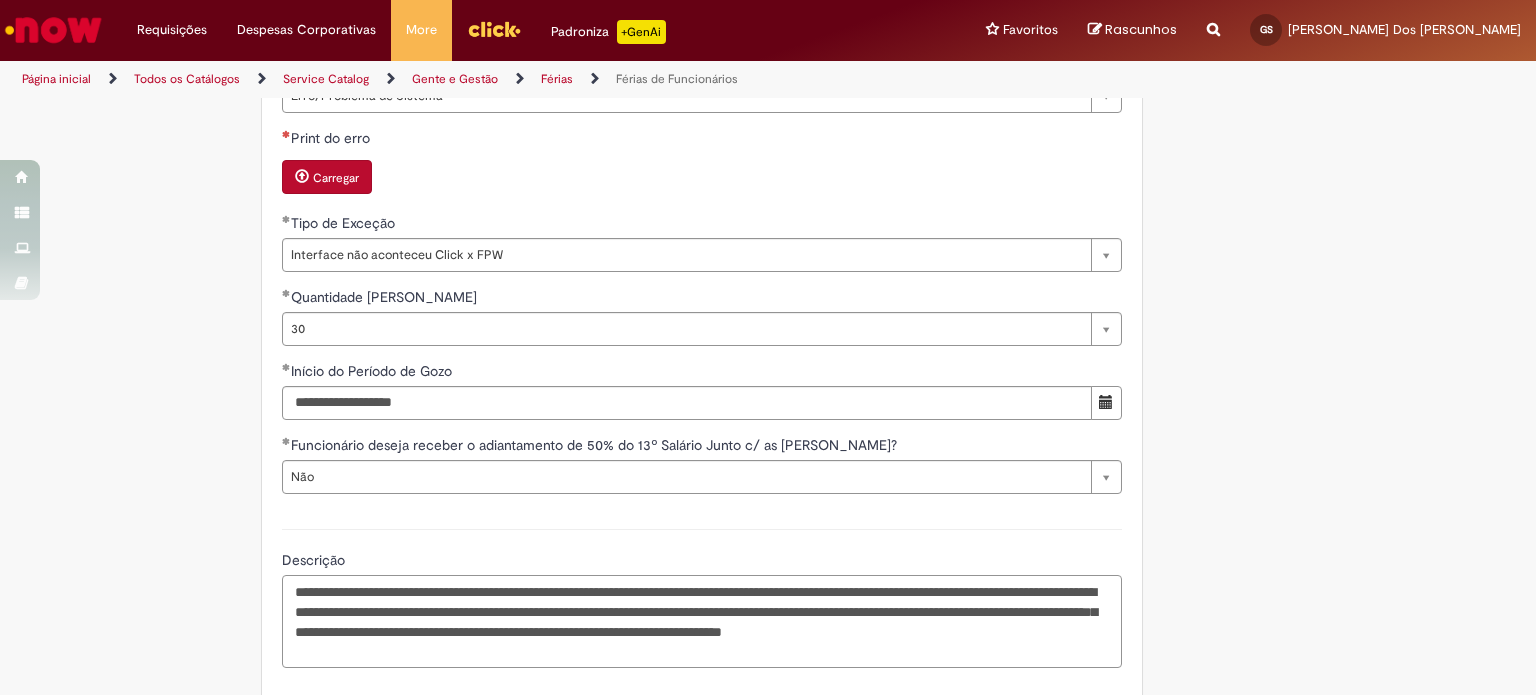 type on "**********" 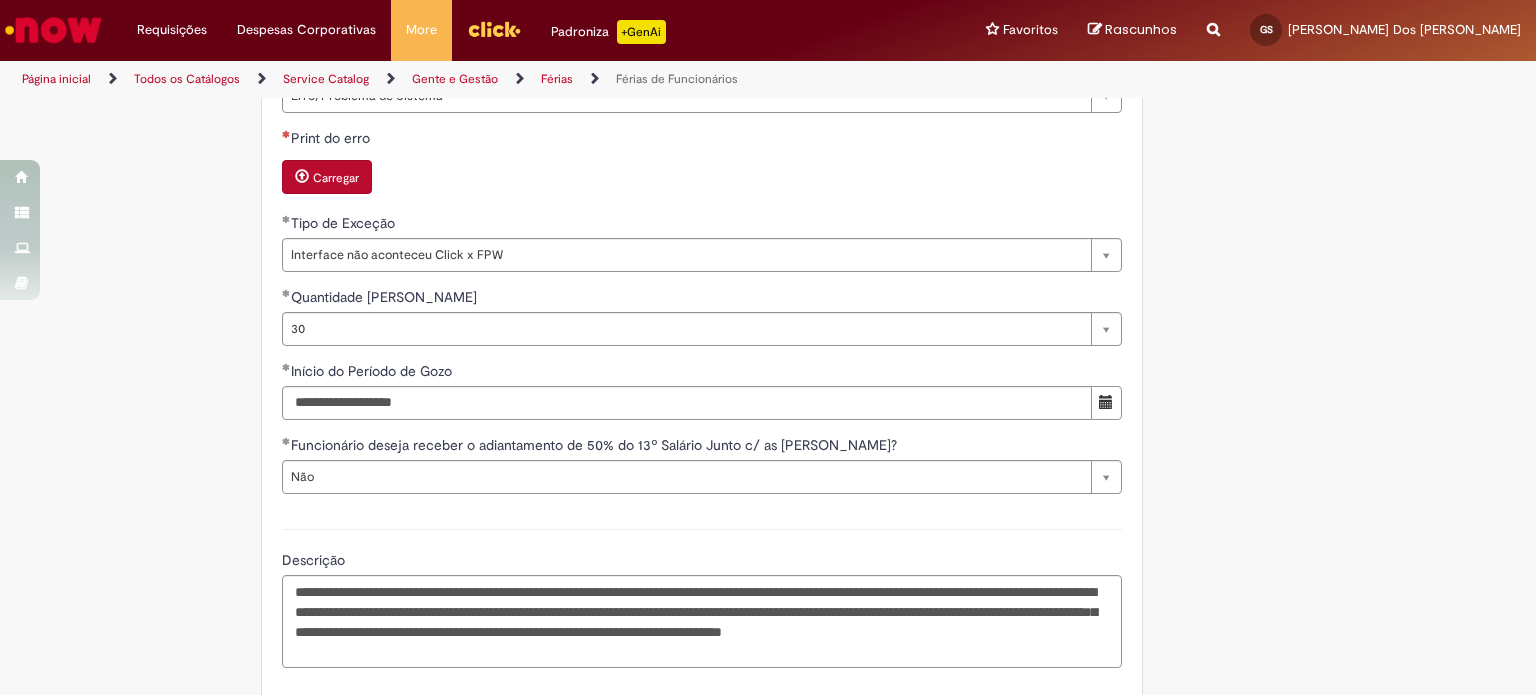 click on "Carregar" at bounding box center [327, 177] 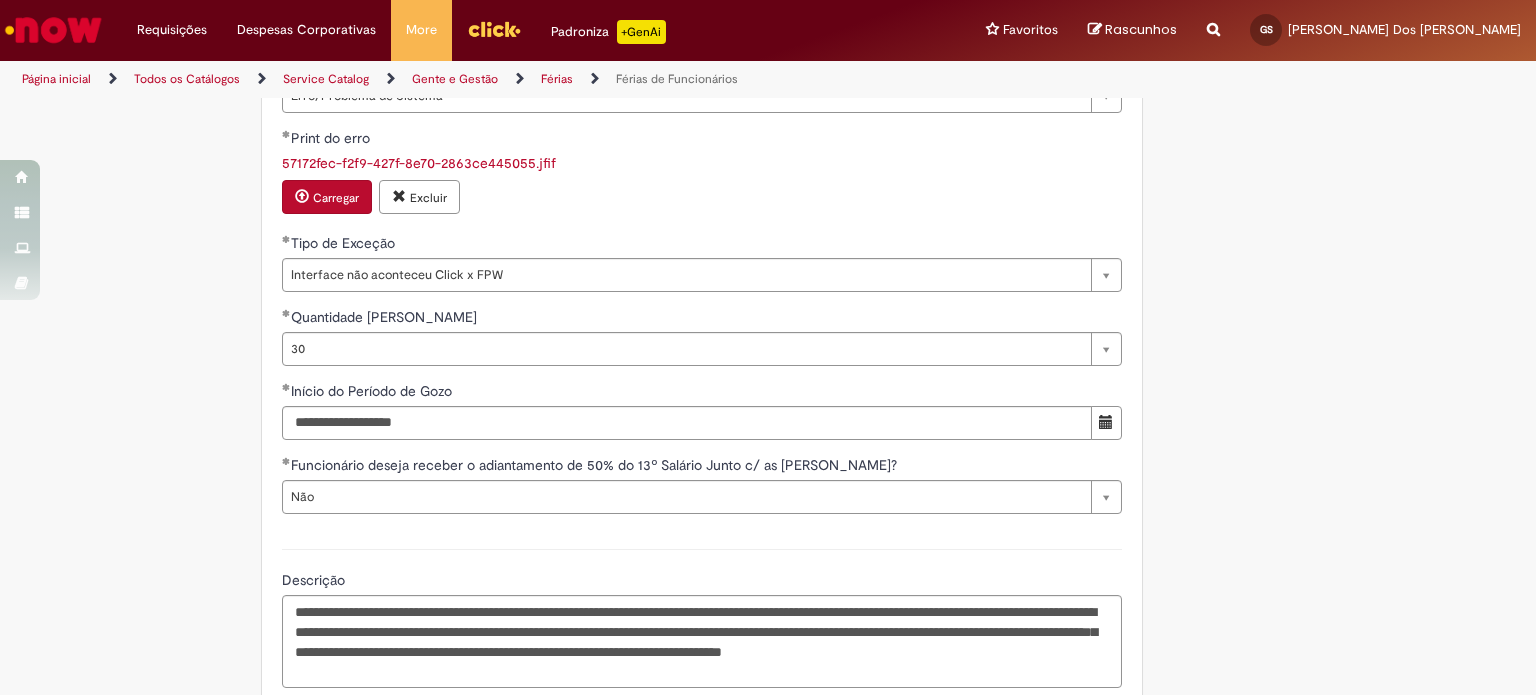 click on "Carregar" at bounding box center [336, 198] 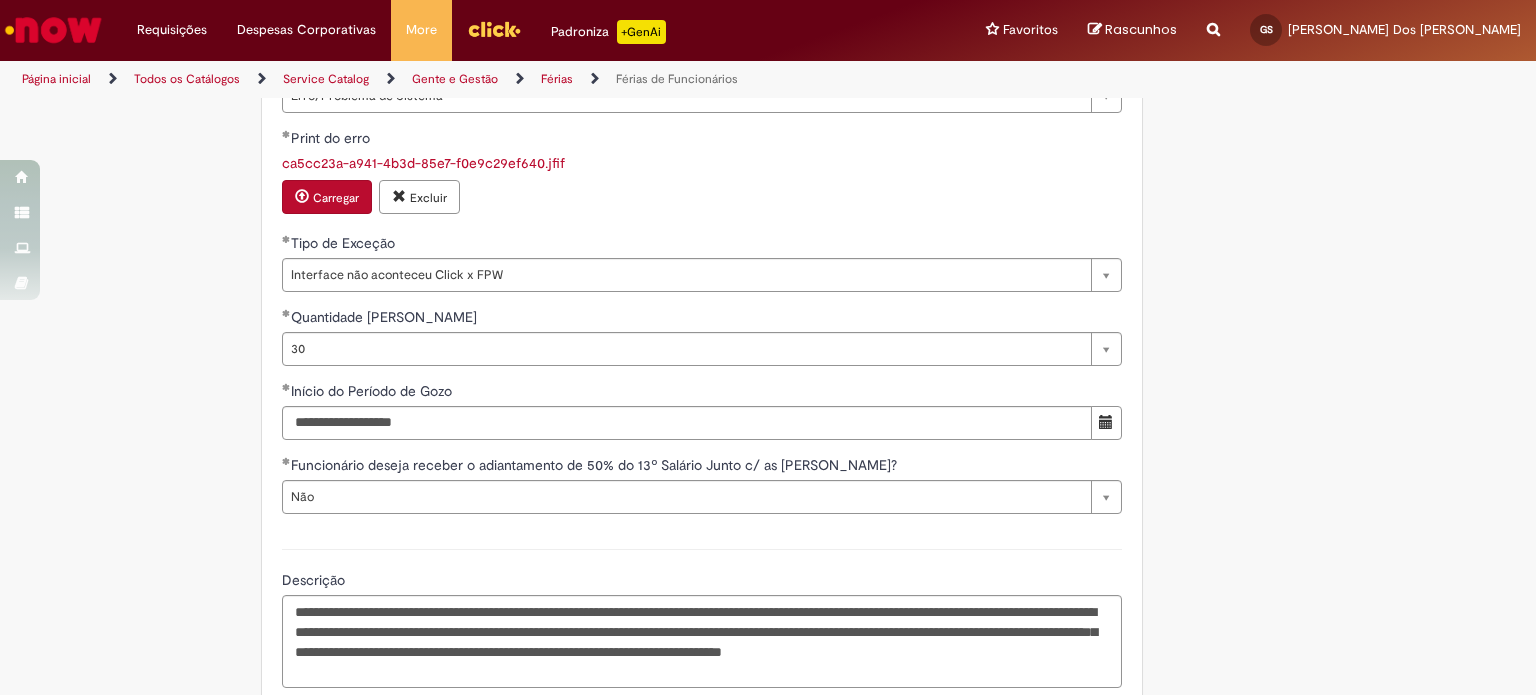 click on "Carregar" at bounding box center [336, 198] 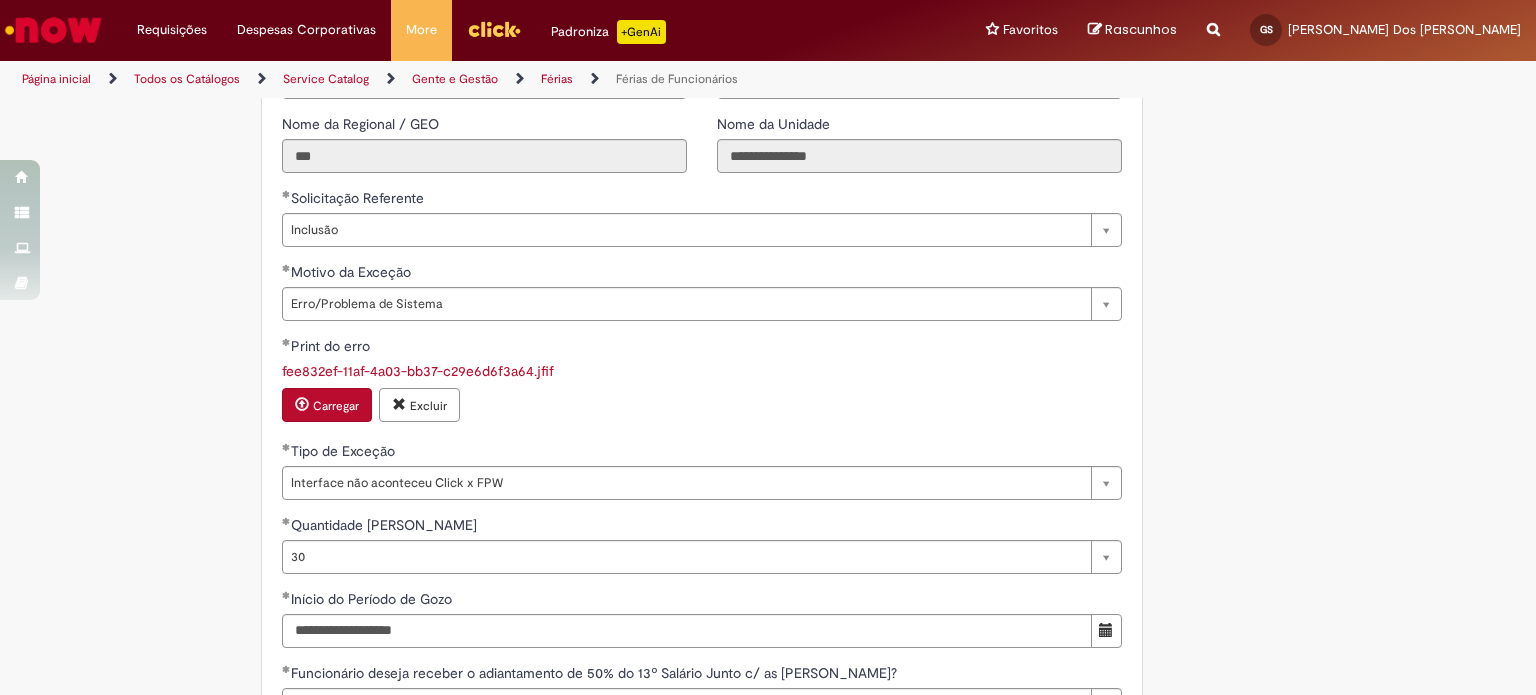 scroll, scrollTop: 1500, scrollLeft: 0, axis: vertical 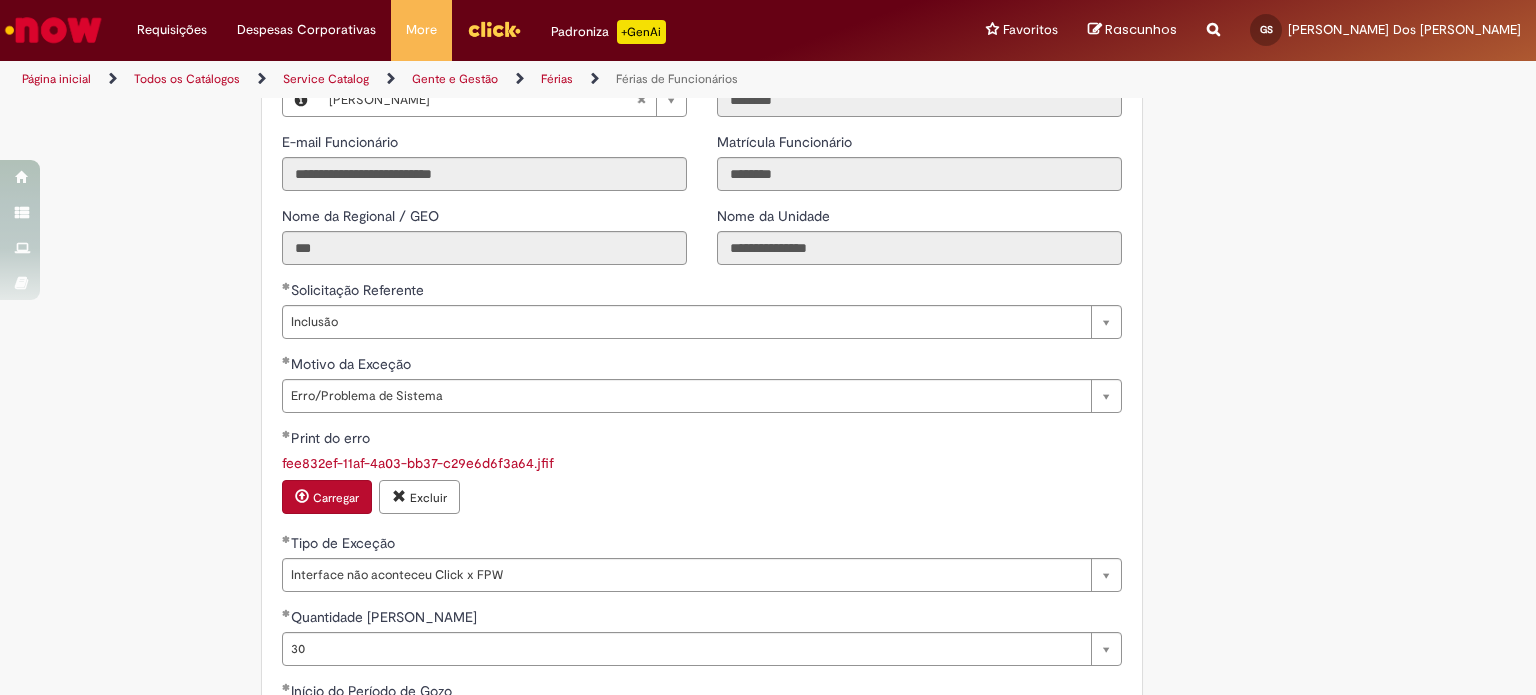click on "fee832ef-11af-4a03-bb37-c29e6d6f3a64.jfif" at bounding box center (418, 463) 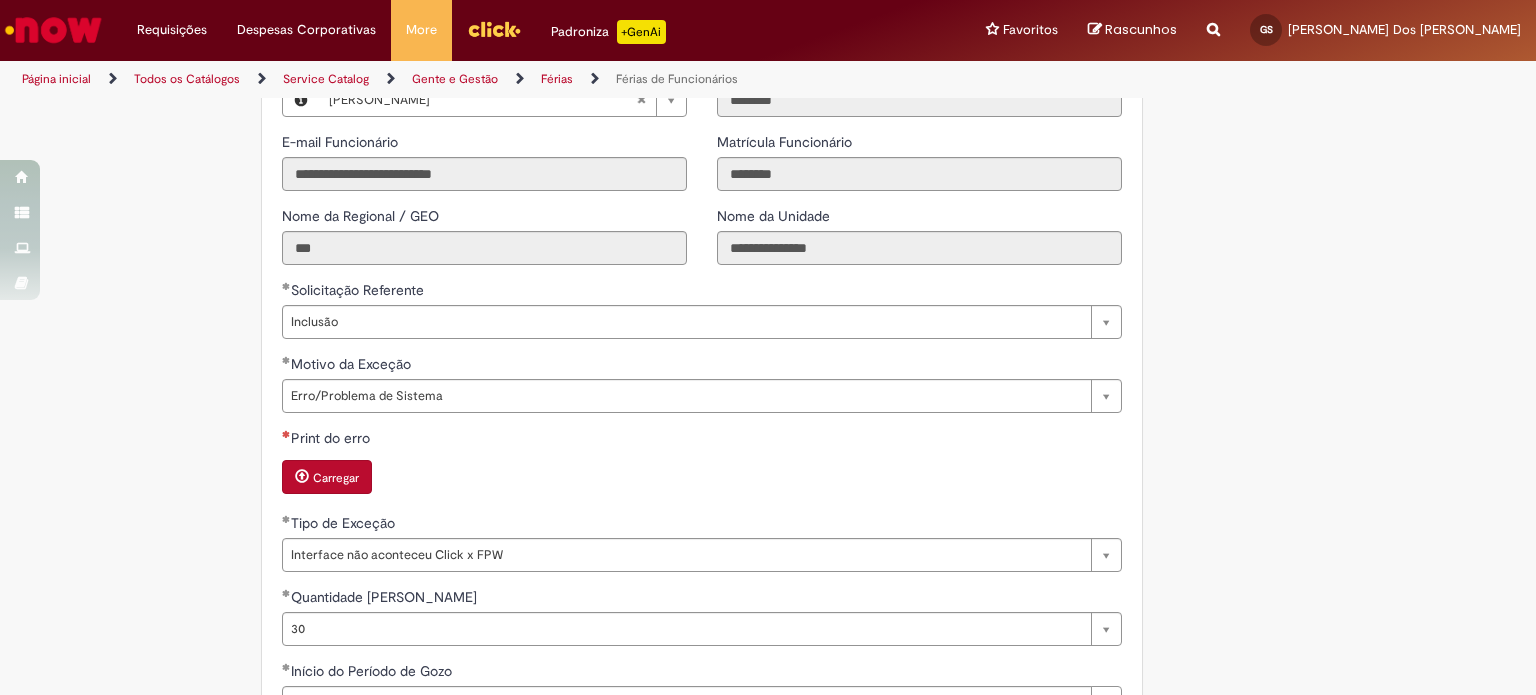 click on "Carregar" at bounding box center [336, 478] 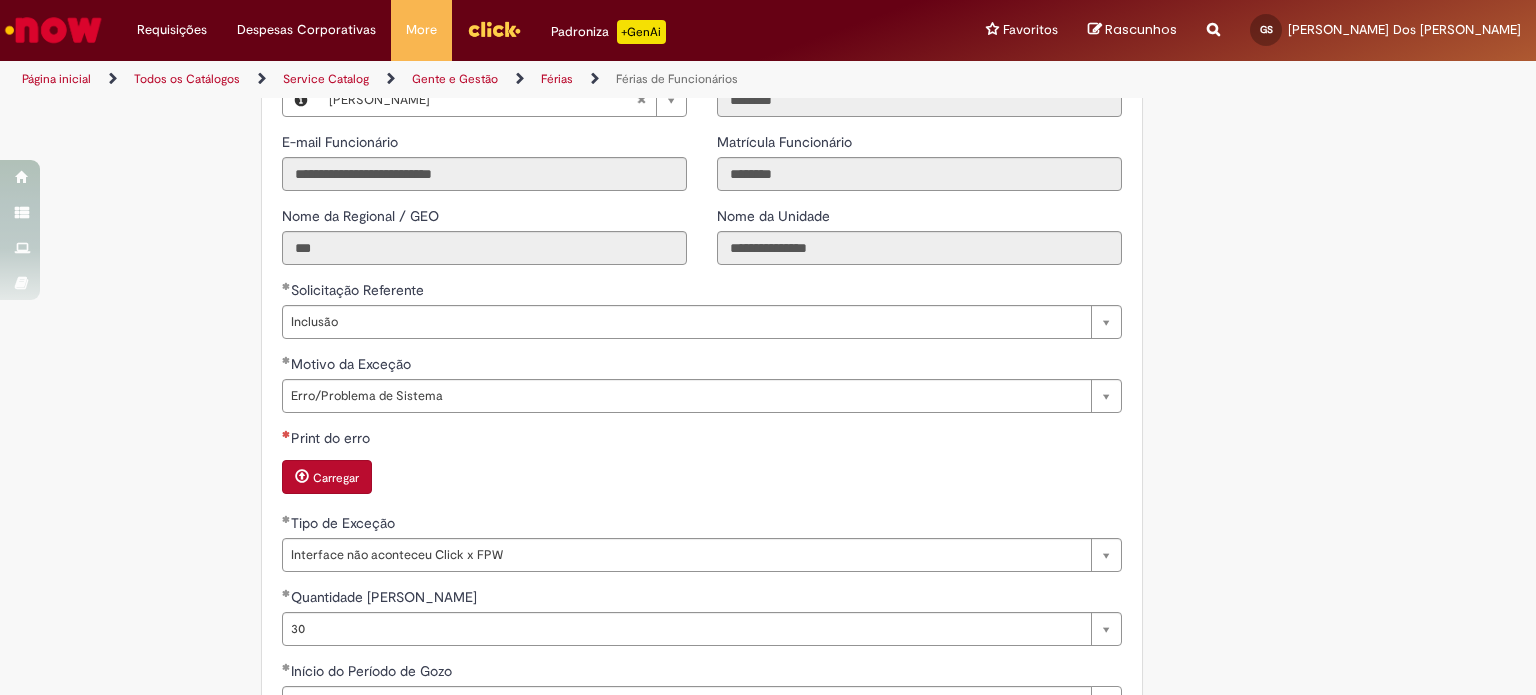 type 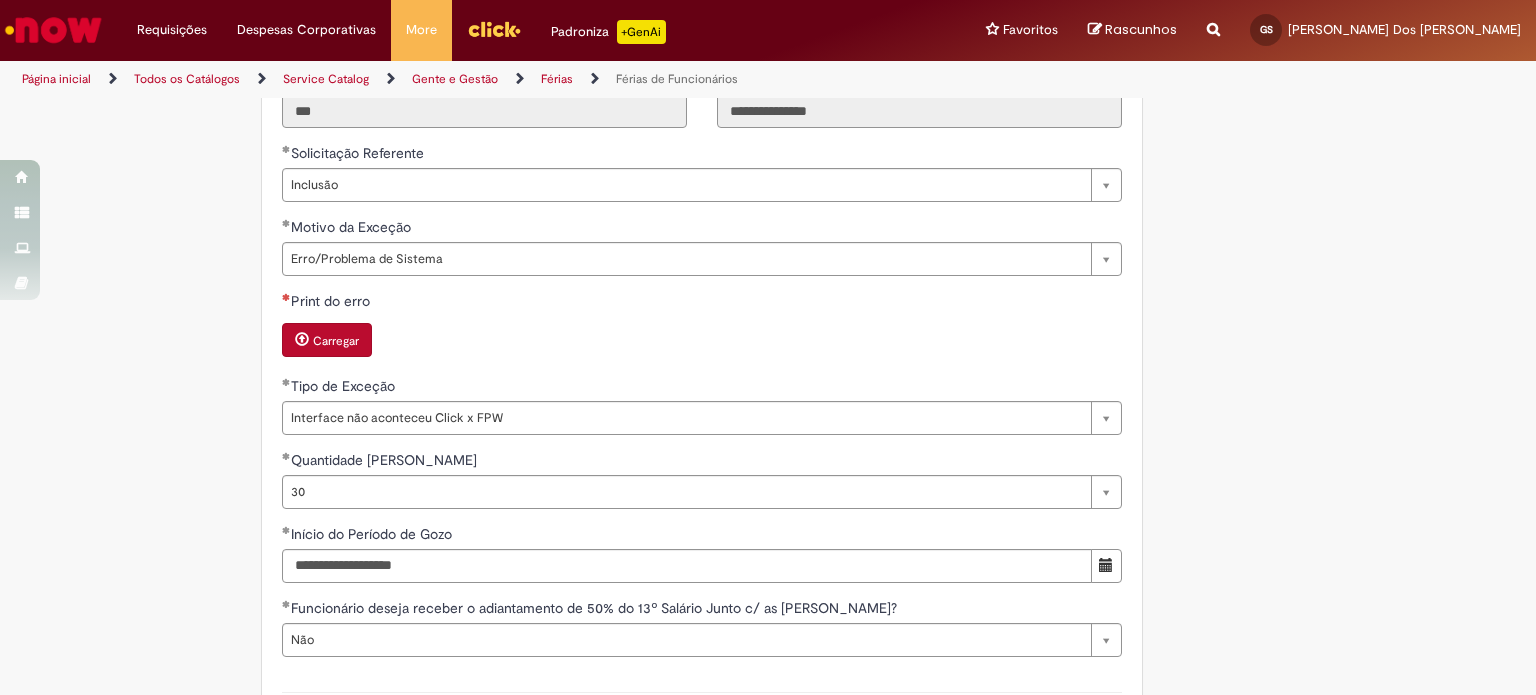 scroll, scrollTop: 1400, scrollLeft: 0, axis: vertical 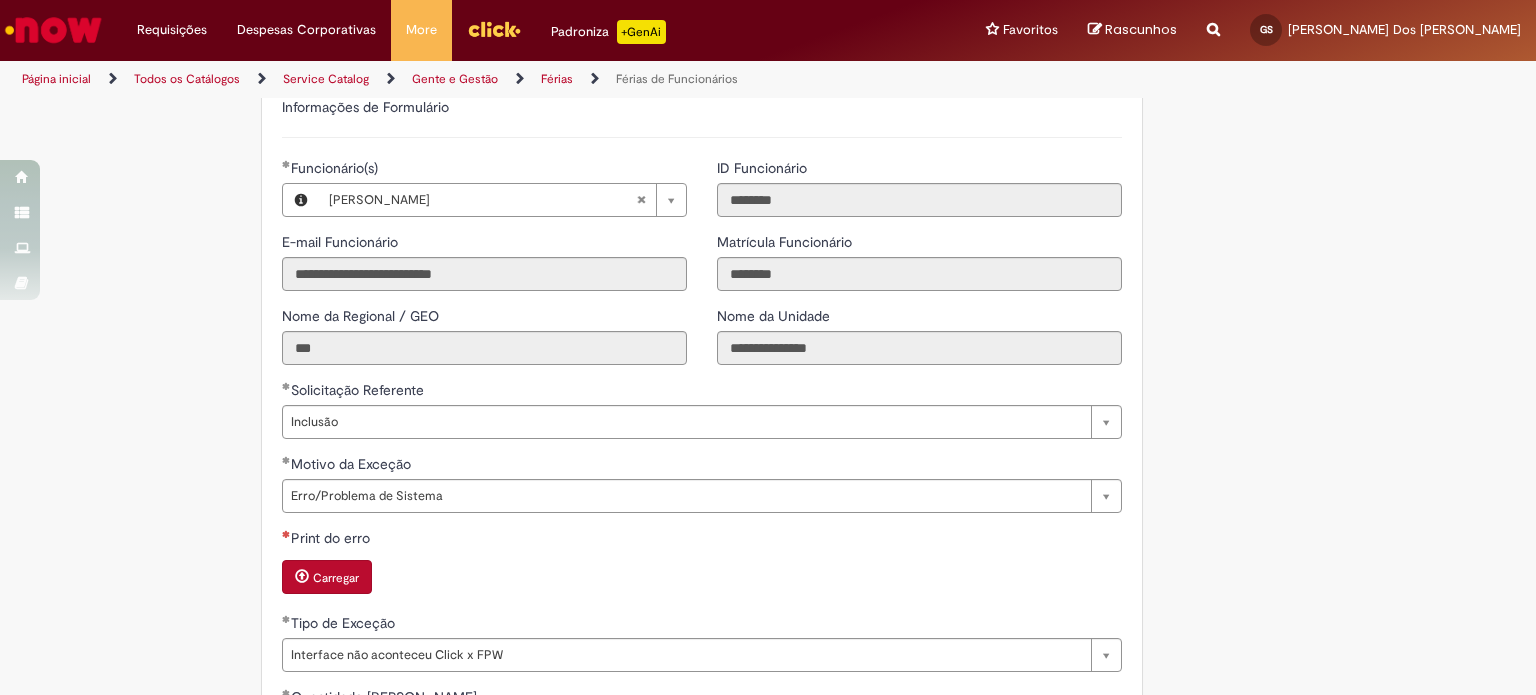 click on "Carregar" at bounding box center (336, 578) 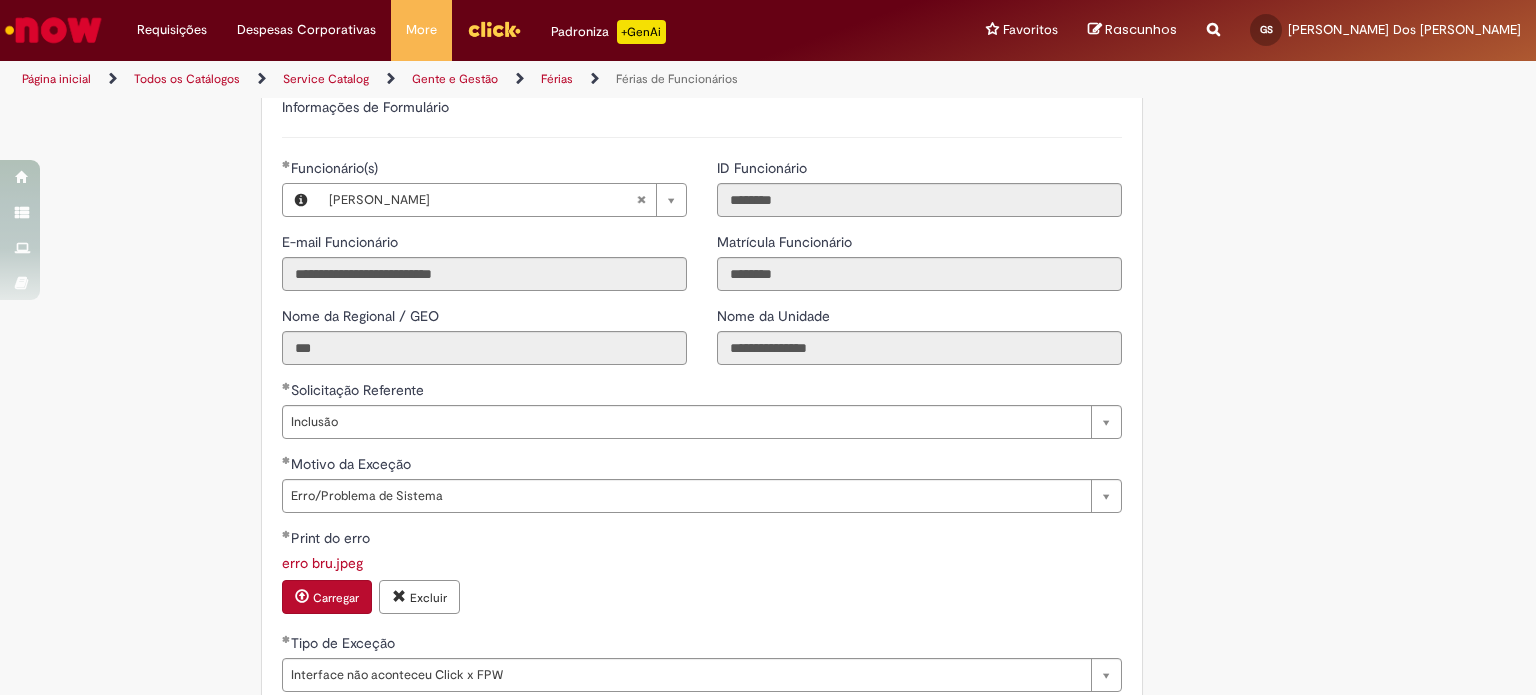 click on "Adicionar a Favoritos
Férias de Funcionários
Oferta destinada para esclarecimento de dúvidas e inclusões/exceções/cancelamentos de férias por exceções.
Utilize esta oferta:
Para ajustar, cancelar ou incluir férias com menos de 35 dias para o início;
Para fracionar suas férias em 03 períodos (se elegível);
Caso Click apresente alguma instabilidade no serviço de Férias que, mesmo após você abrir um  incidente  (e tiver evidência do número), não for corrigido por completo ou  em tempo de ajustar no próprio sistema;
> Para incluir, alterar ou cancelar Férias dentro do prazo de 35 dias de antecedência, é só acessar  Portal Click  > Você > Férias; > Para acessar a Diretriz de Férias, basta  clicar aqui
> Ficou com dúvidas sobre Férias via Termo? É só acessar a   FAQ – Fluxo de alteração de férias por exceção no Click Dúvidas Trabalhistas ." at bounding box center [768, 93] 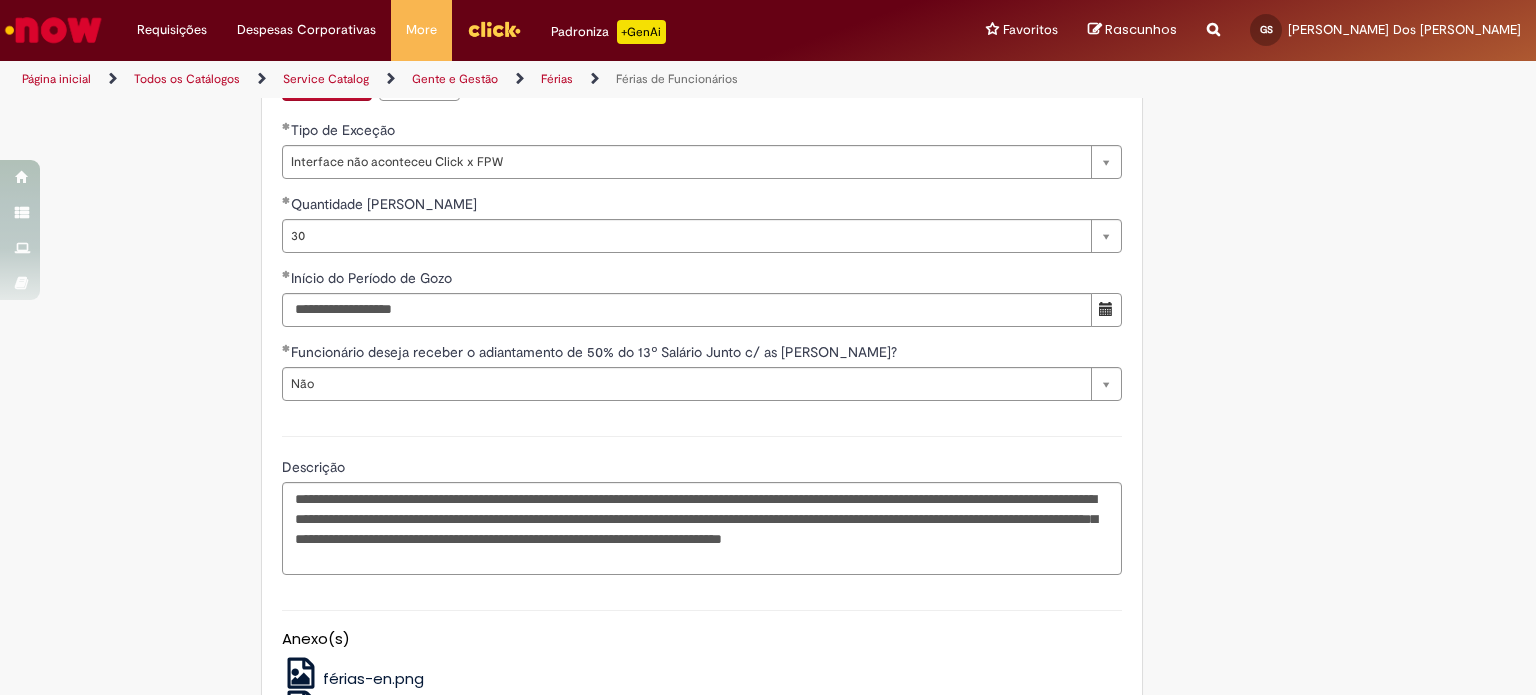 scroll, scrollTop: 2100, scrollLeft: 0, axis: vertical 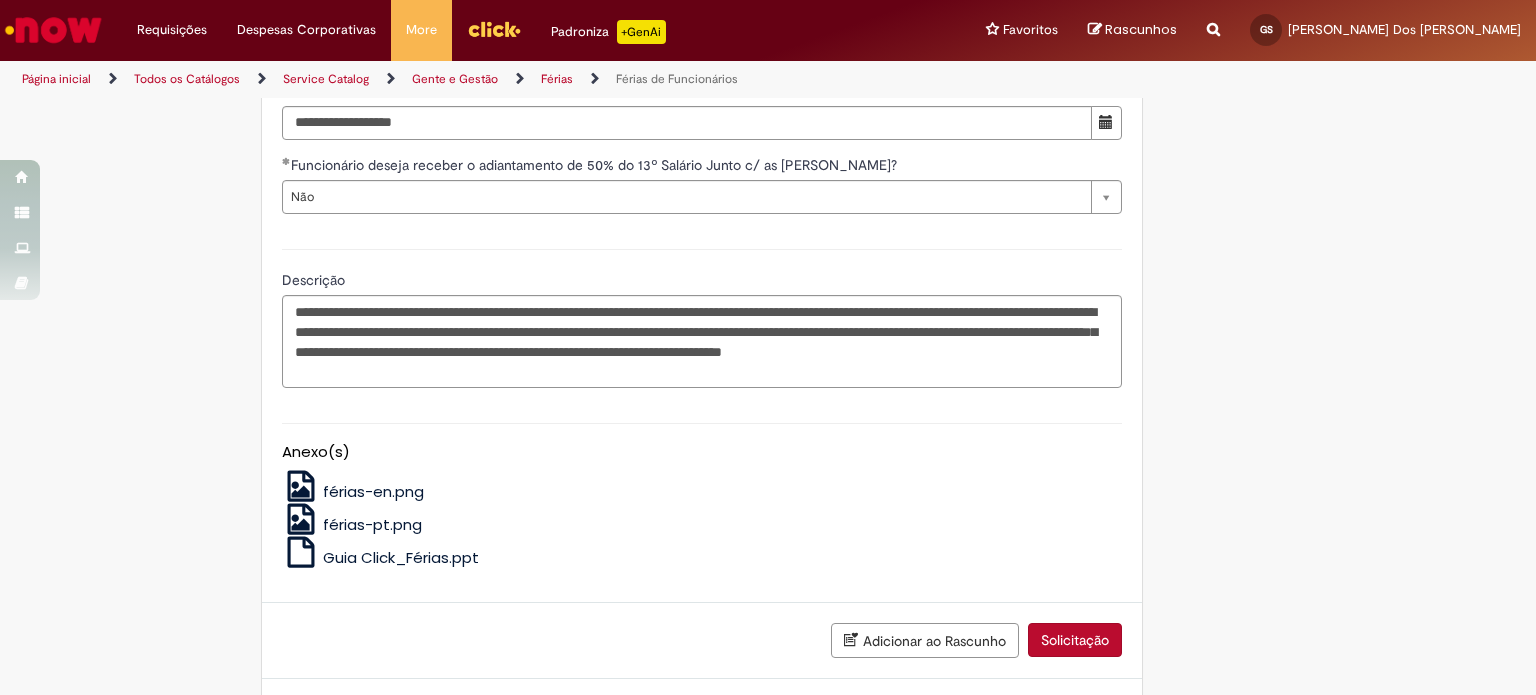 click on "Adicionar a Favoritos
Férias de Funcionários
Oferta destinada para esclarecimento de dúvidas e inclusões/exceções/cancelamentos de férias por exceções.
Utilize esta oferta:
Para ajustar, cancelar ou incluir férias com menos de 35 dias para o início;
Para fracionar suas férias em 03 períodos (se elegível);
Caso Click apresente alguma instabilidade no serviço de Férias que, mesmo após você abrir um  incidente  (e tiver evidência do número), não for corrigido por completo ou  em tempo de ajustar no próprio sistema;
> Para incluir, alterar ou cancelar Férias dentro do prazo de 35 dias de antecedência, é só acessar  Portal Click  > Você > Férias; > Para acessar a Diretriz de Férias, basta  clicar aqui
> Ficou com dúvidas sobre Férias via Termo? É só acessar a   FAQ – Fluxo de alteração de férias por exceção no Click Dúvidas Trabalhistas ." at bounding box center (768, -607) 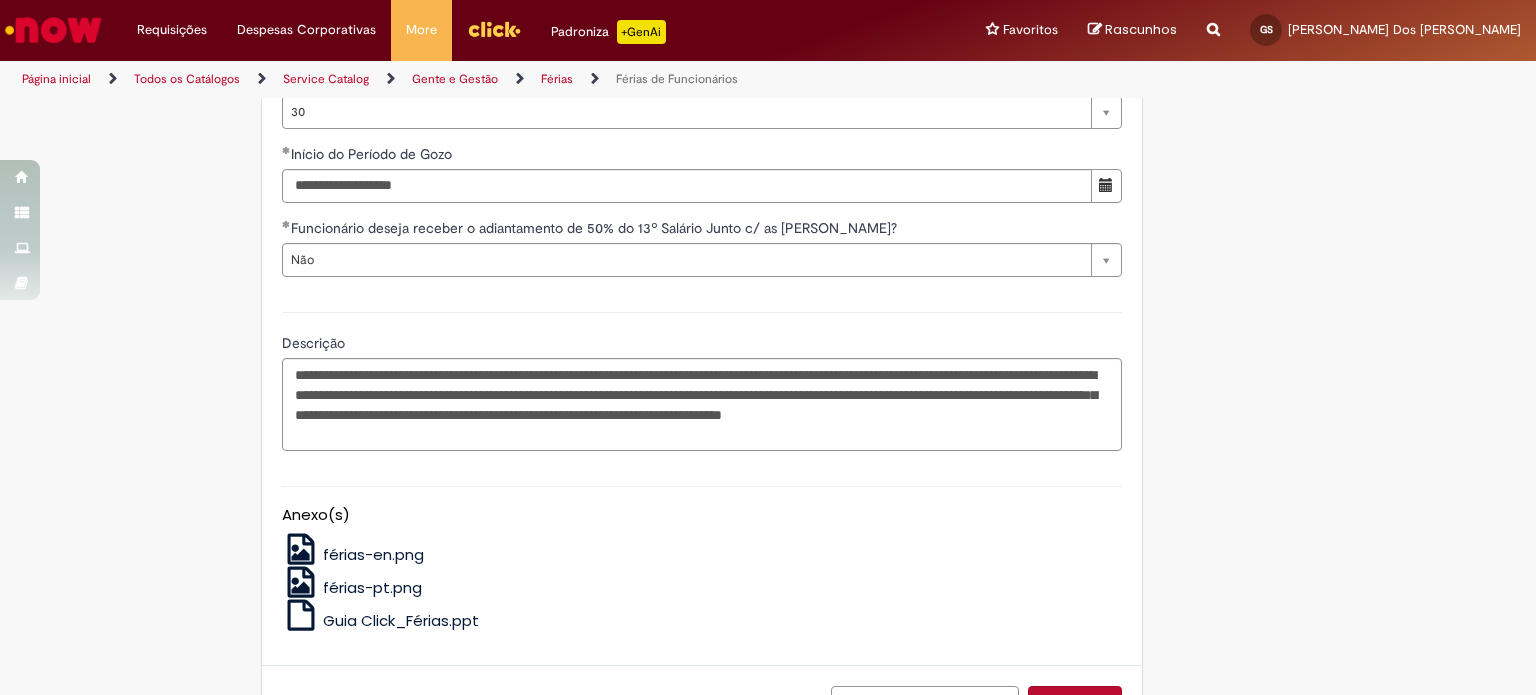 scroll, scrollTop: 2200, scrollLeft: 0, axis: vertical 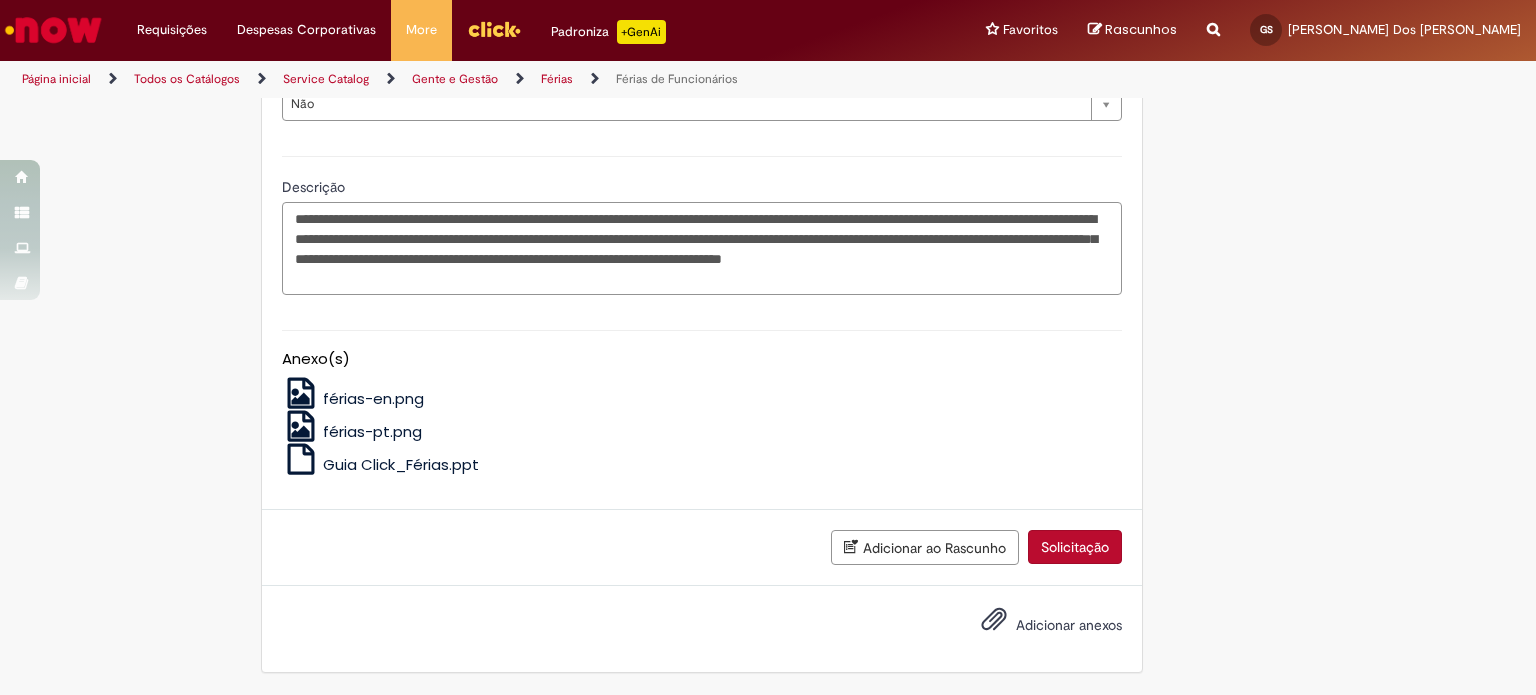 click on "**********" at bounding box center [702, 249] 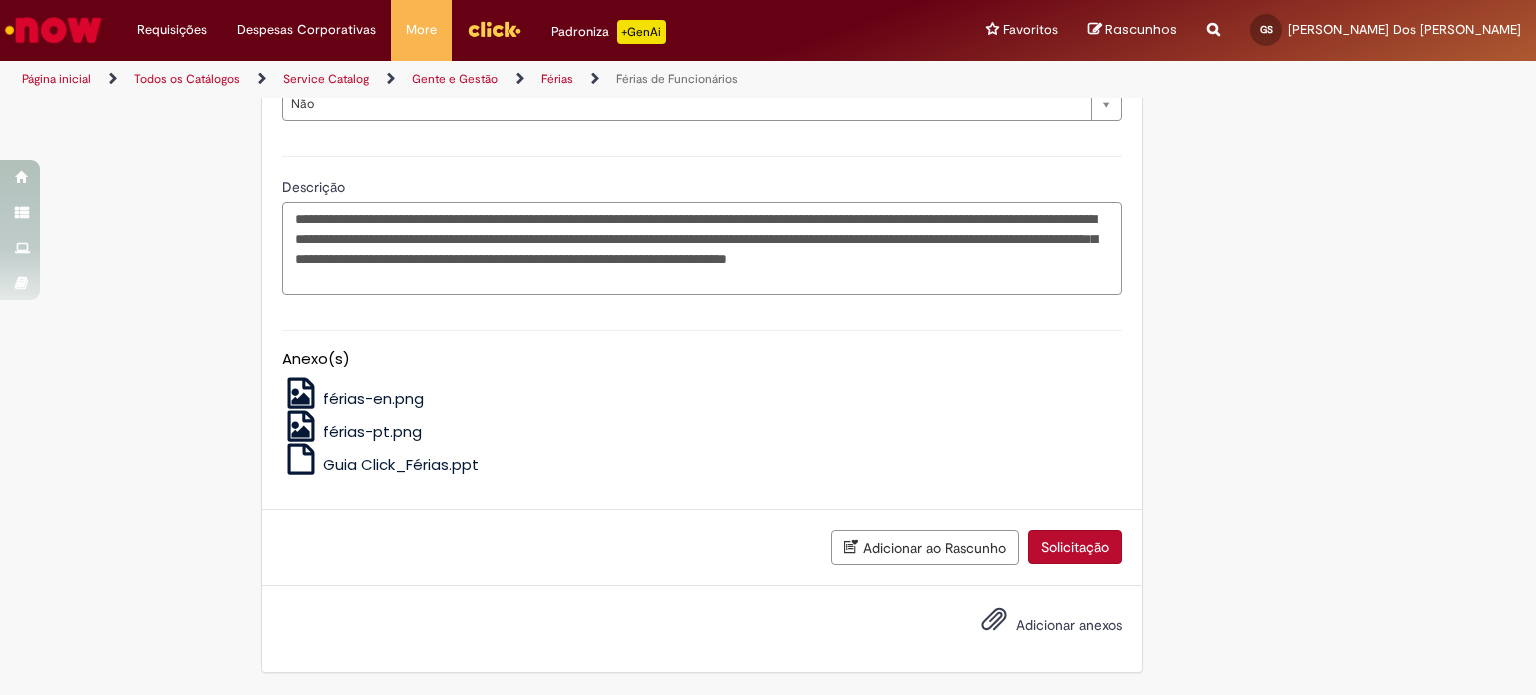 click on "**********" at bounding box center (702, 249) 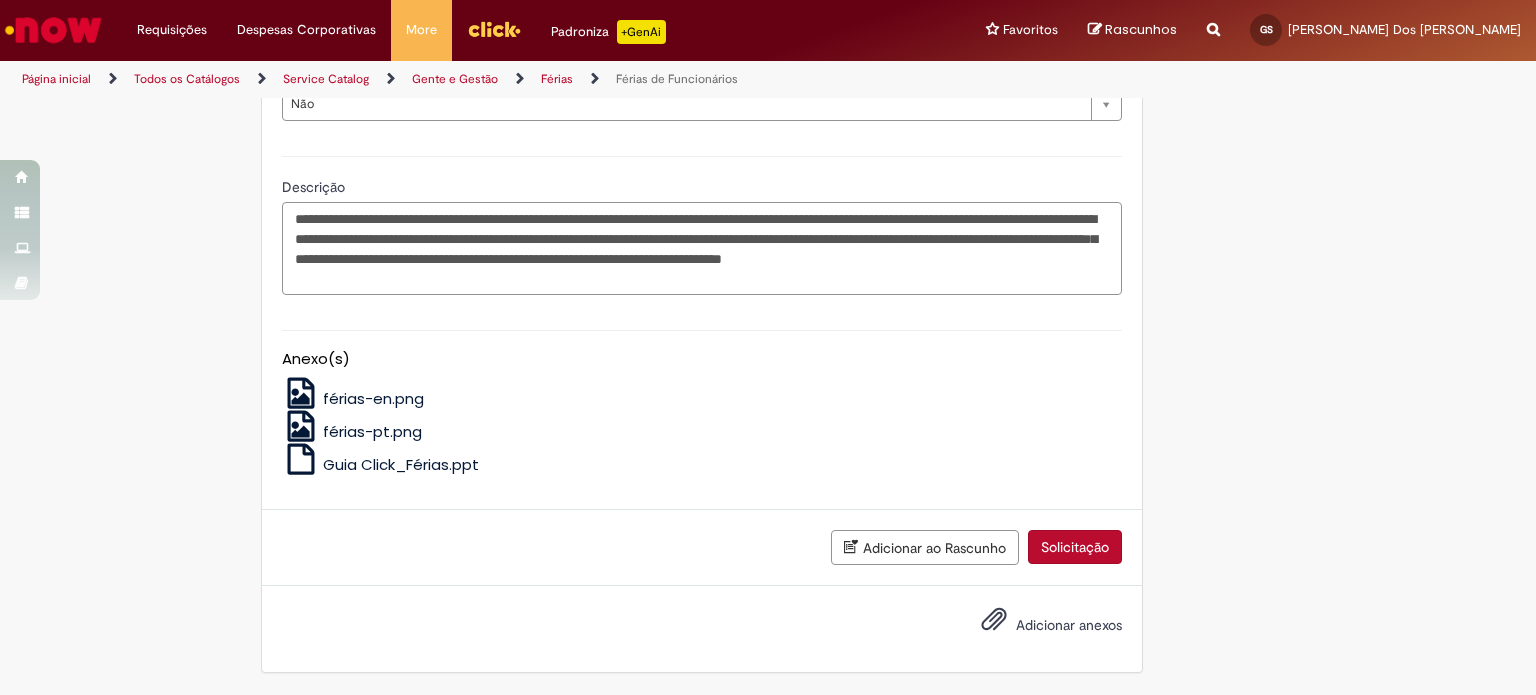 click on "**********" at bounding box center (702, 249) 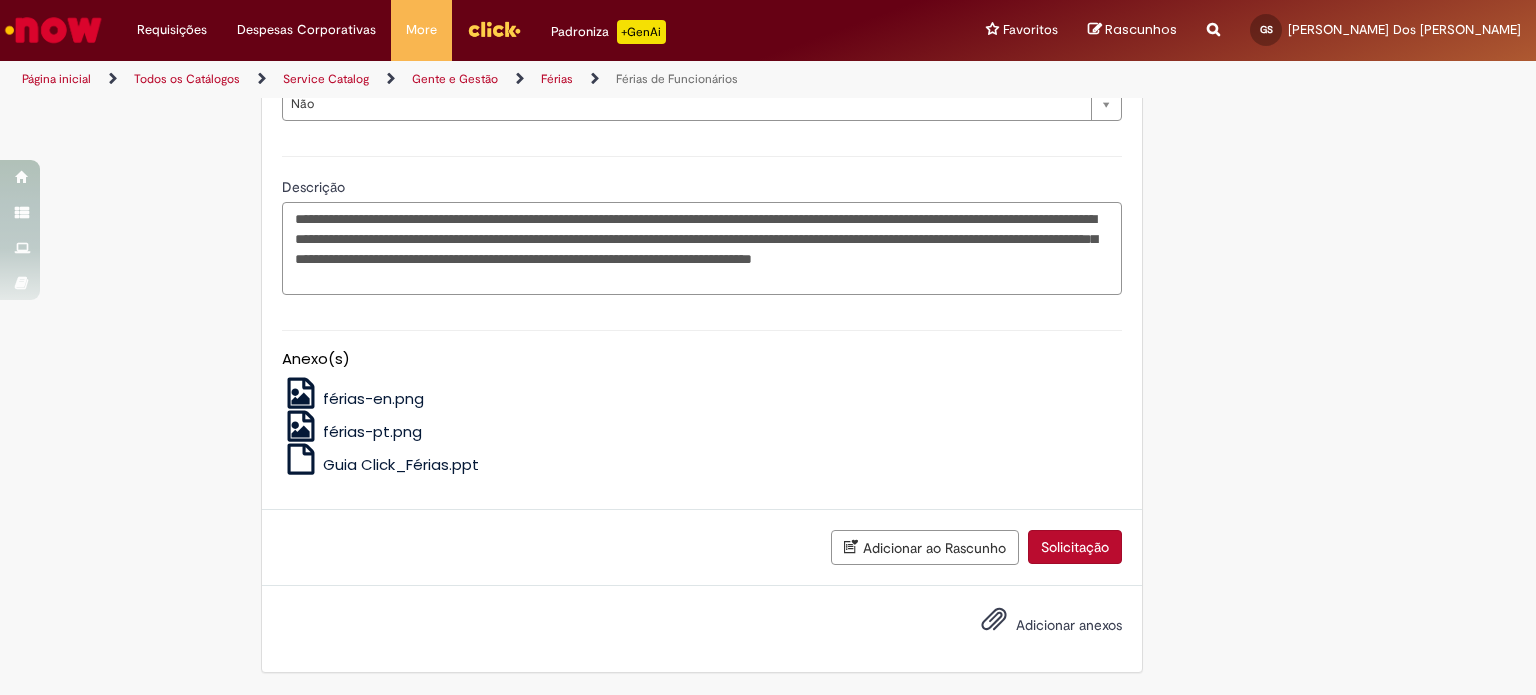 scroll, scrollTop: 2222, scrollLeft: 0, axis: vertical 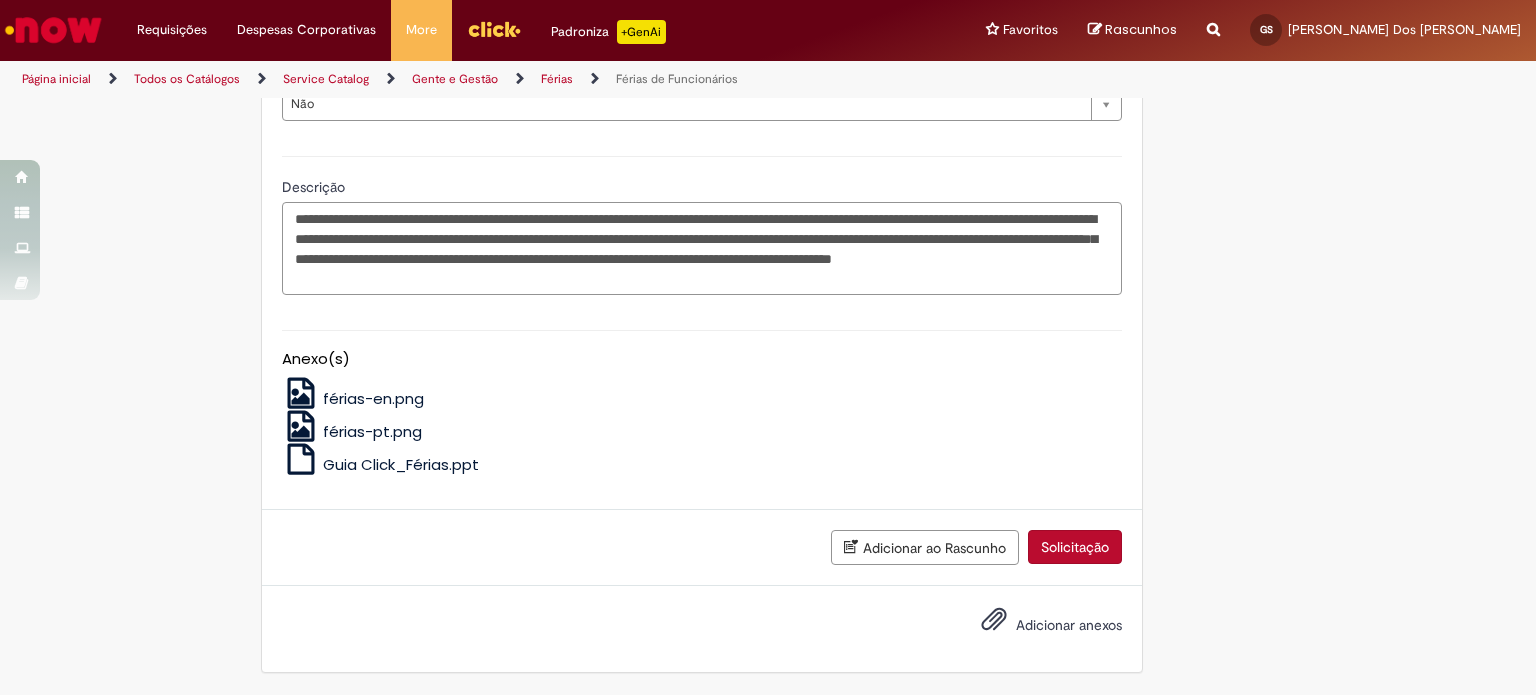 click on "**********" at bounding box center [702, 249] 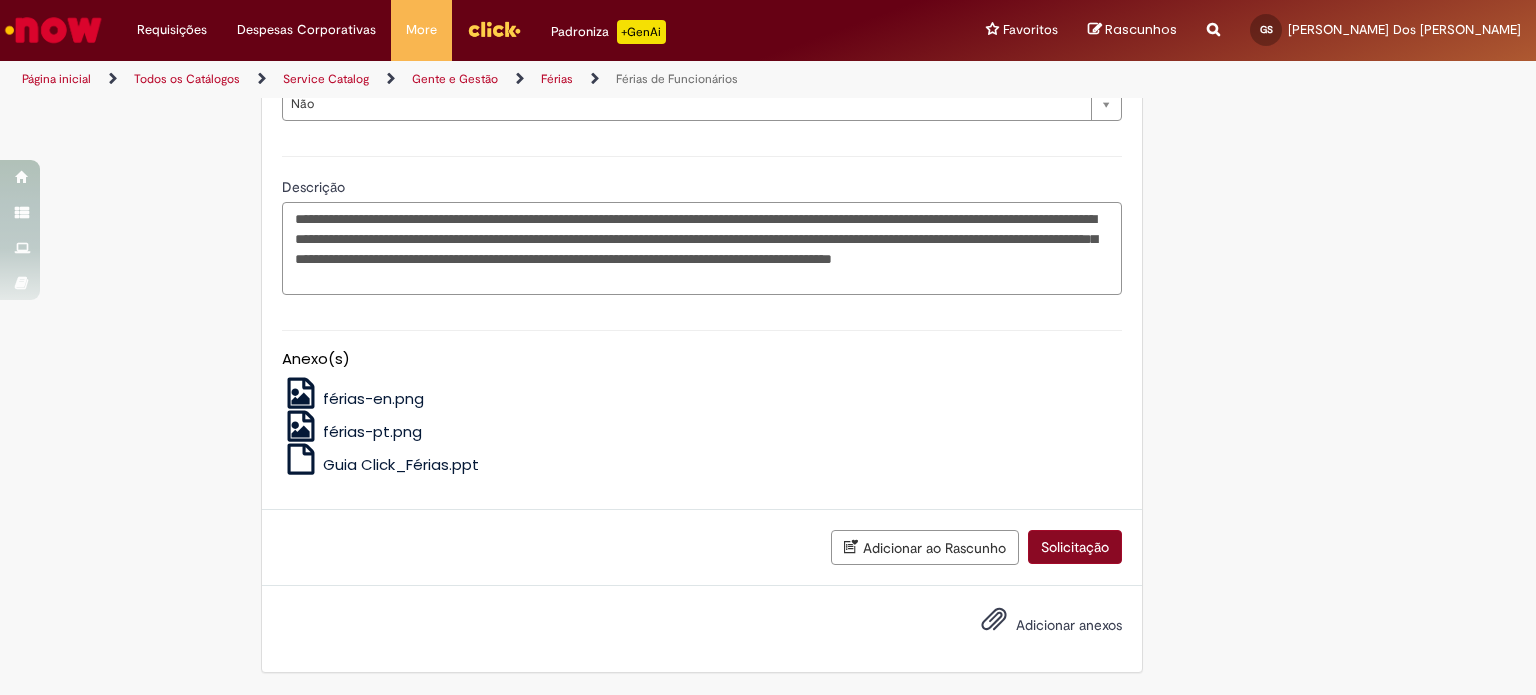 type on "**********" 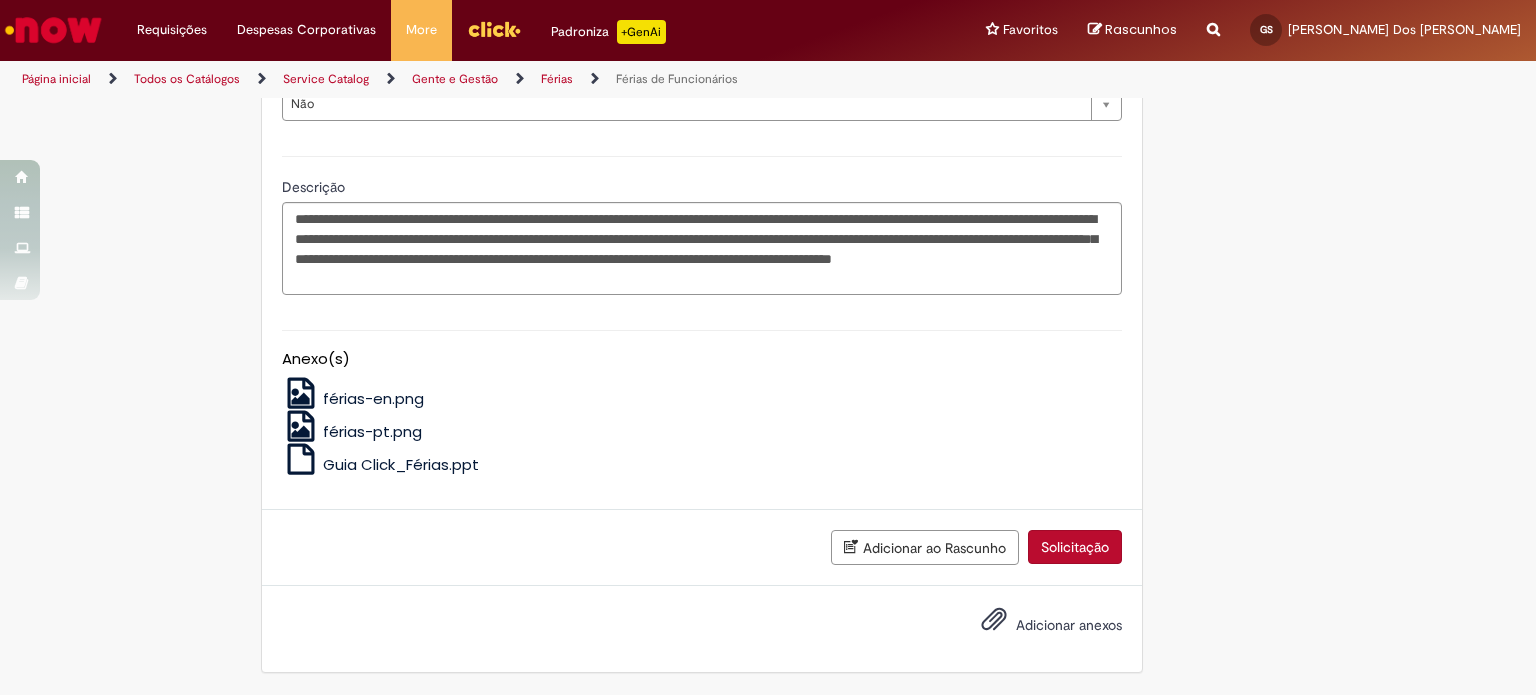 click on "Solicitação" at bounding box center (1075, 547) 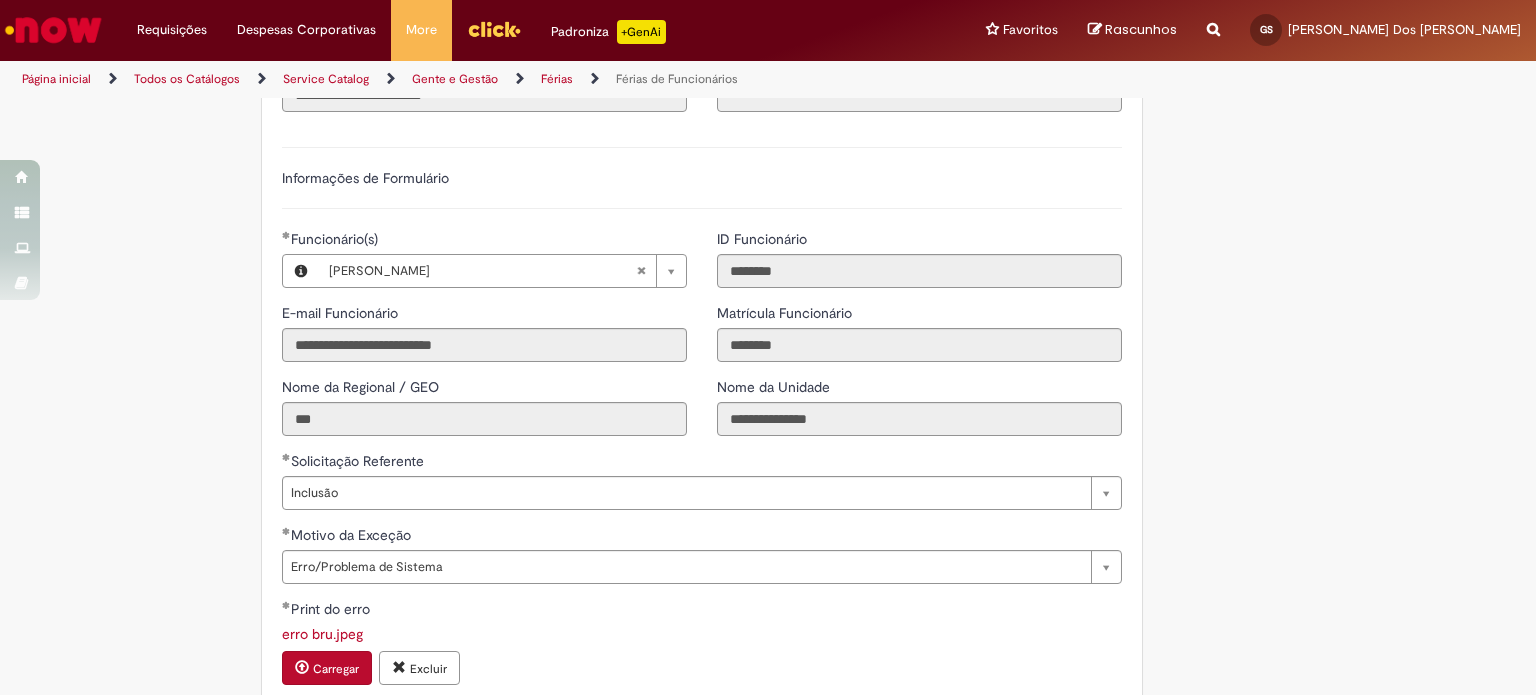 scroll, scrollTop: 1176, scrollLeft: 0, axis: vertical 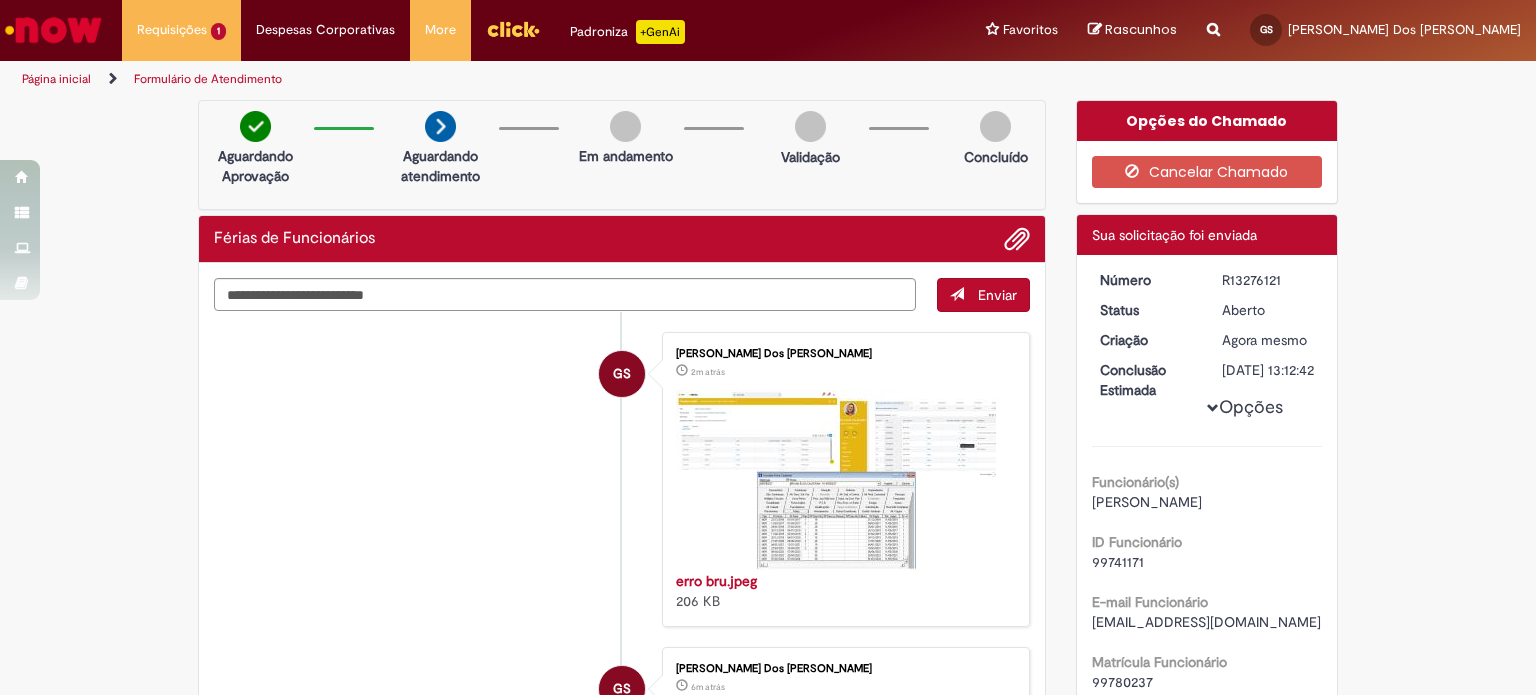 click on "Número
R13276121
Status
[GEOGRAPHIC_DATA]
Criação
Agora mesmo Agora mesmo
Conclusão Estimada
[DATE] 13:12:42
Opções
Funcionário(s)
[PERSON_NAME]
ID Funcionário
99741171
E-mail Funcionário
[EMAIL_ADDRESS][DOMAIN_NAME]
Matrícula Funcionário
99780237
Nome da Regional / GEO
CSC
Nome da Unidade
SOLUTIONS LATAM
Solicitação Referente
Inclusão
Motivo da Exceção
Erro/Problema de Sistema
Print do erro
erro bru.jpeg
Tipo de Exceção" at bounding box center (1207, 988) 